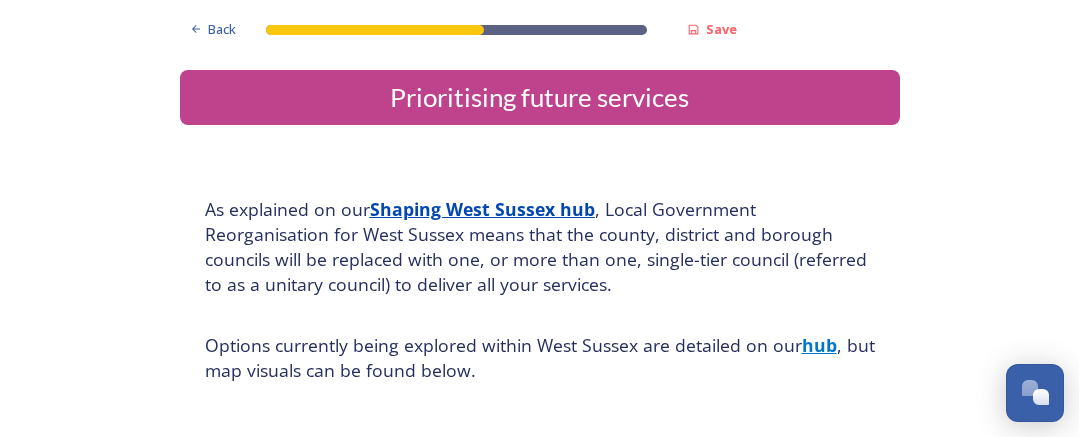 scroll, scrollTop: 0, scrollLeft: 0, axis: both 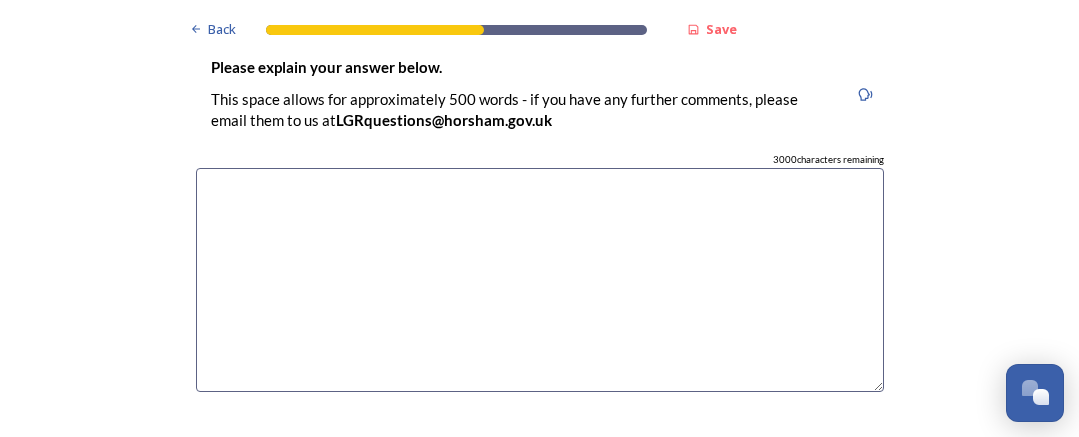 click at bounding box center [540, 280] 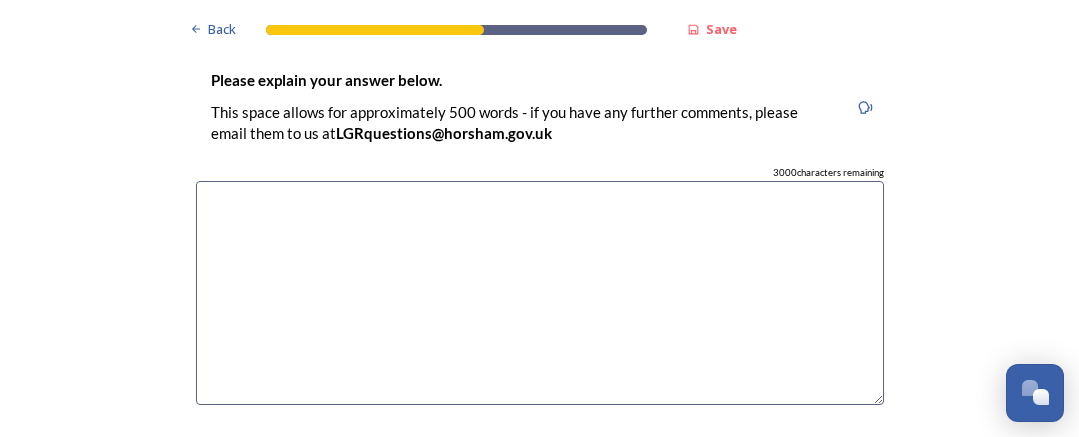 scroll, scrollTop: 3195, scrollLeft: 0, axis: vertical 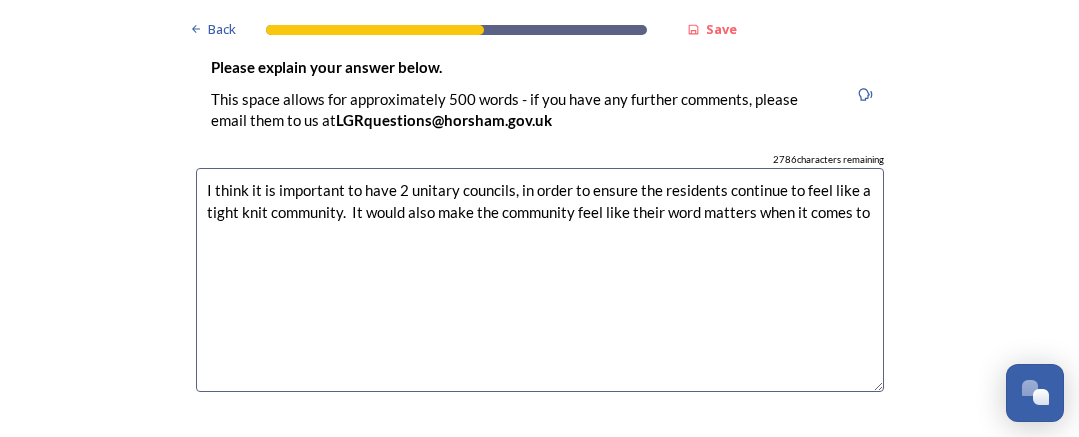 click on "I think it is important to have 2 unitary councils, in order to ensure the residents continue to feel like a tight knit community.  It would also make the community feel like their word matters when it comes to" at bounding box center (540, 280) 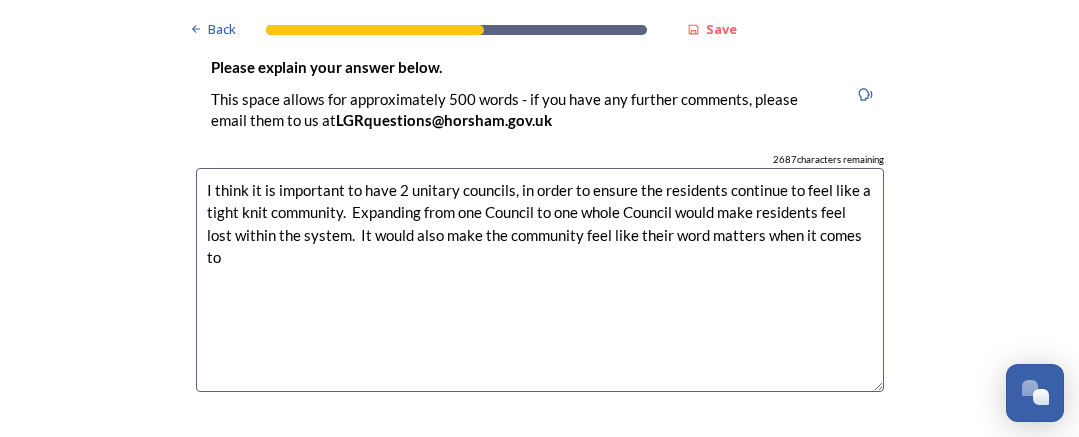 click on "I think it is important to have 2 unitary councils, in order to ensure the residents continue to feel like a tight knit community.  Expanding from one Council to one whole Council would make residents feel lost within the system.  It would also make the community feel like their word matters when it comes to" at bounding box center [540, 280] 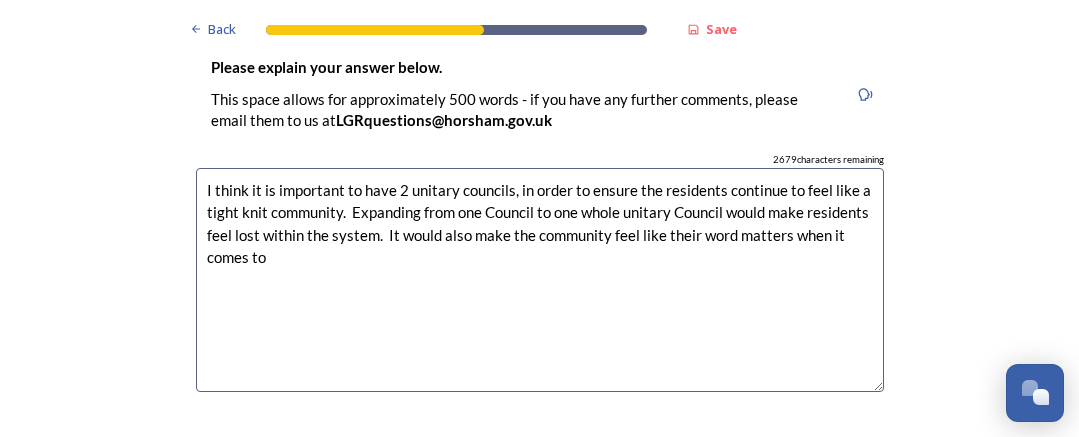 click on "I think it is important to have 2 unitary councils, in order to ensure the residents continue to feel like a tight knit community.  Expanding from one Council to one whole unitary Council would make residents feel lost within the system.  It would also make the community feel like their word matters when it comes to" at bounding box center [540, 280] 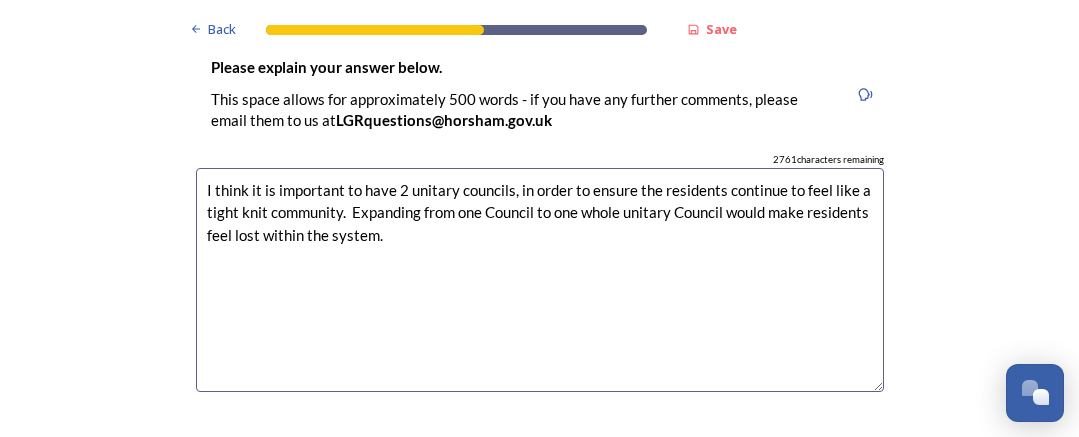 click on "I think it is important to have 2 unitary councils, in order to ensure the residents continue to feel like a tight knit community.  Expanding from one Council to one whole unitary Council would make residents feel lost within the system." at bounding box center [540, 280] 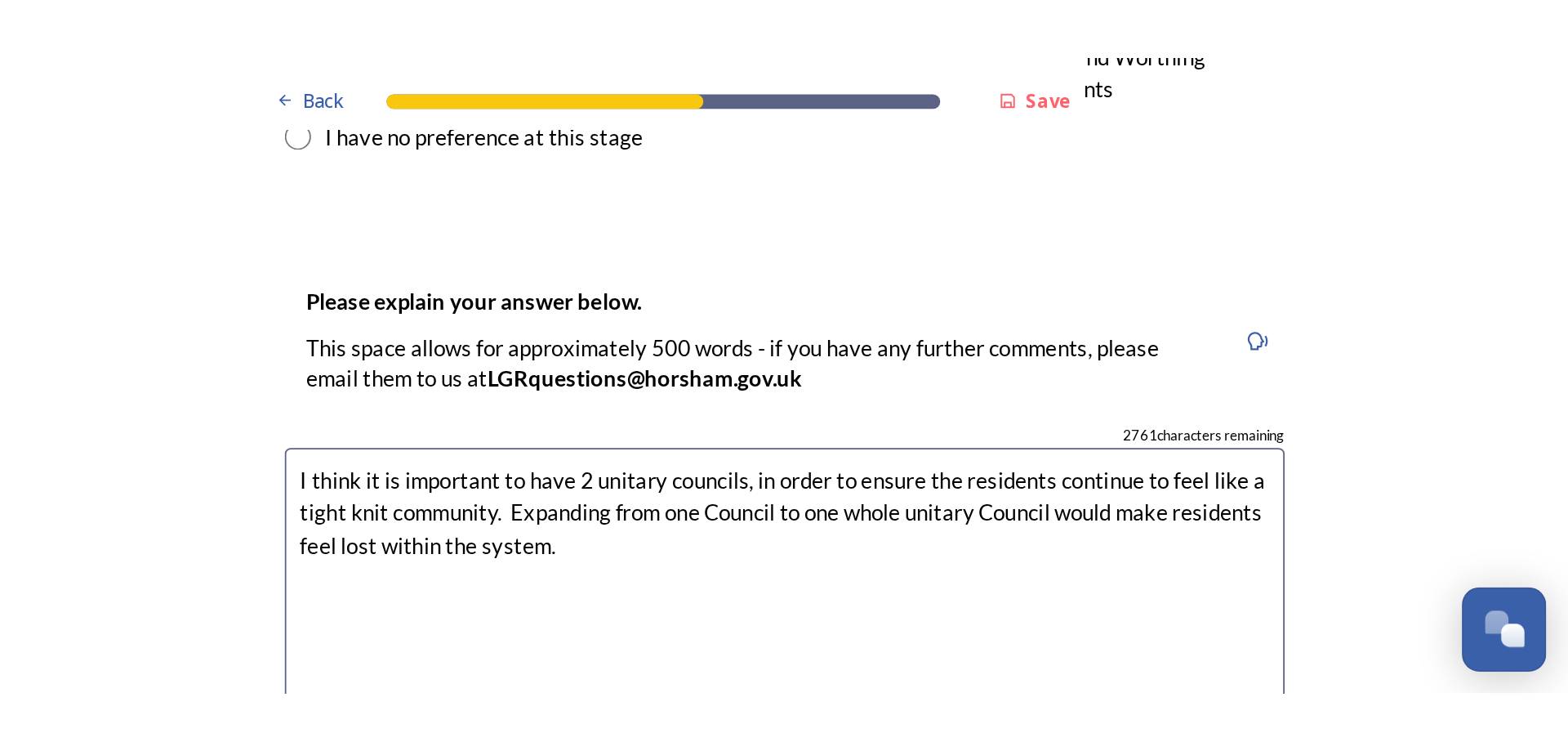 scroll, scrollTop: 2611, scrollLeft: 0, axis: vertical 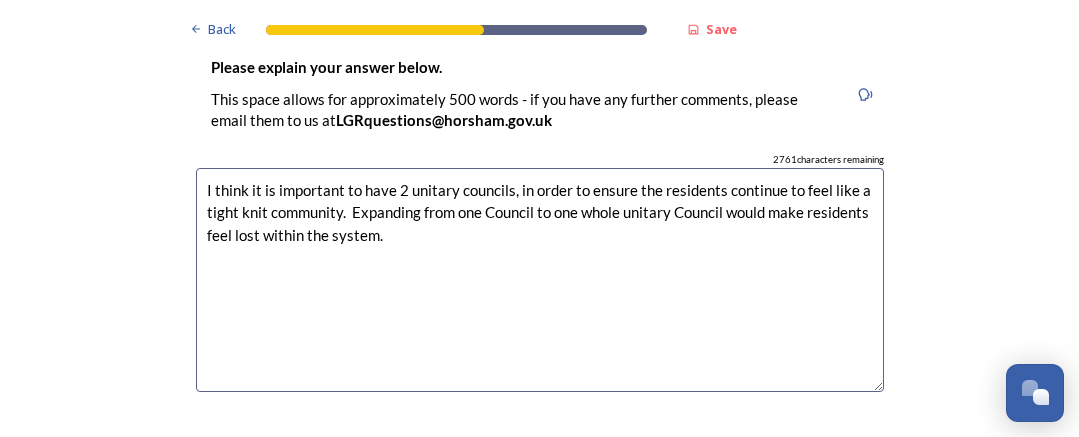 click on "I think it is important to have 2 unitary councils, in order to ensure the residents continue to feel like a tight knit community.  Expanding from one Council to one whole unitary Council would make residents feel lost within the system." at bounding box center (540, 280) 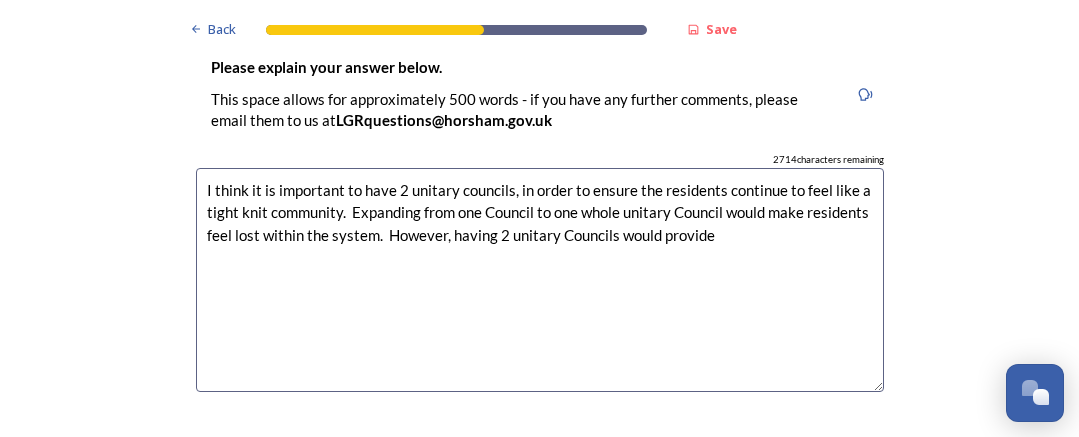 type on "I think it is important to have 2 unitary councils, in order to ensure the residents continue to feel like a tight knit community.  Expanding from one Council to one whole unitary Council would make residents feel lost within the system.  However, having 2 unitary Councils would provide" 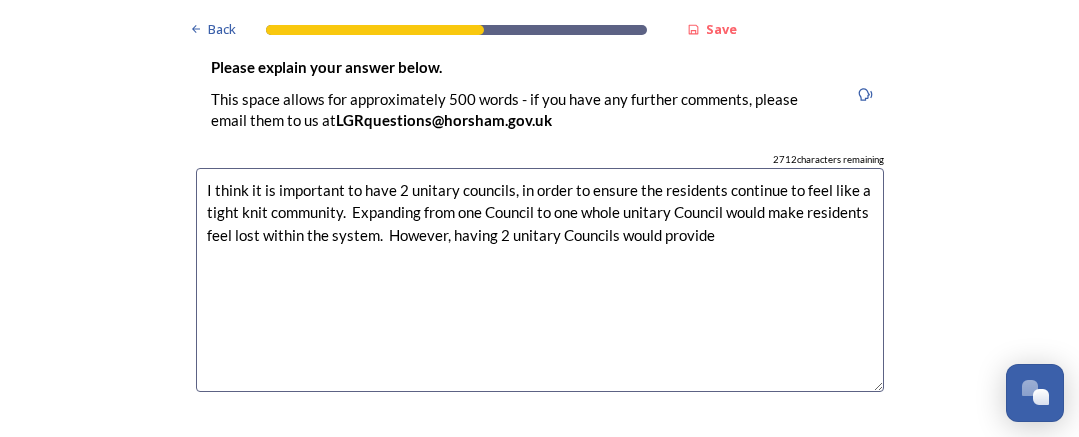 drag, startPoint x: 707, startPoint y: 235, endPoint x: 189, endPoint y: 194, distance: 519.62006 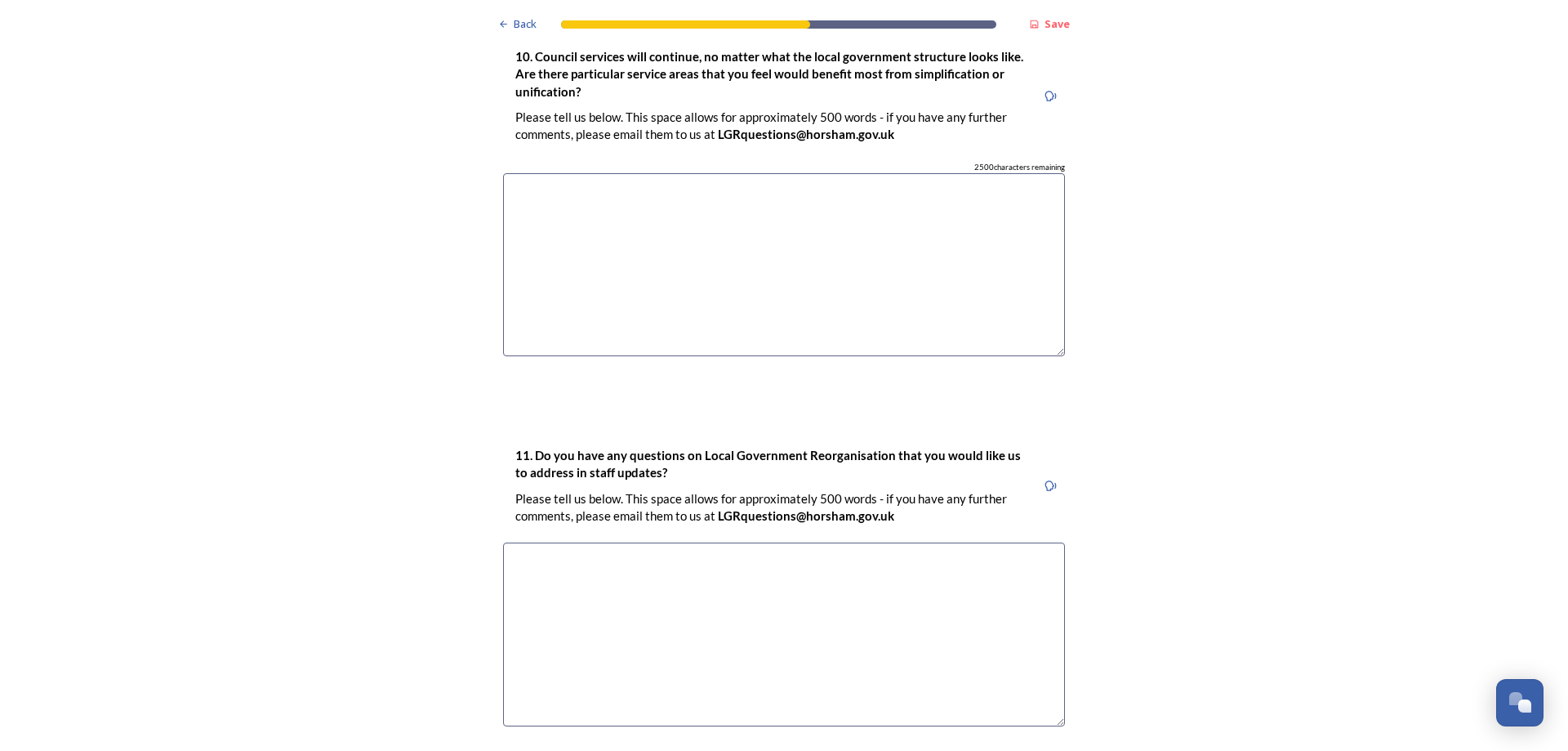 scroll, scrollTop: 4736, scrollLeft: 0, axis: vertical 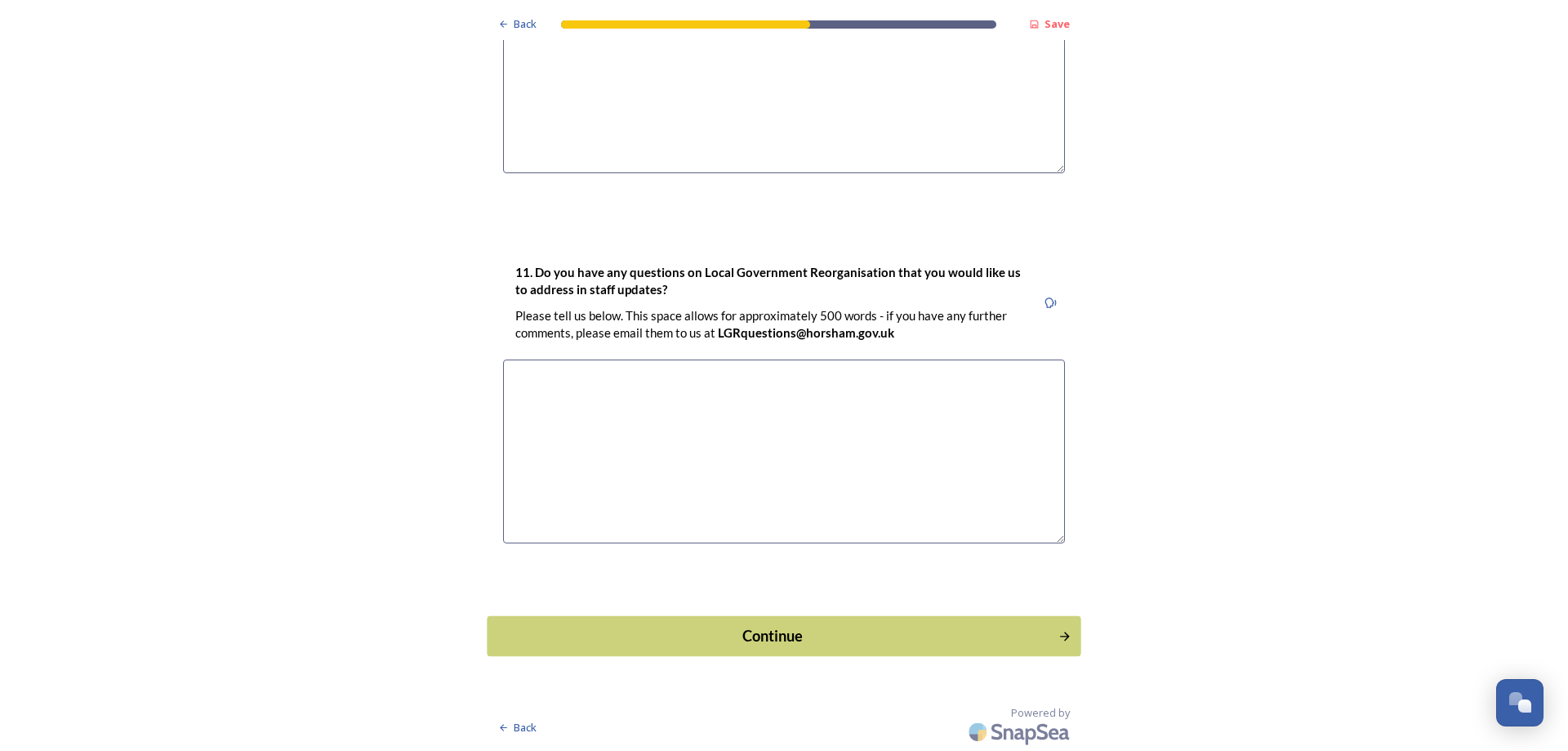 click on "Continue" at bounding box center [773, 635] 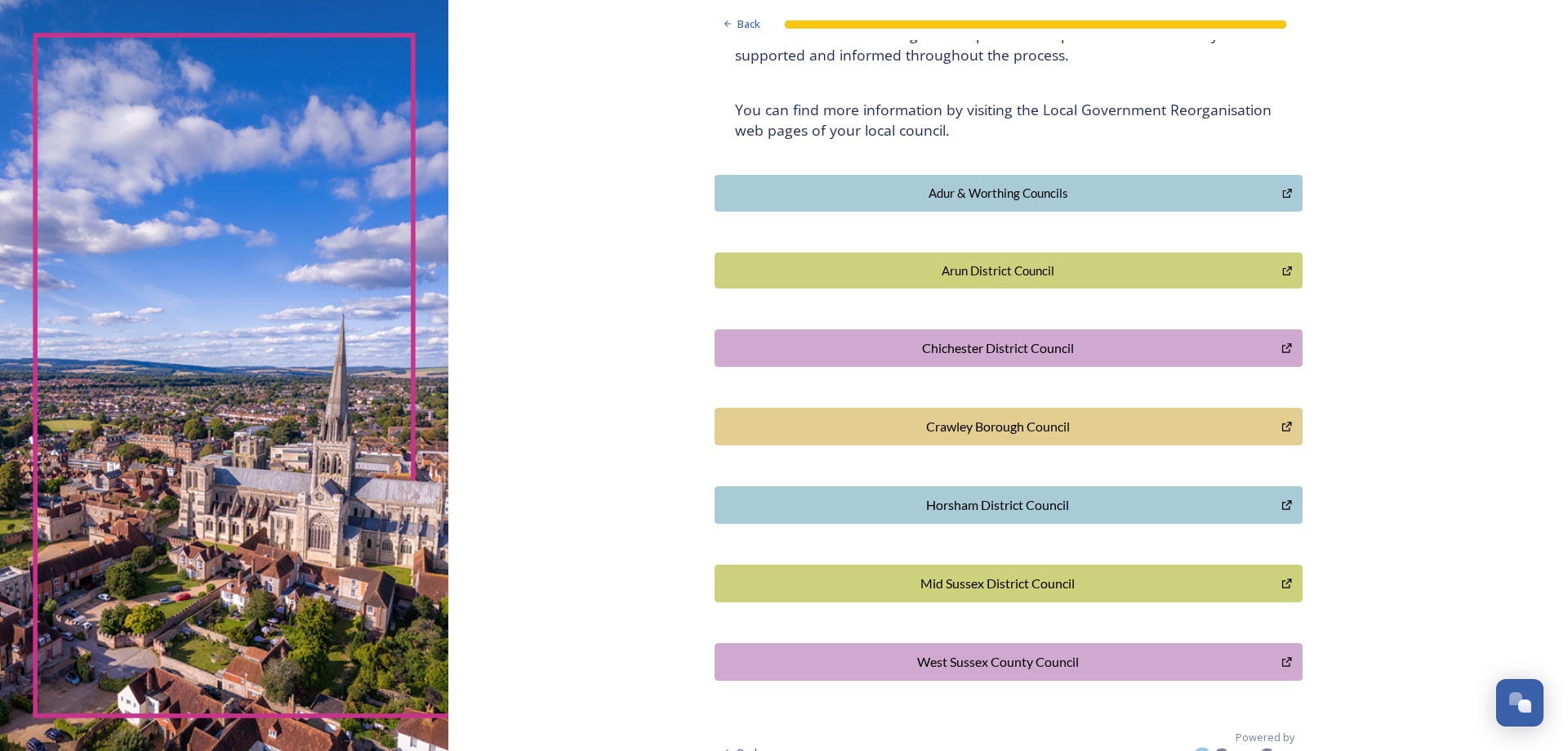 scroll, scrollTop: 302, scrollLeft: 0, axis: vertical 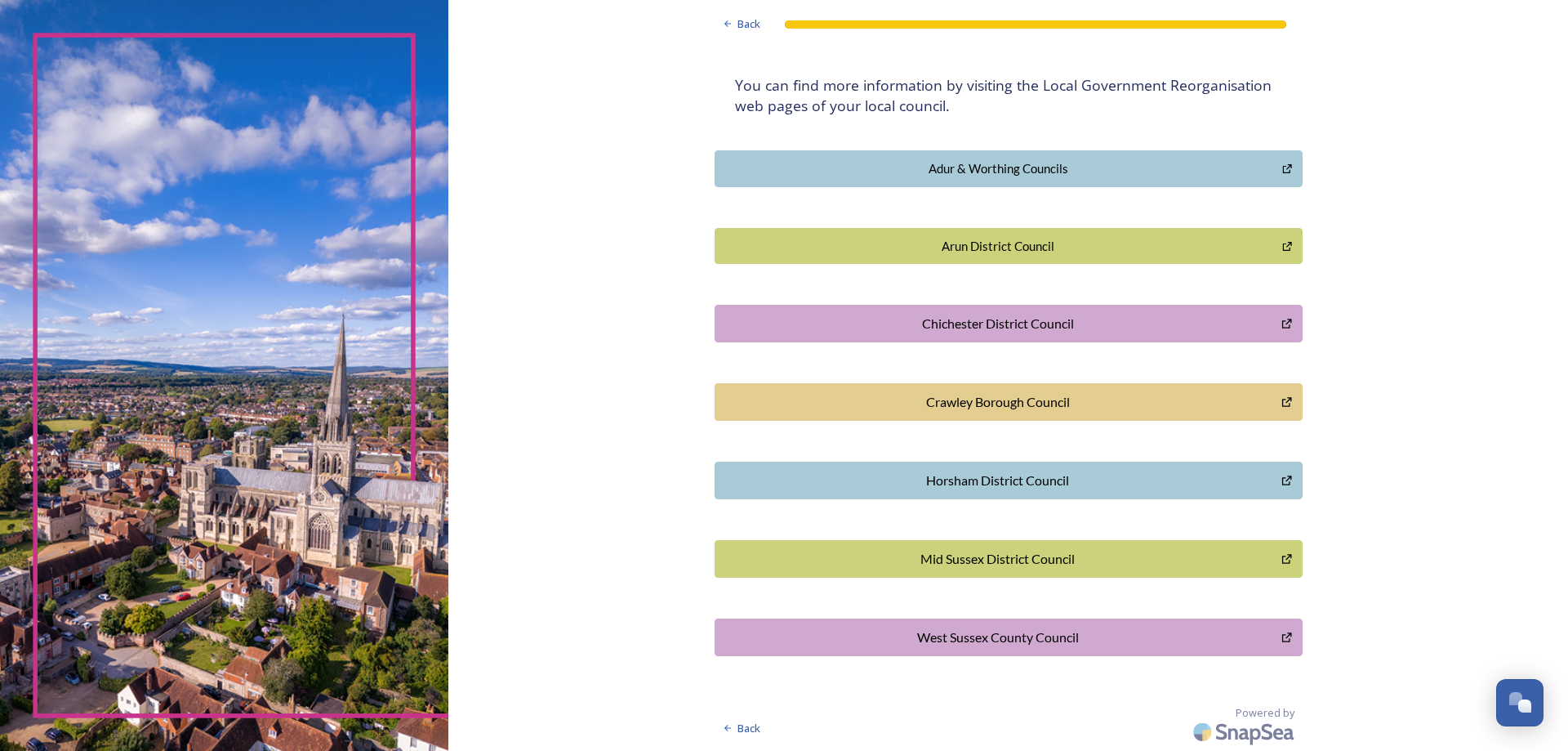 click on "Horsham District Council" at bounding box center [998, 481] 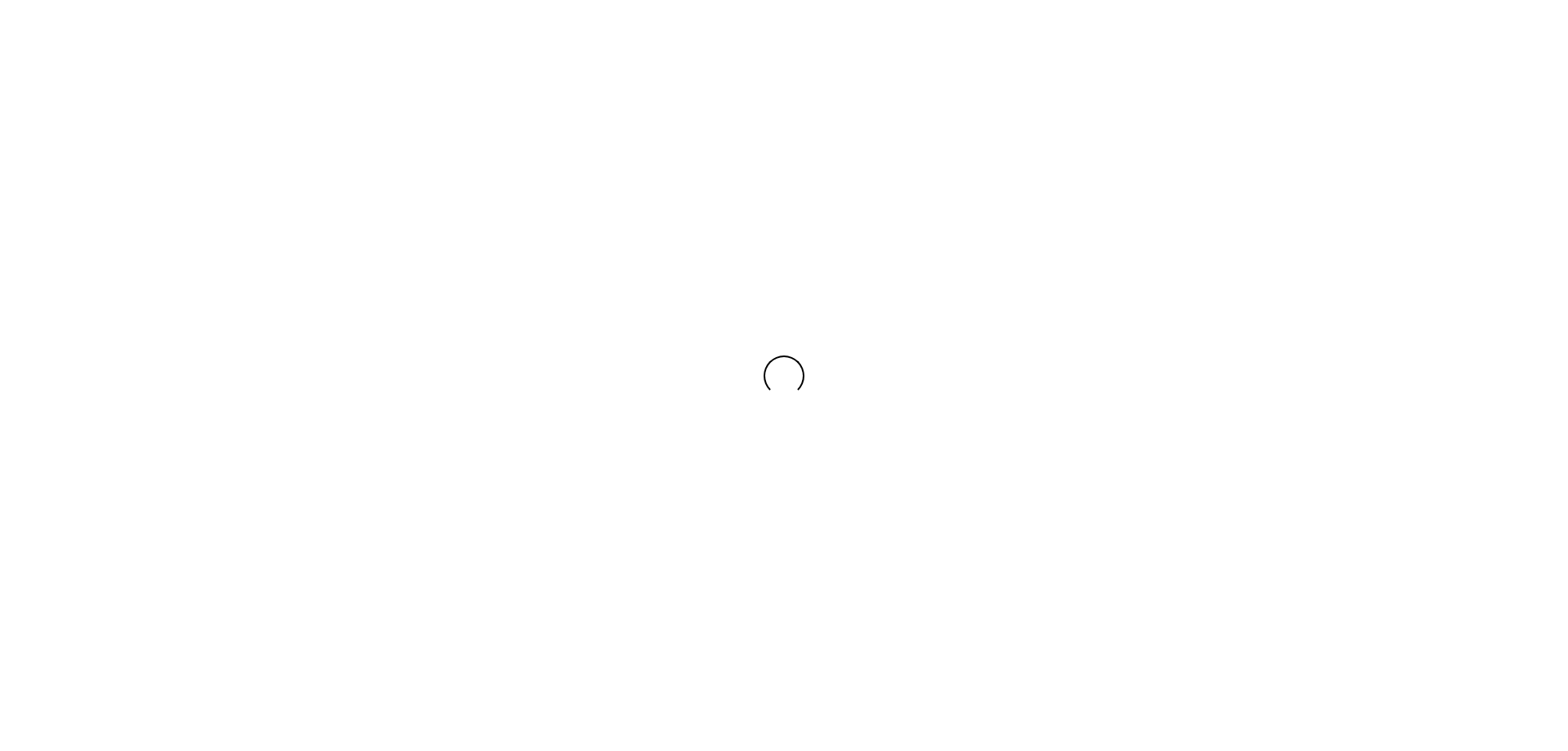 scroll, scrollTop: 0, scrollLeft: 0, axis: both 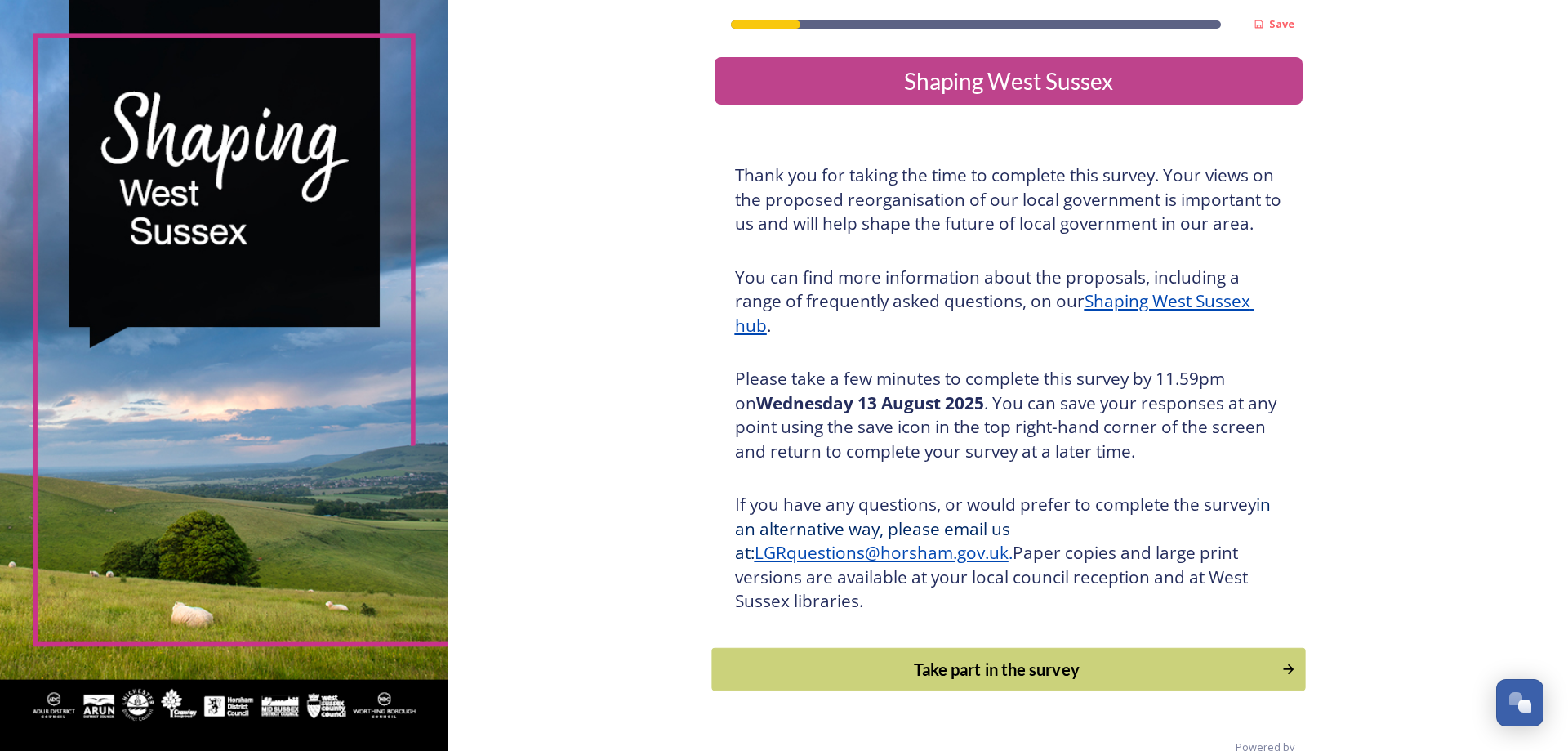 click on "Take part in the survey" at bounding box center [996, 669] 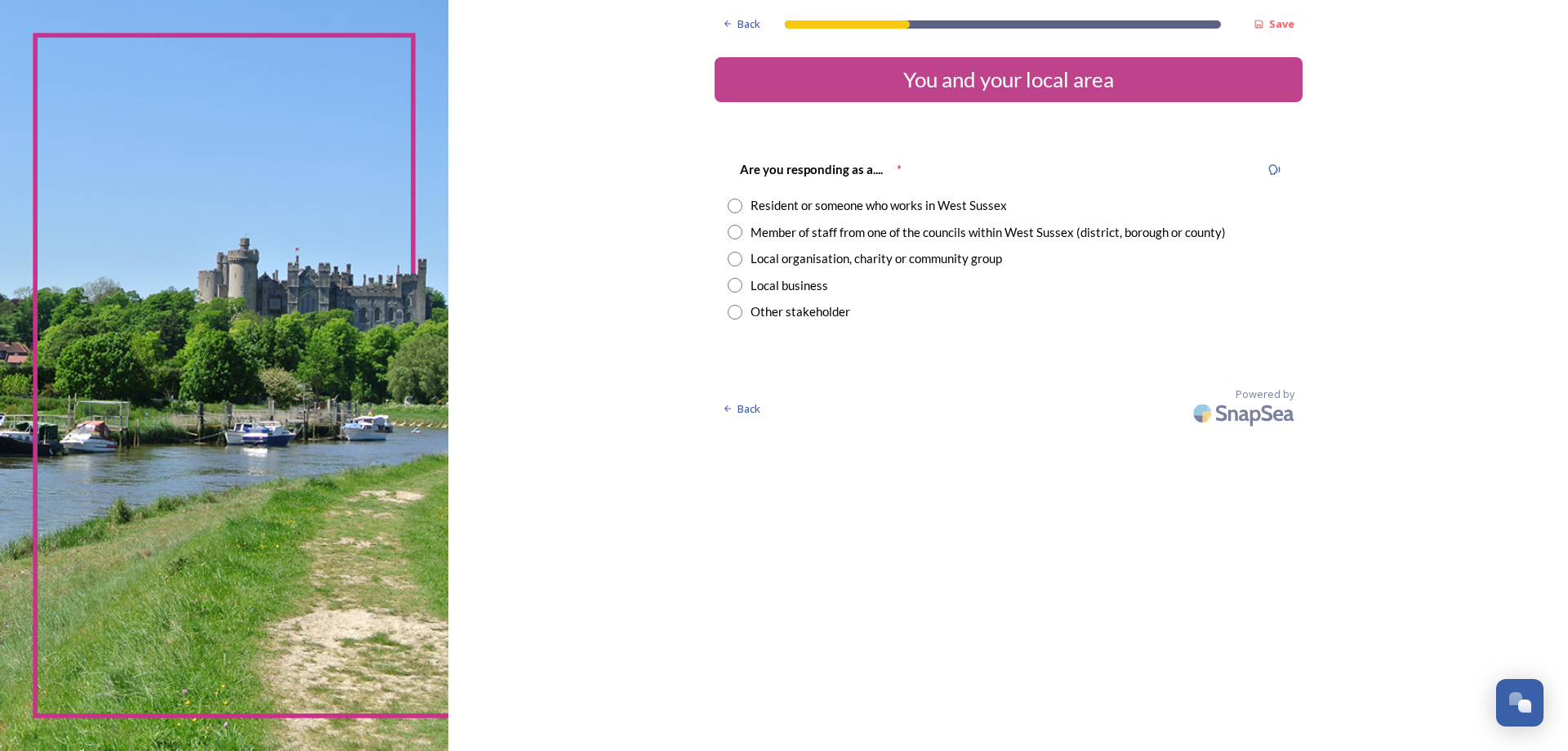 click at bounding box center (735, 206) 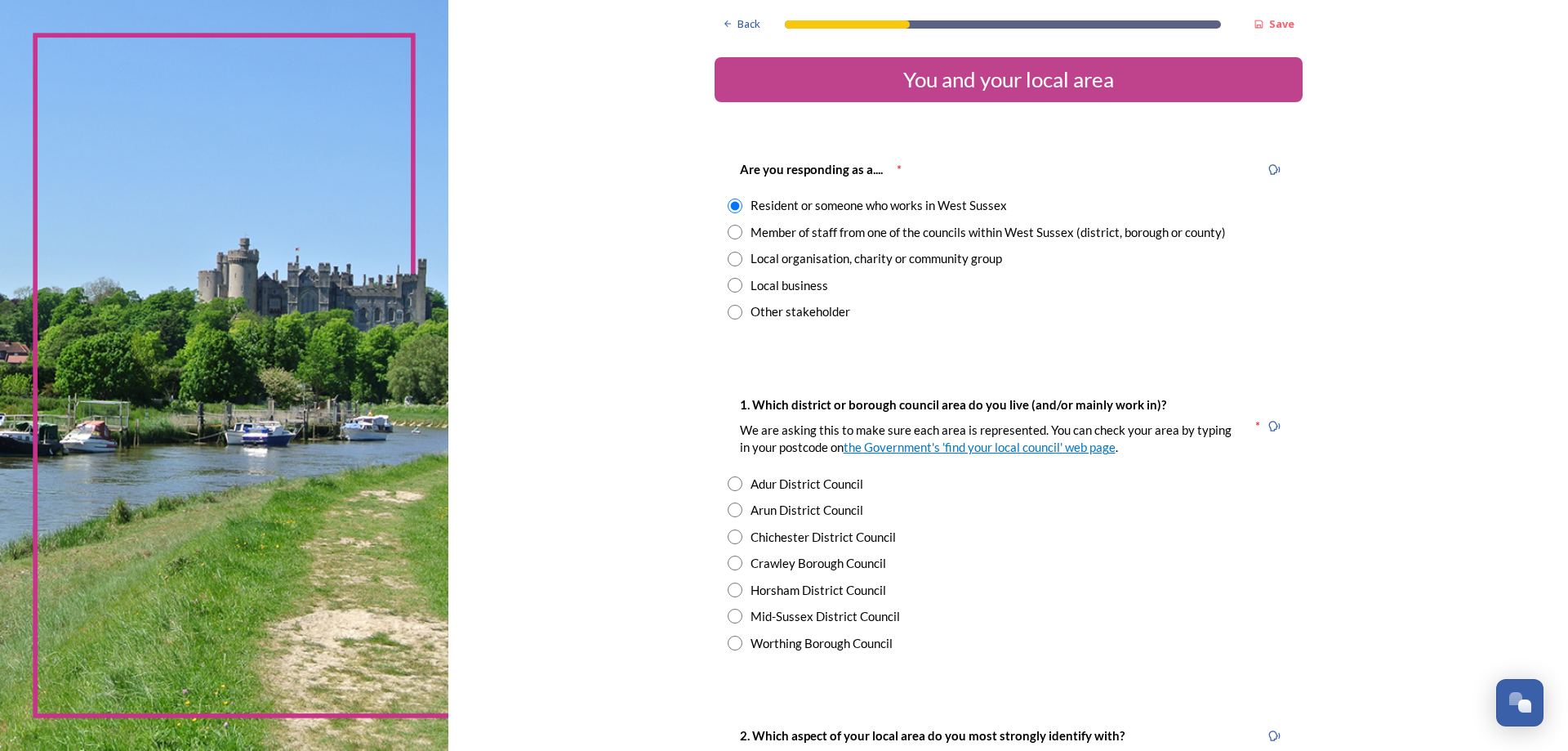 scroll, scrollTop: 163, scrollLeft: 0, axis: vertical 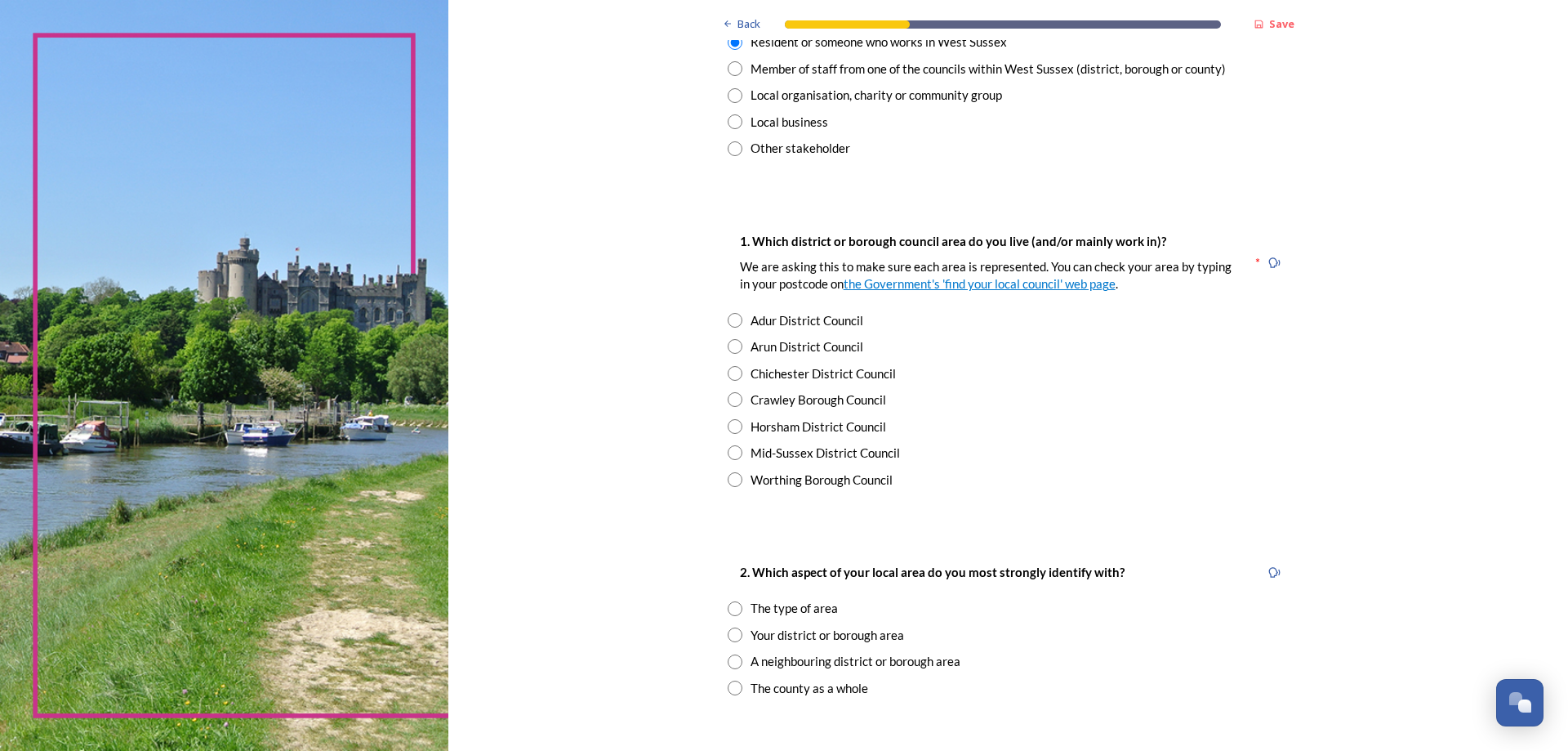 click at bounding box center (735, 427) 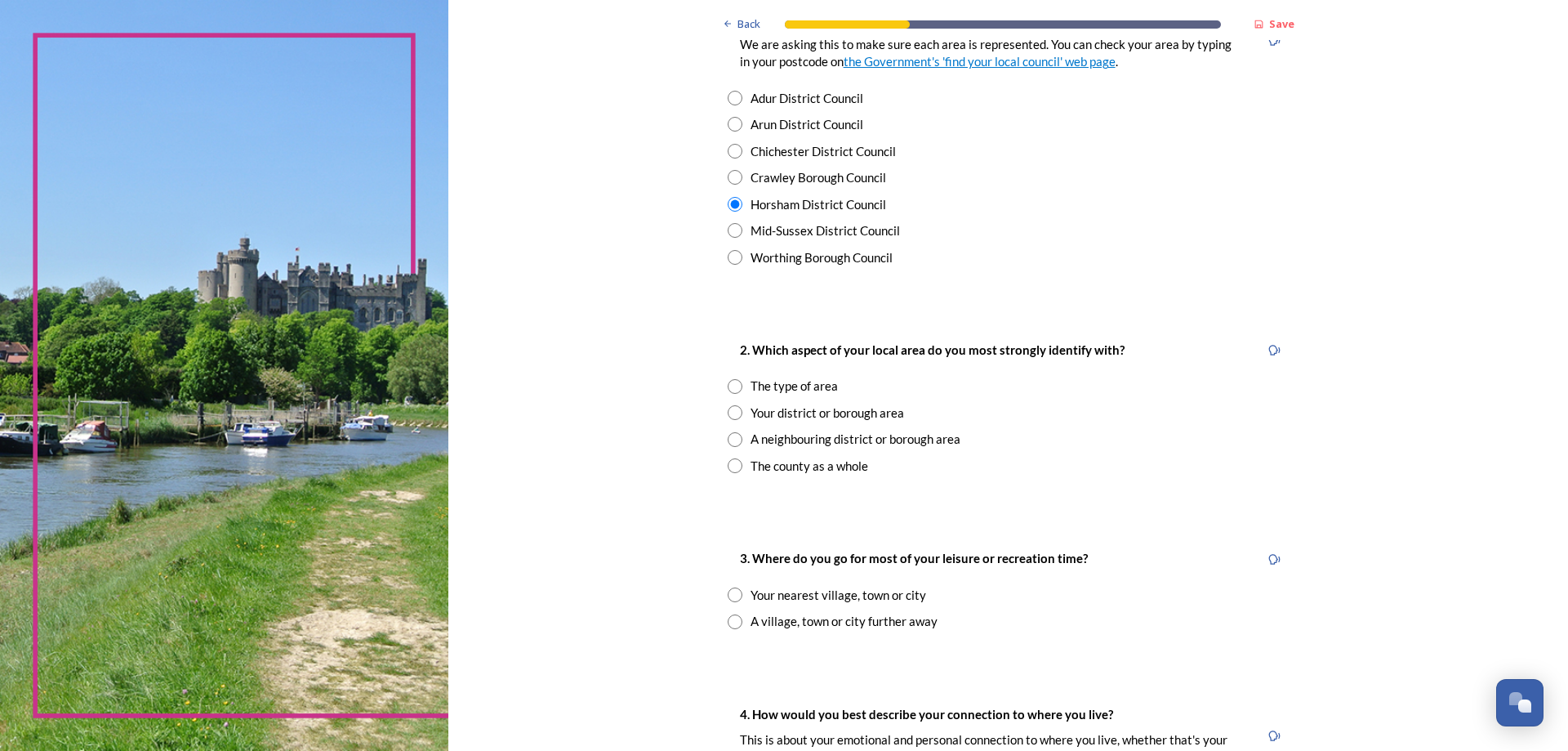 scroll, scrollTop: 409, scrollLeft: 0, axis: vertical 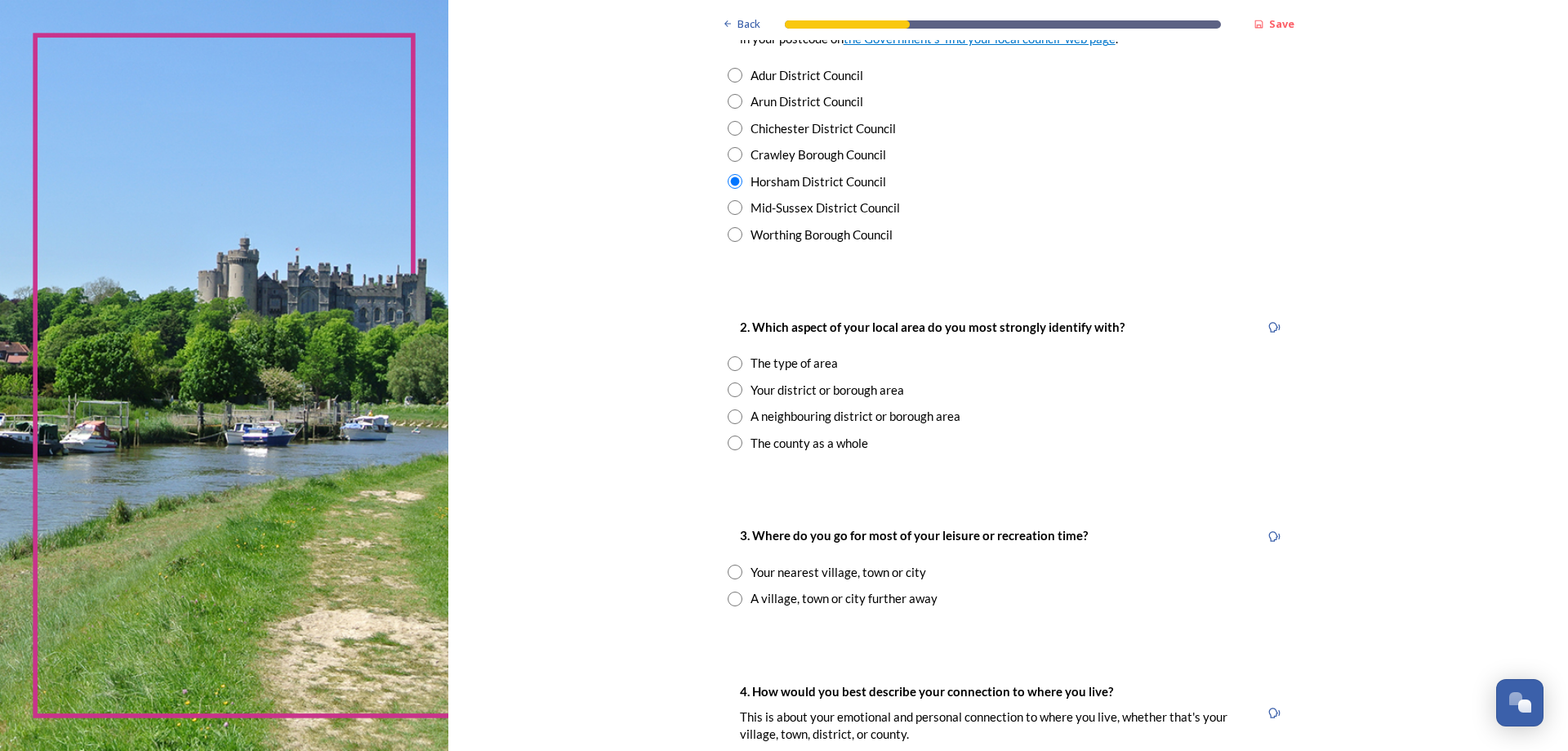 click at bounding box center [735, 390] 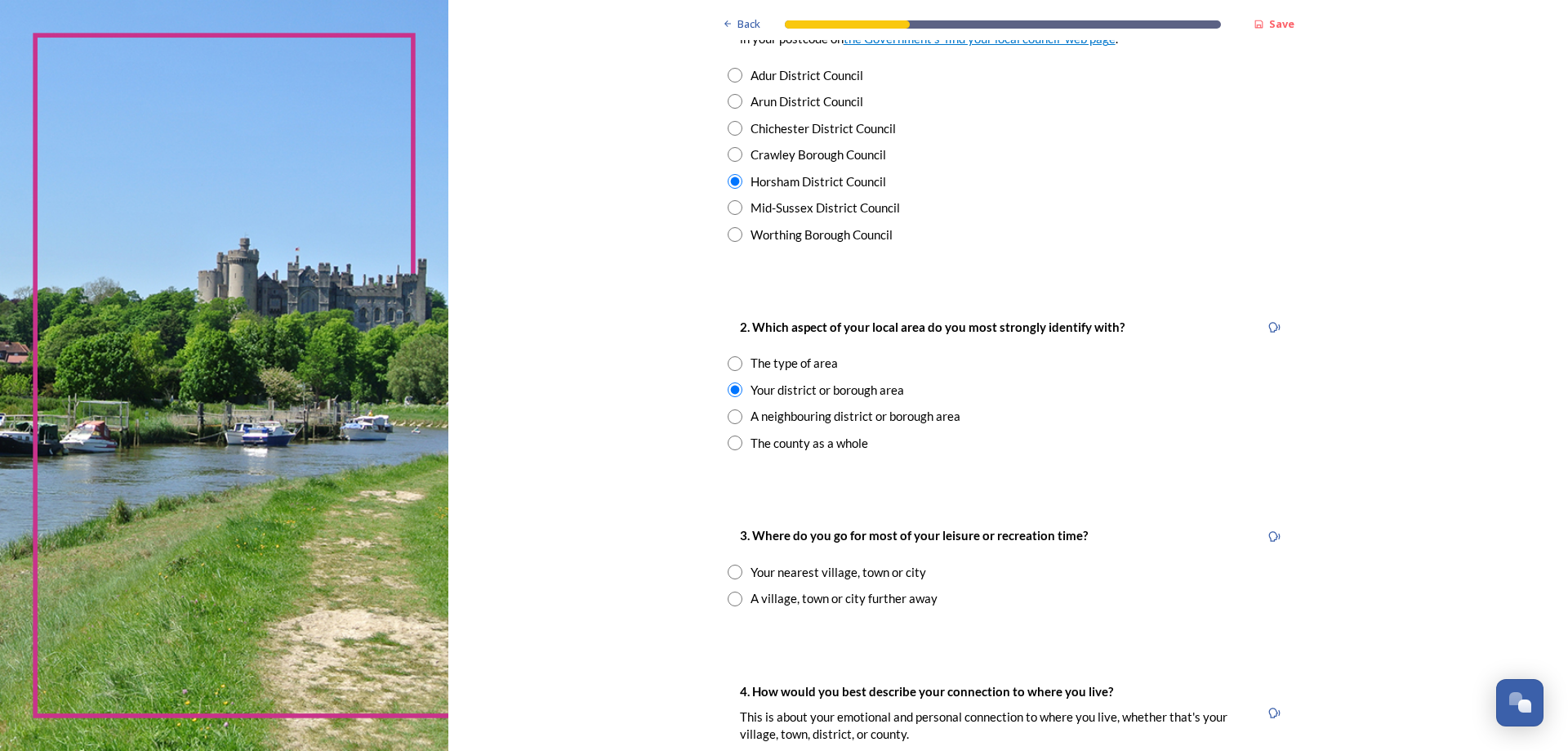 click at bounding box center [735, 417] 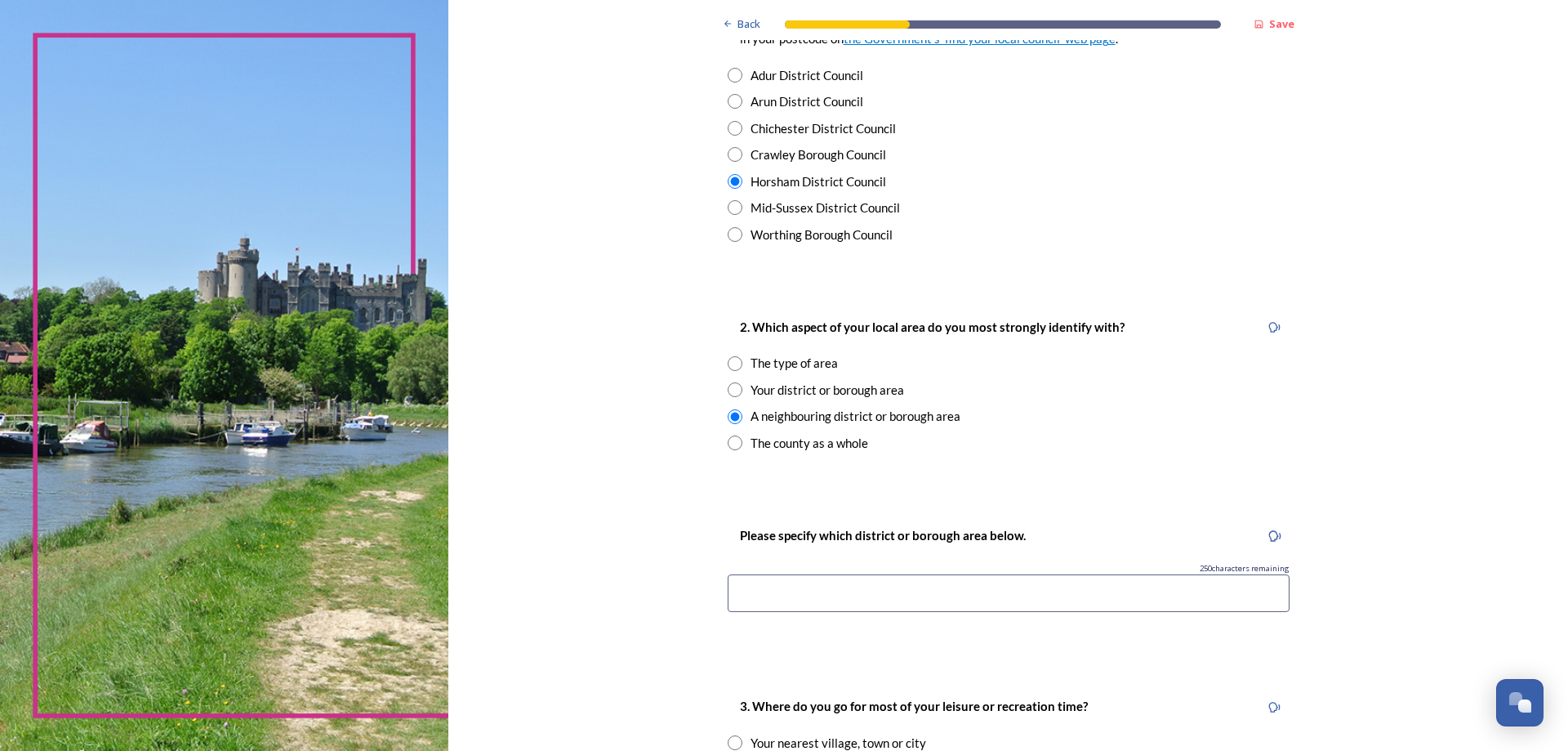 click at bounding box center (735, 390) 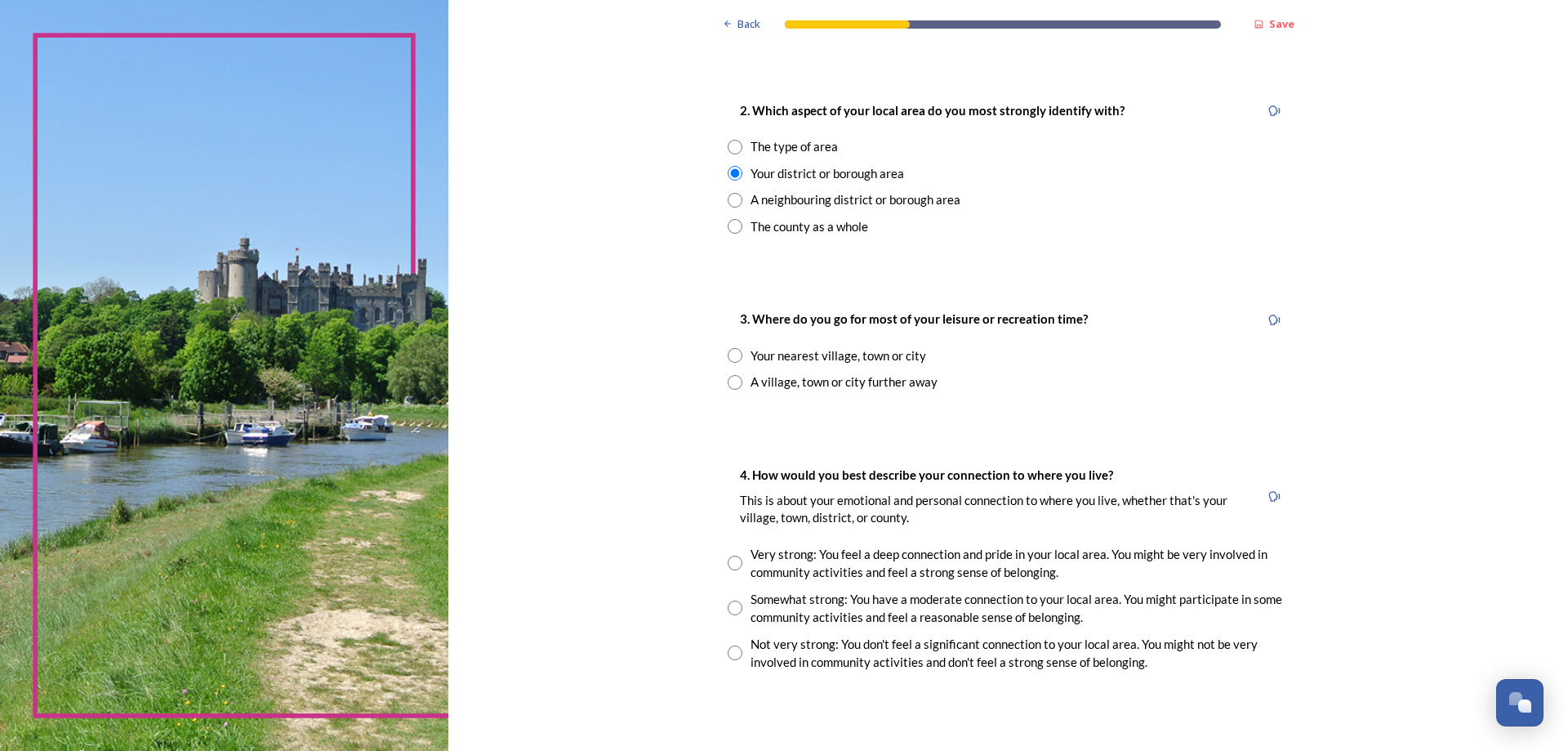 scroll, scrollTop: 654, scrollLeft: 0, axis: vertical 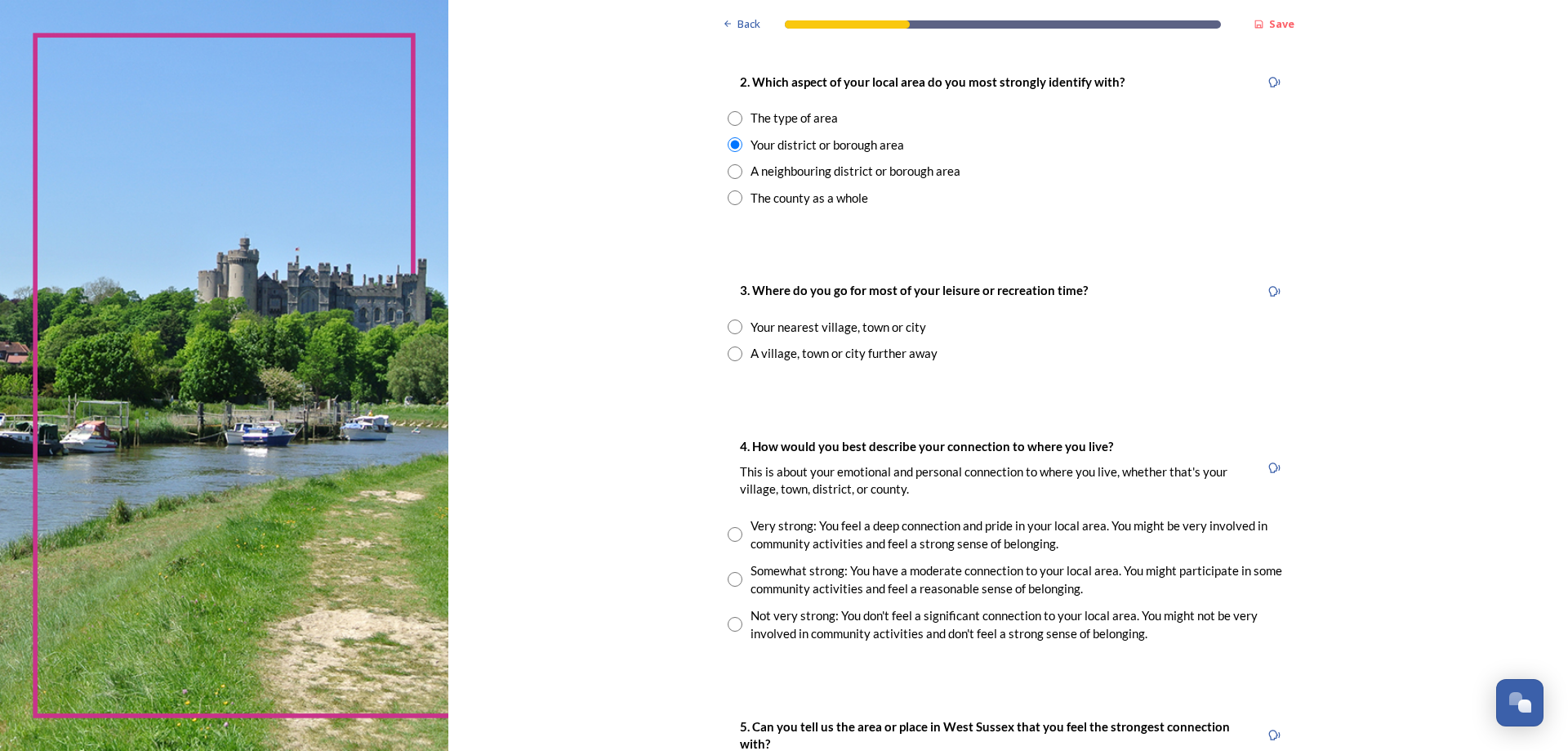click at bounding box center [735, 327] 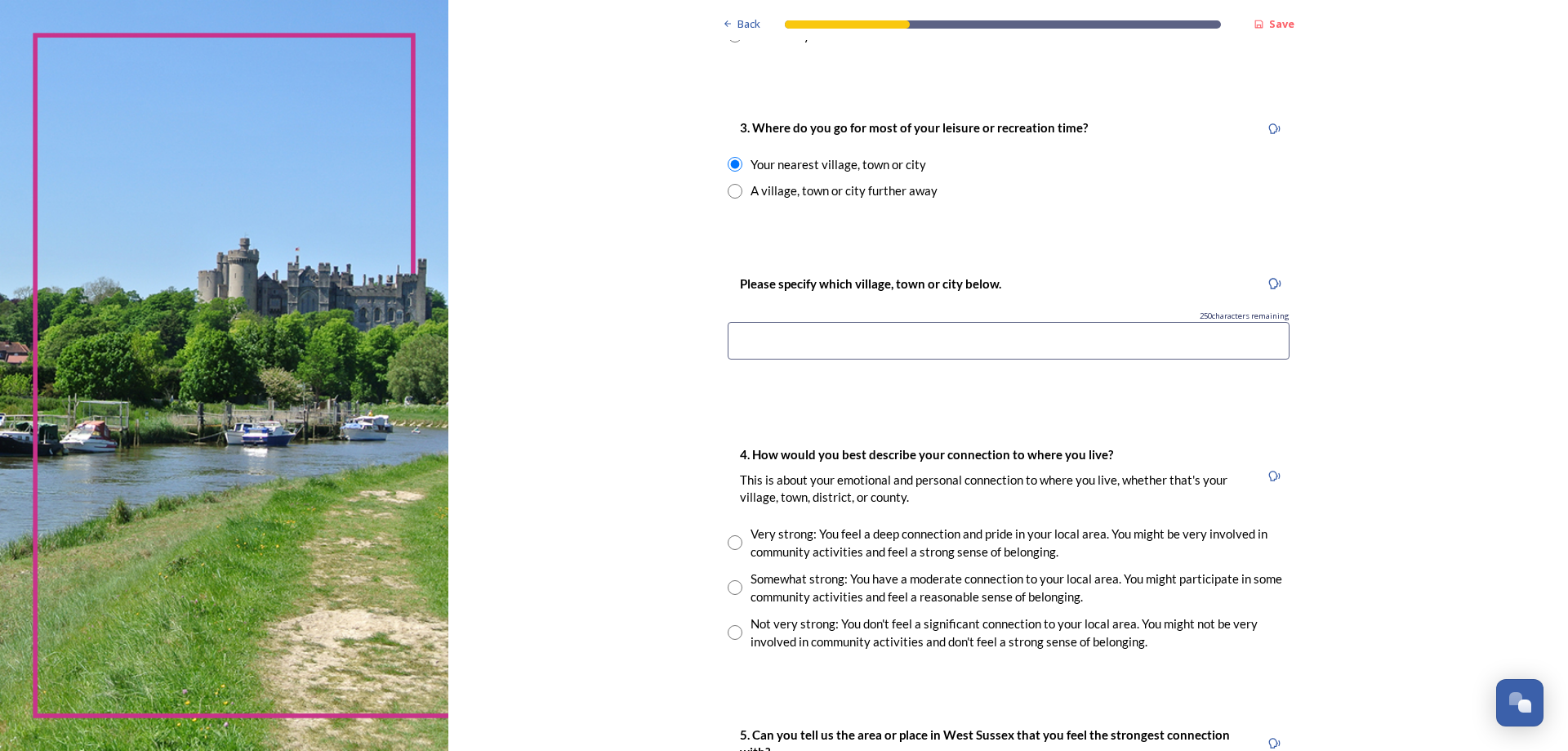 scroll, scrollTop: 817, scrollLeft: 0, axis: vertical 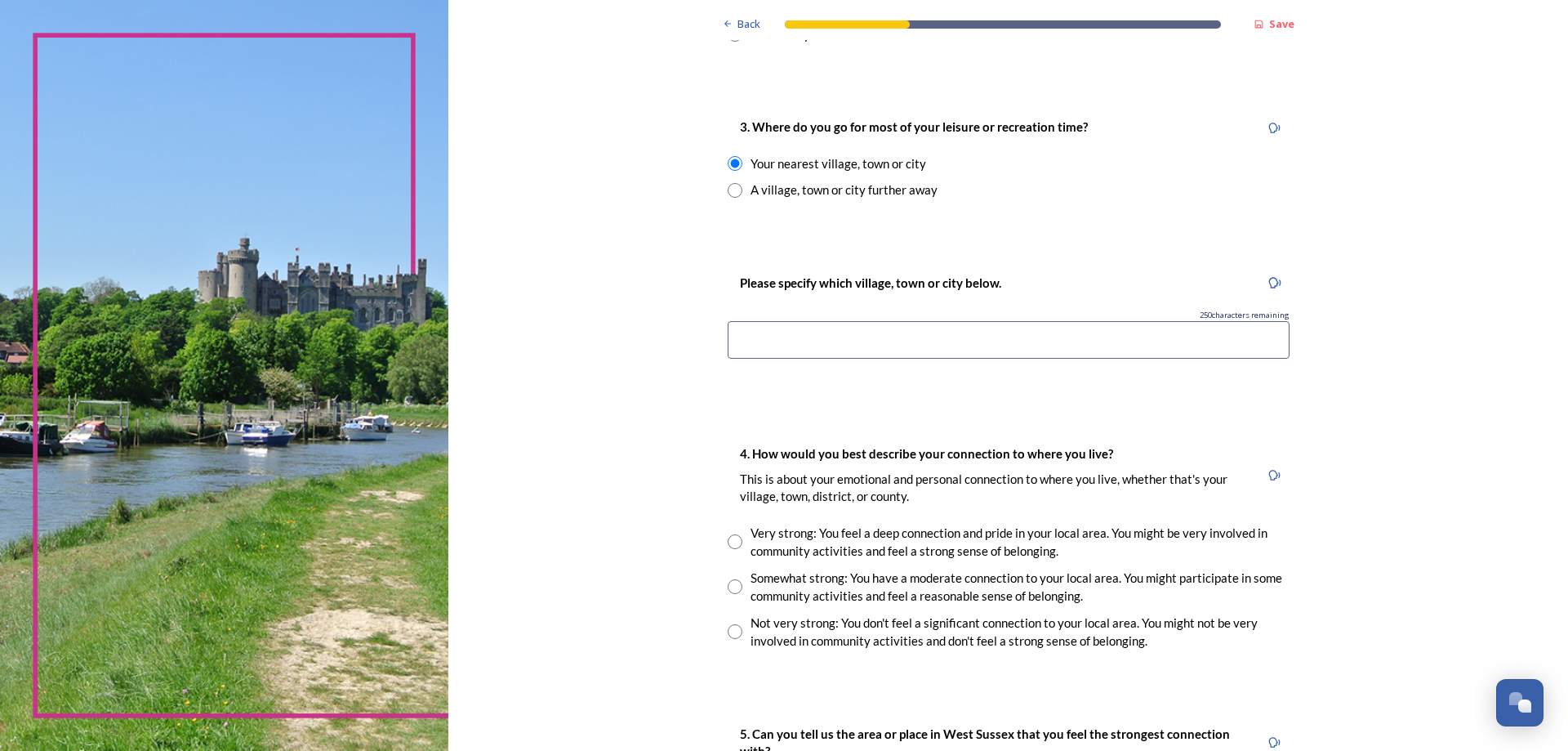 click at bounding box center (1009, 340) 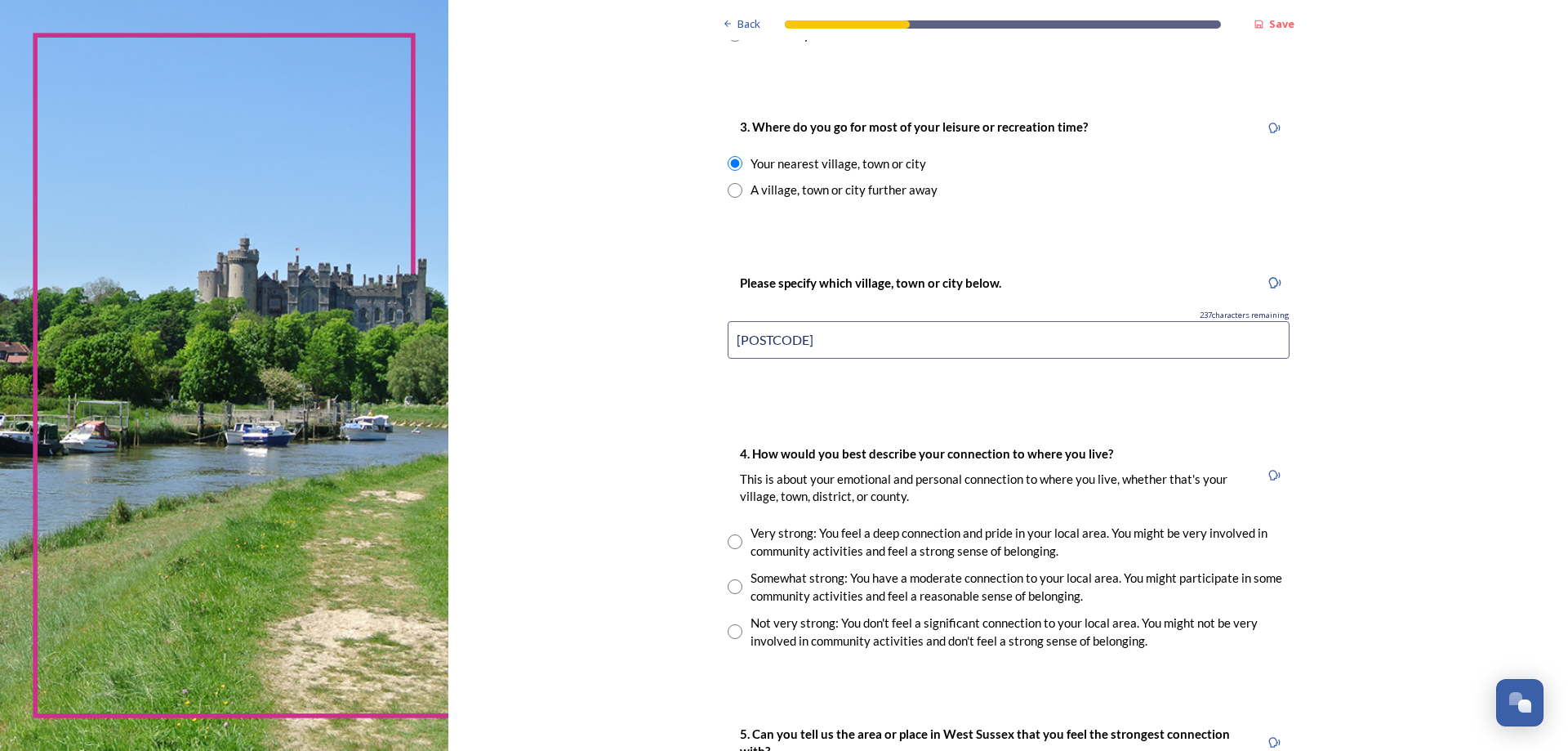 type on "billingshurst" 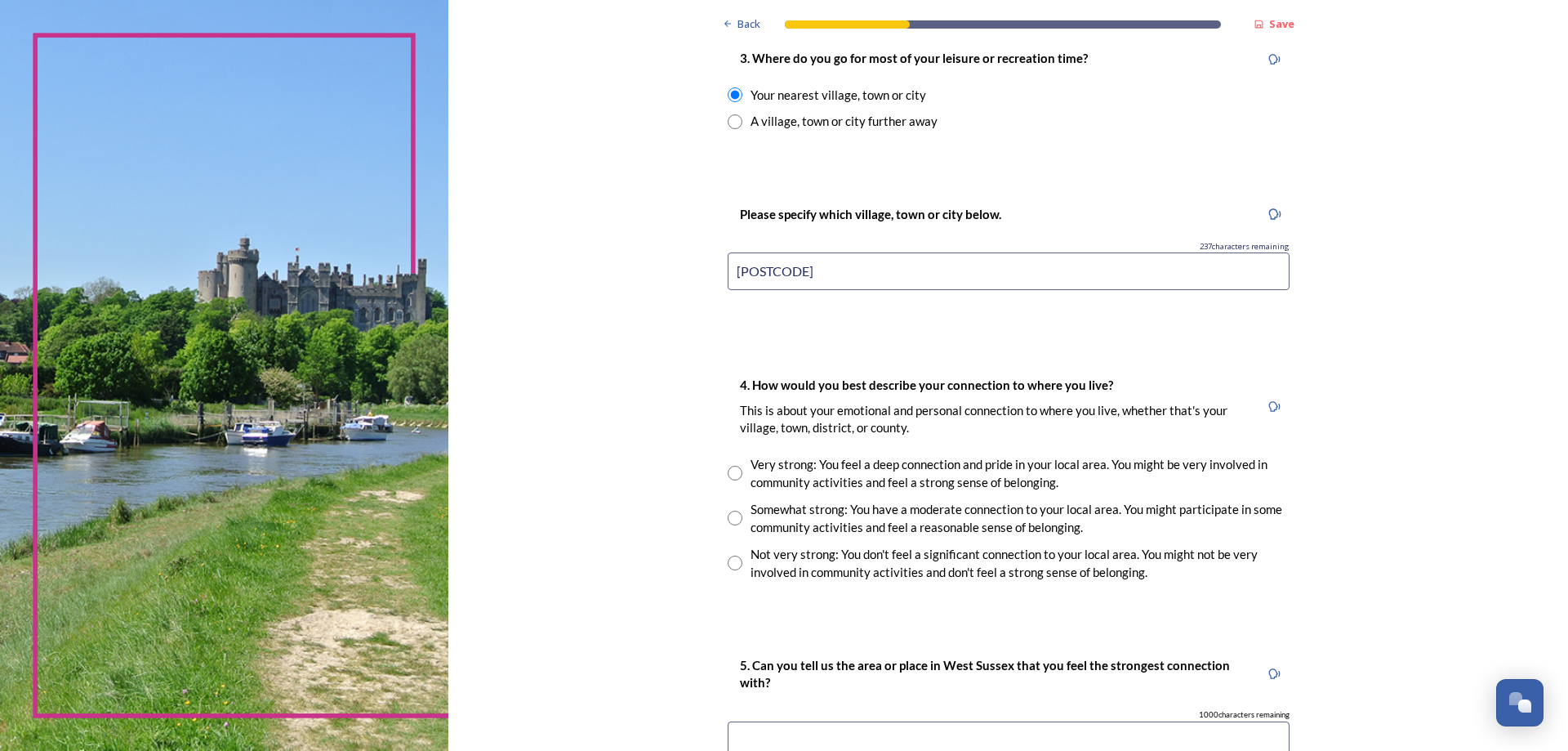 scroll, scrollTop: 981, scrollLeft: 0, axis: vertical 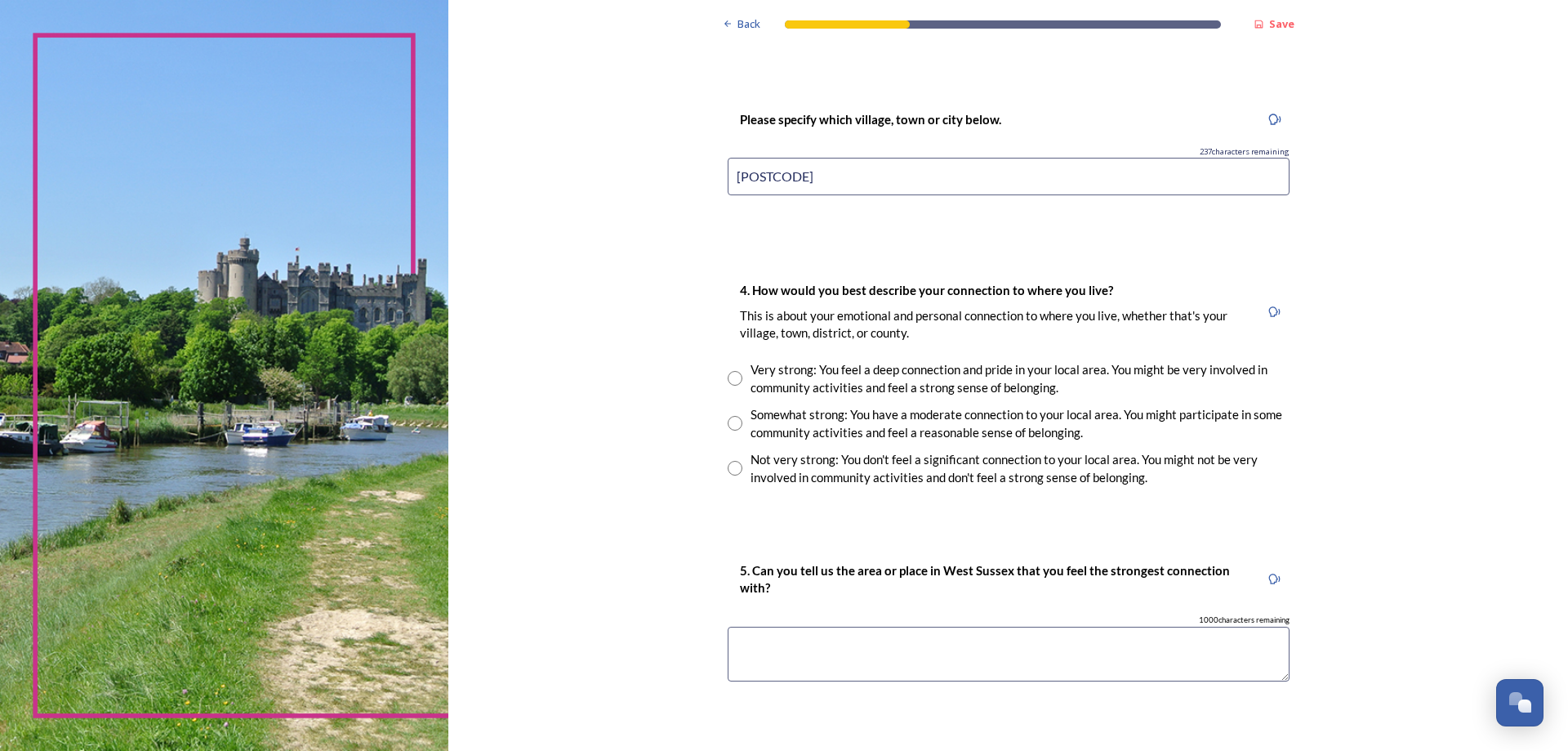 click at bounding box center (735, 378) 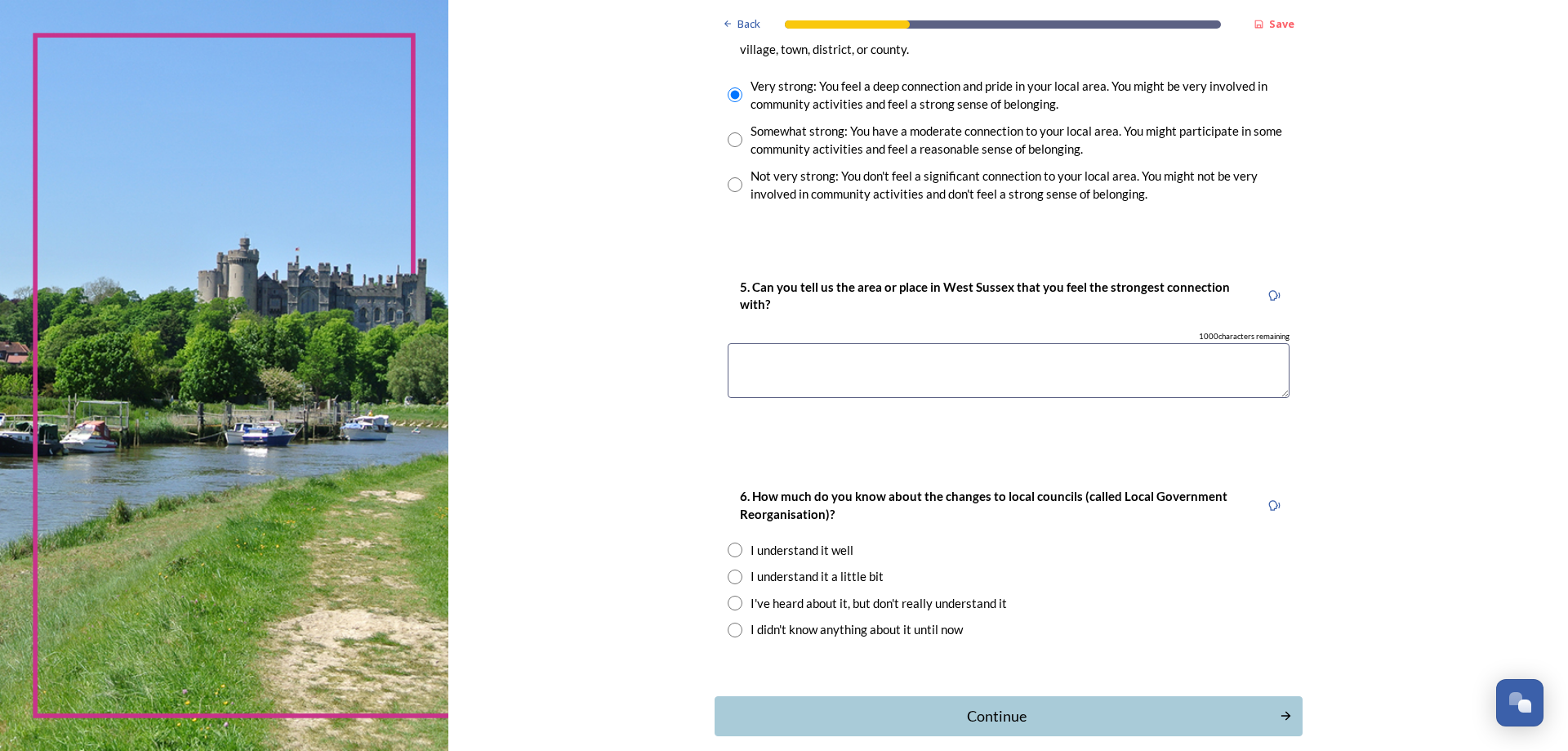scroll, scrollTop: 1308, scrollLeft: 0, axis: vertical 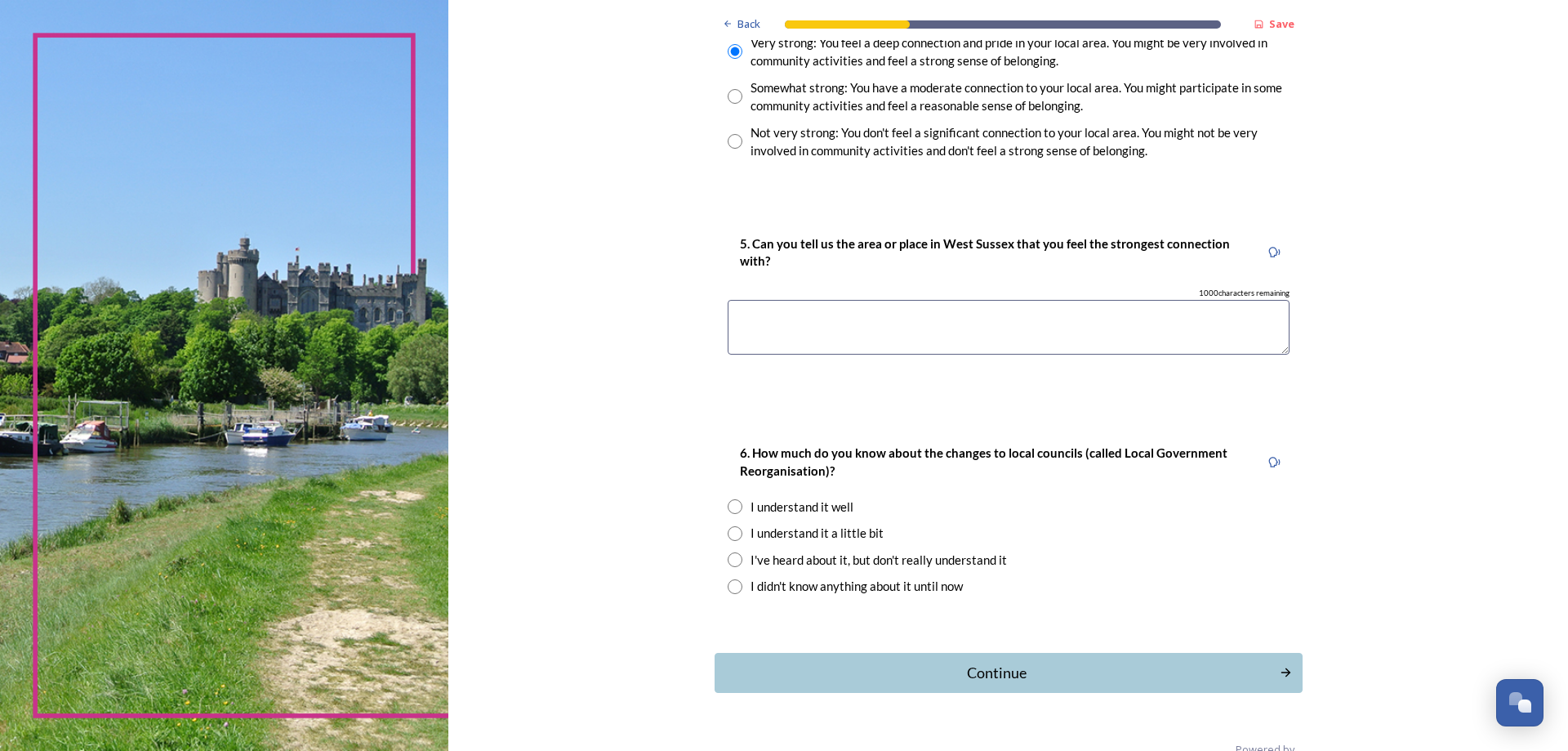 click at bounding box center (1009, 327) 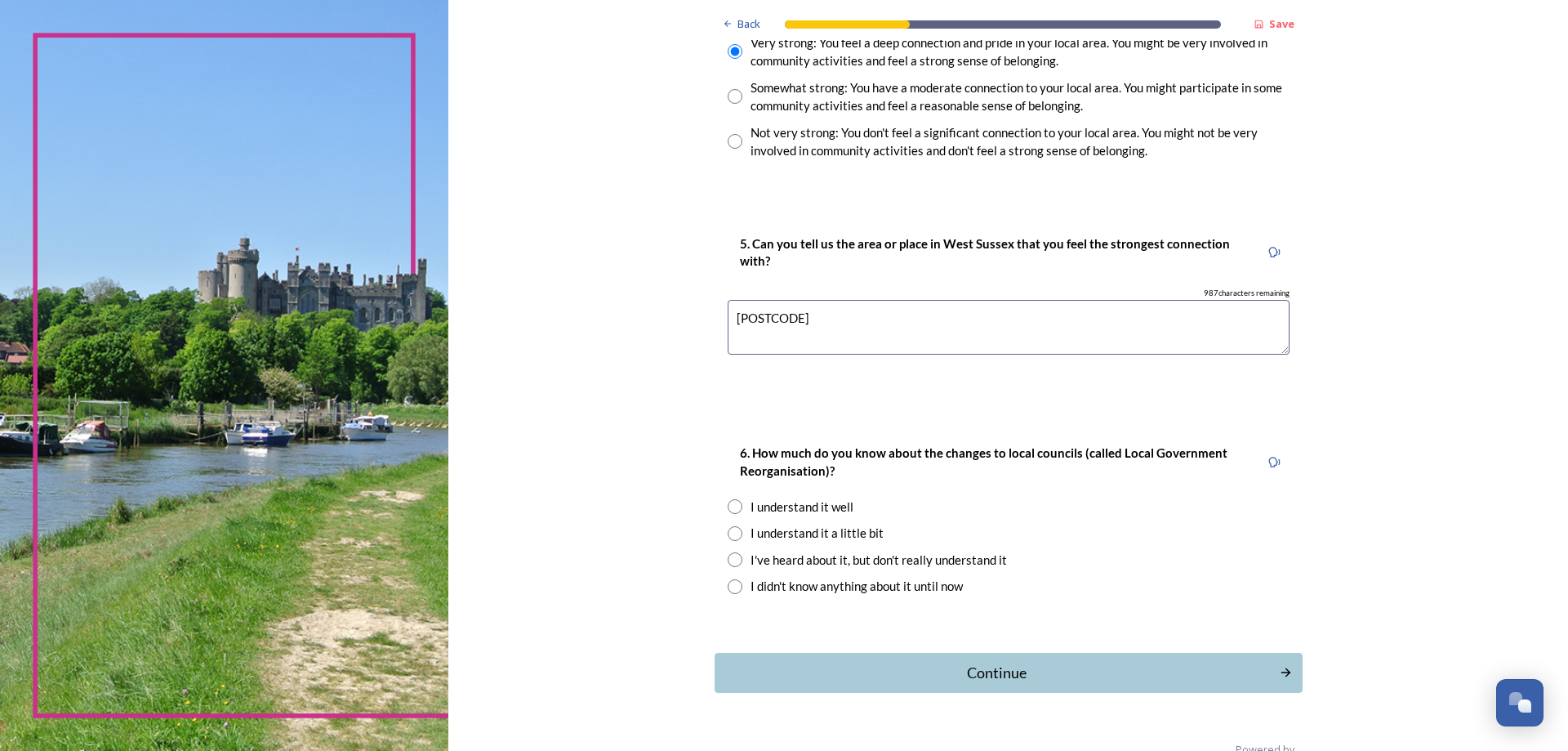 type on "billingshurst" 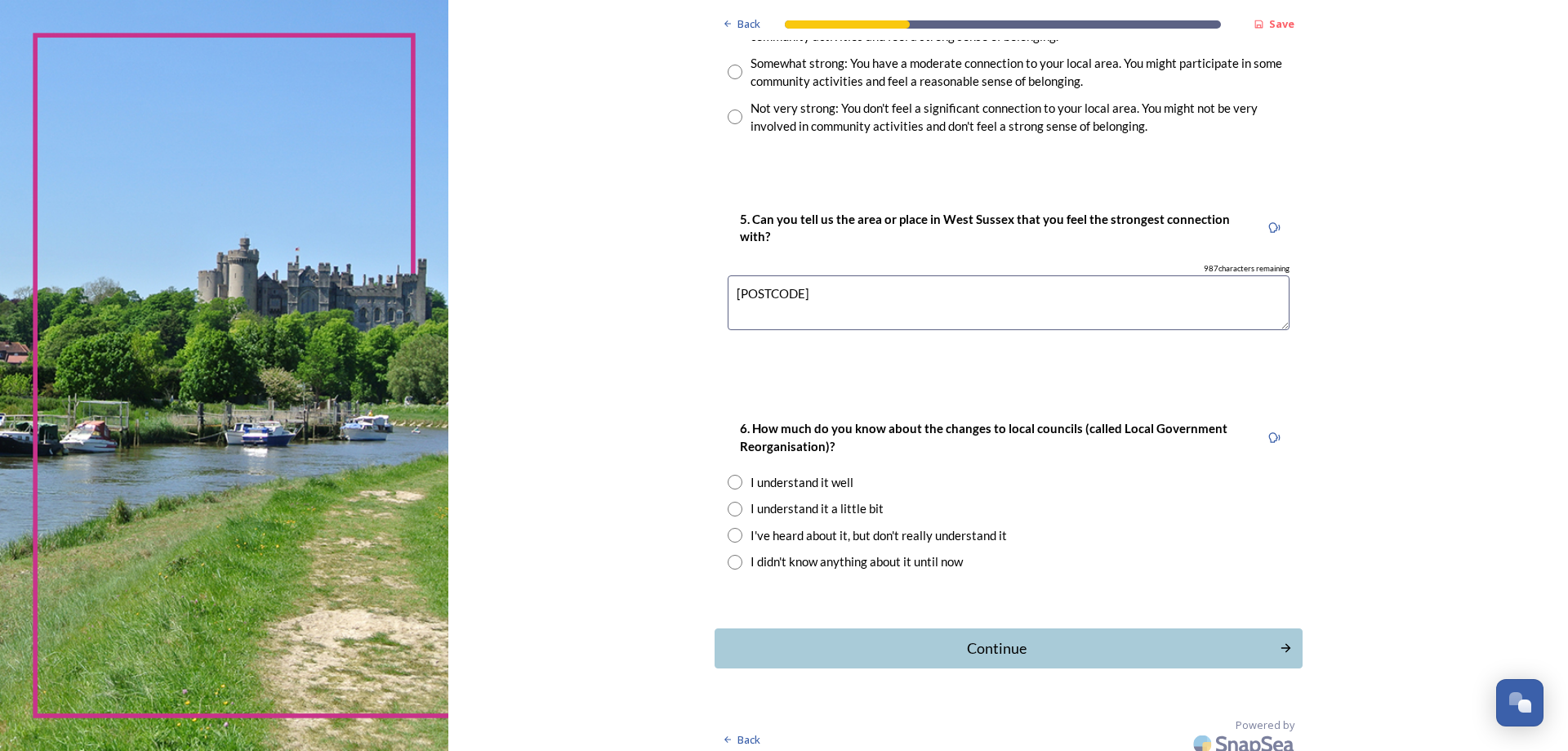 scroll, scrollTop: 1344, scrollLeft: 0, axis: vertical 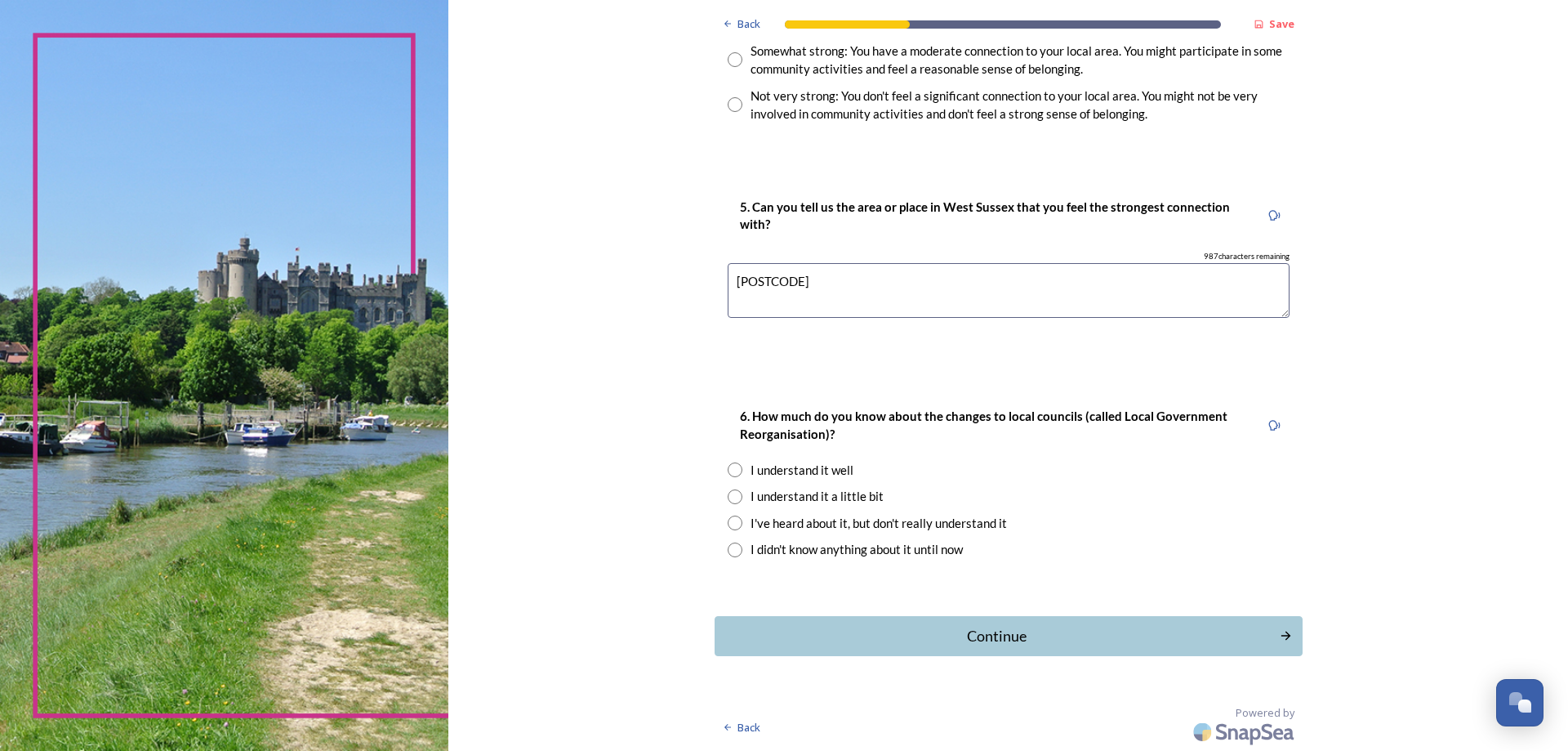 click at bounding box center (735, 497) 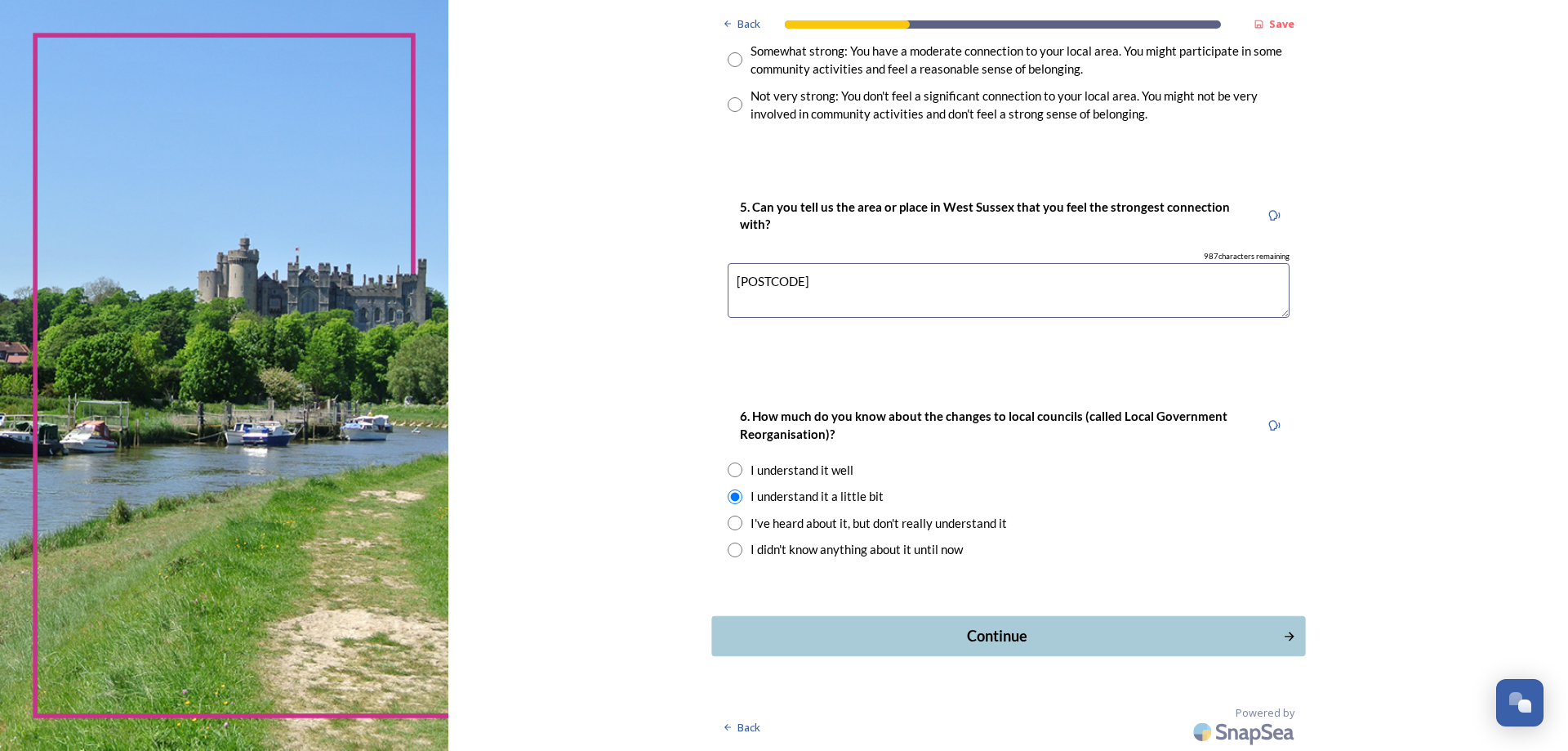 click on "Continue" at bounding box center [996, 636] 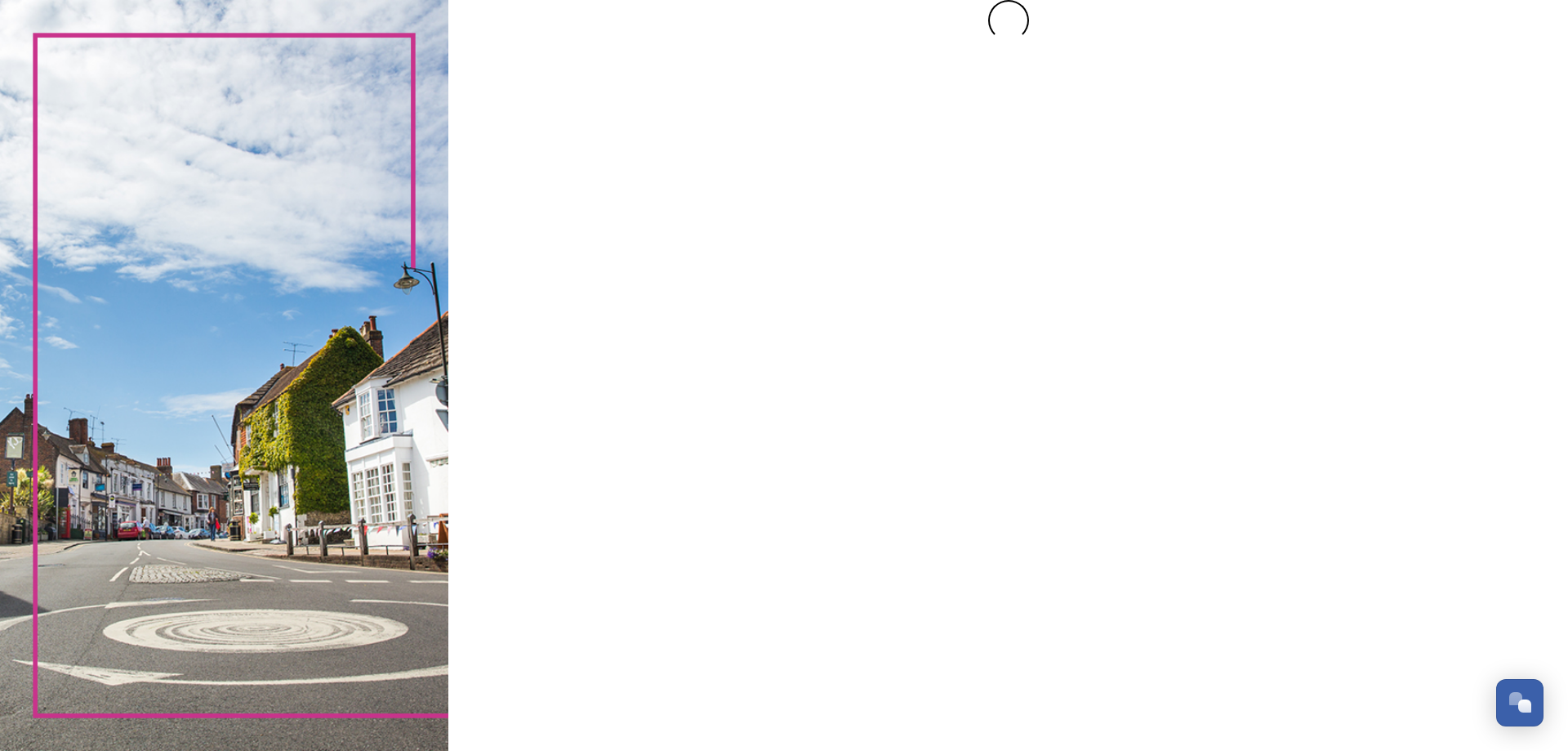 scroll, scrollTop: 0, scrollLeft: 0, axis: both 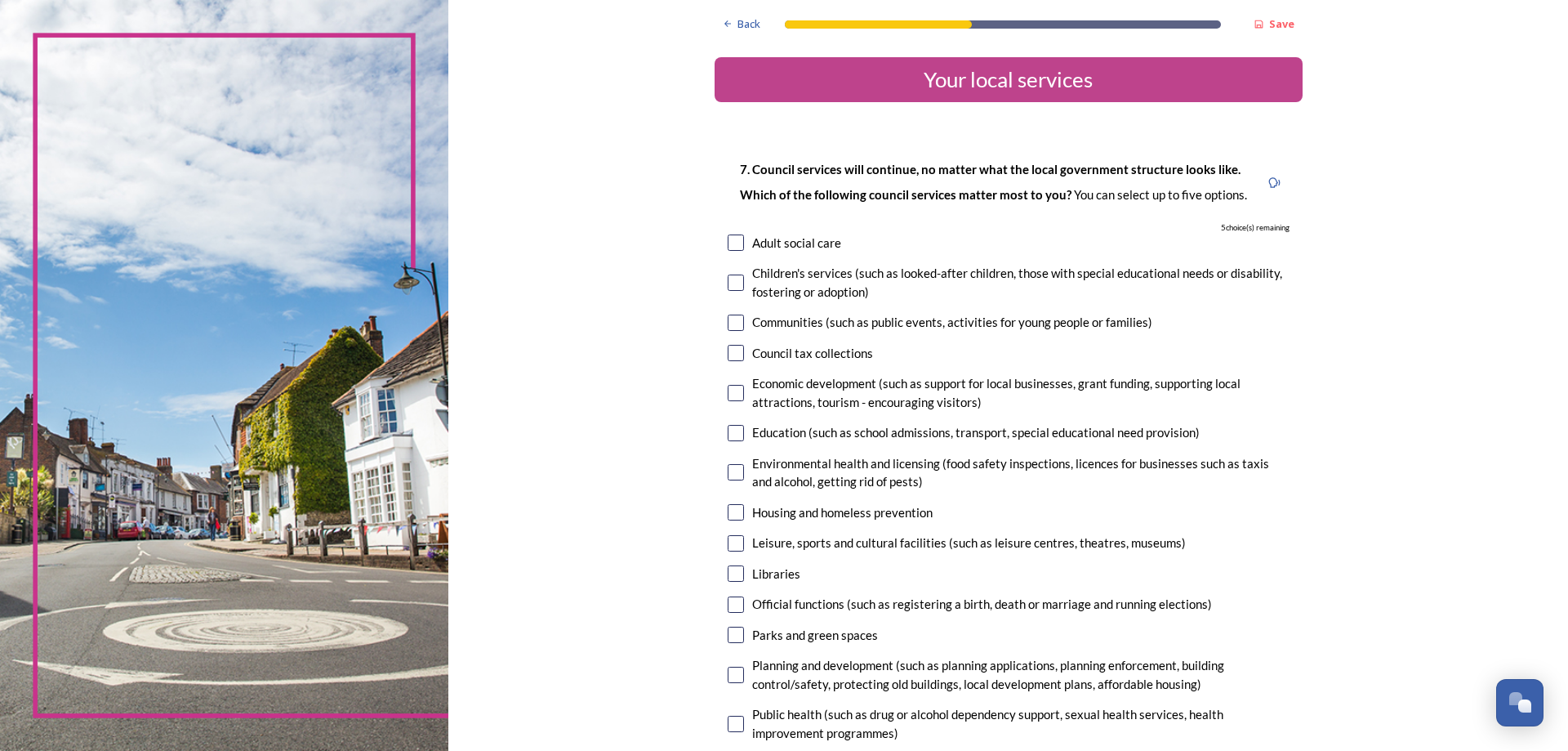 click at bounding box center (736, 243) 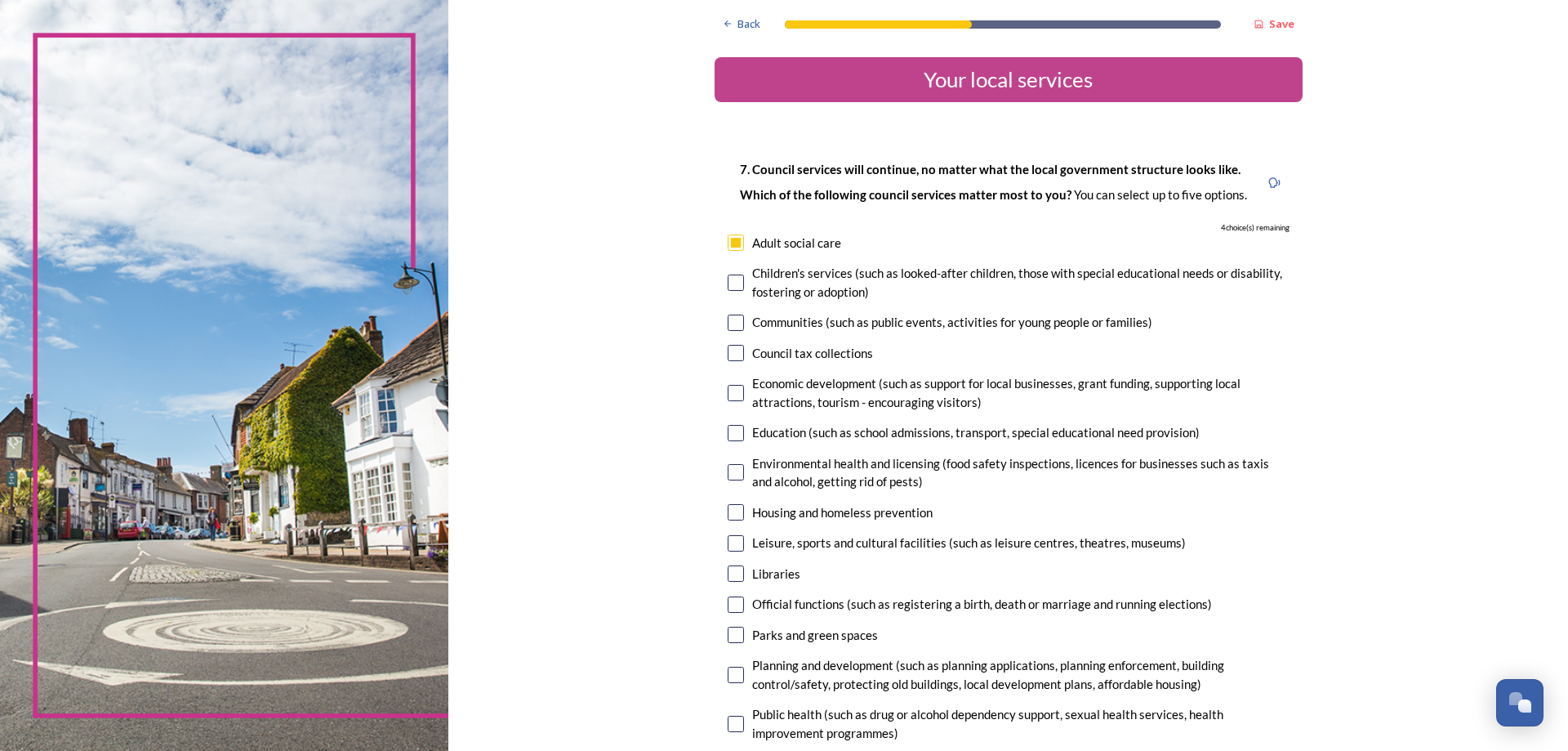 click at bounding box center (736, 243) 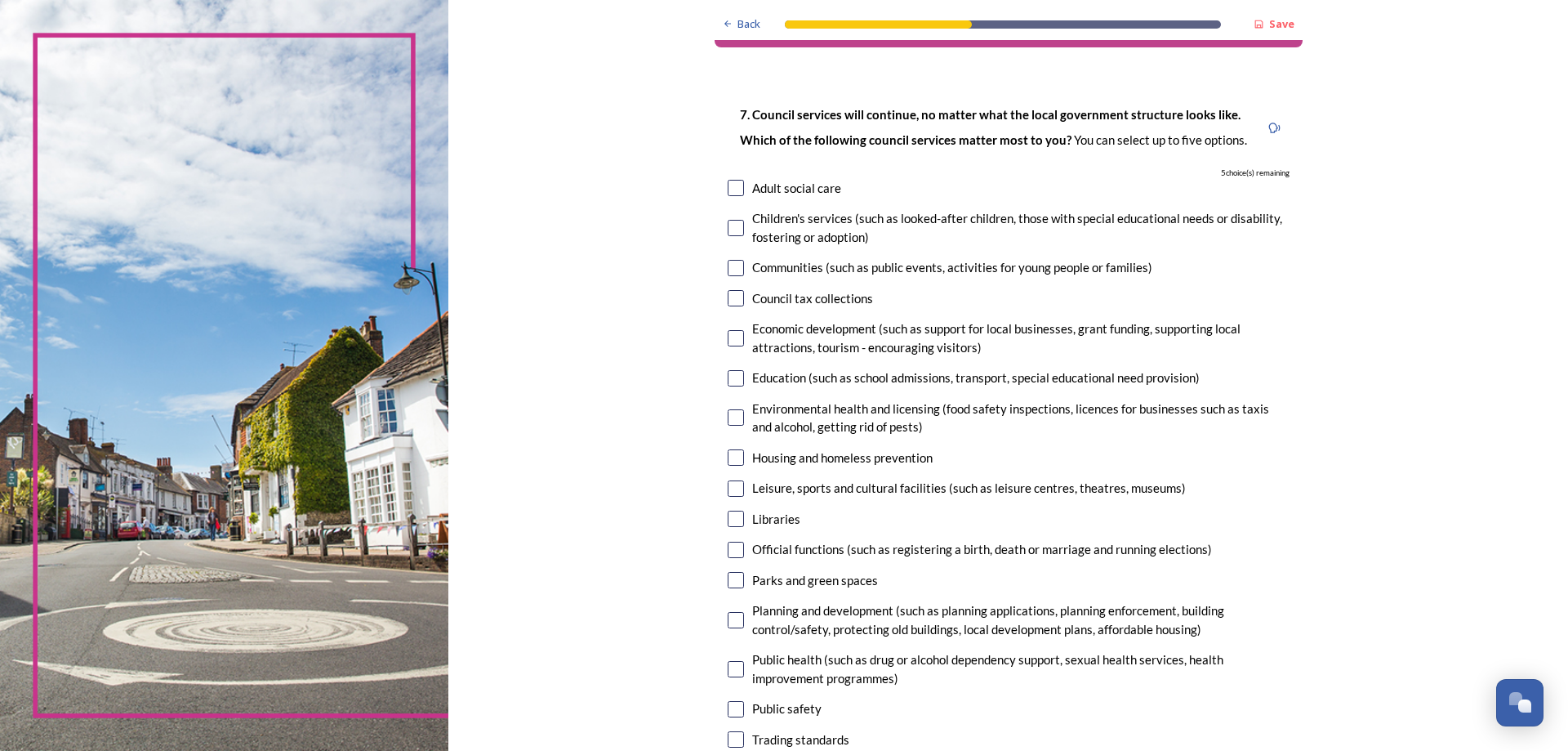 scroll, scrollTop: 82, scrollLeft: 0, axis: vertical 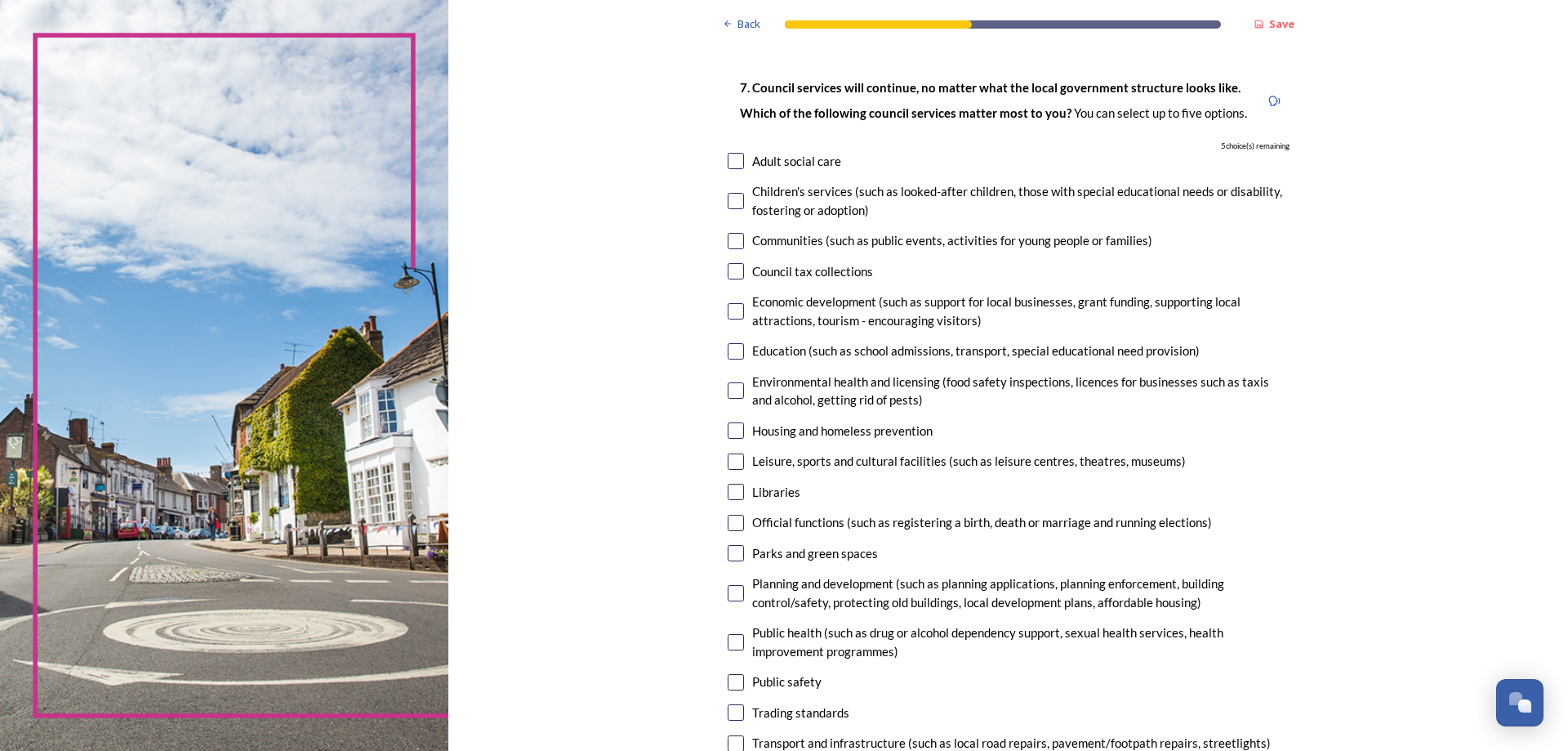 click at bounding box center (736, 271) 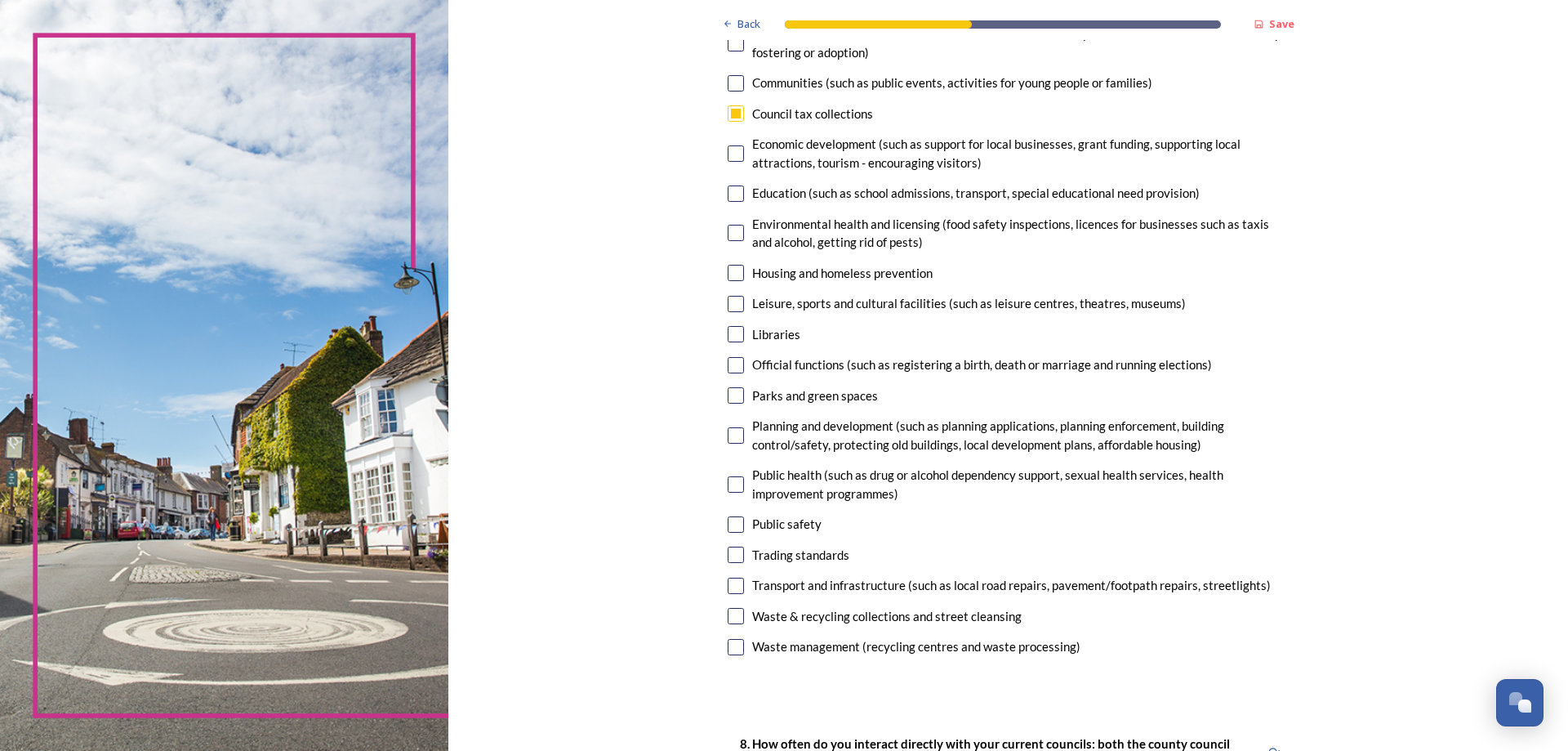 scroll, scrollTop: 245, scrollLeft: 0, axis: vertical 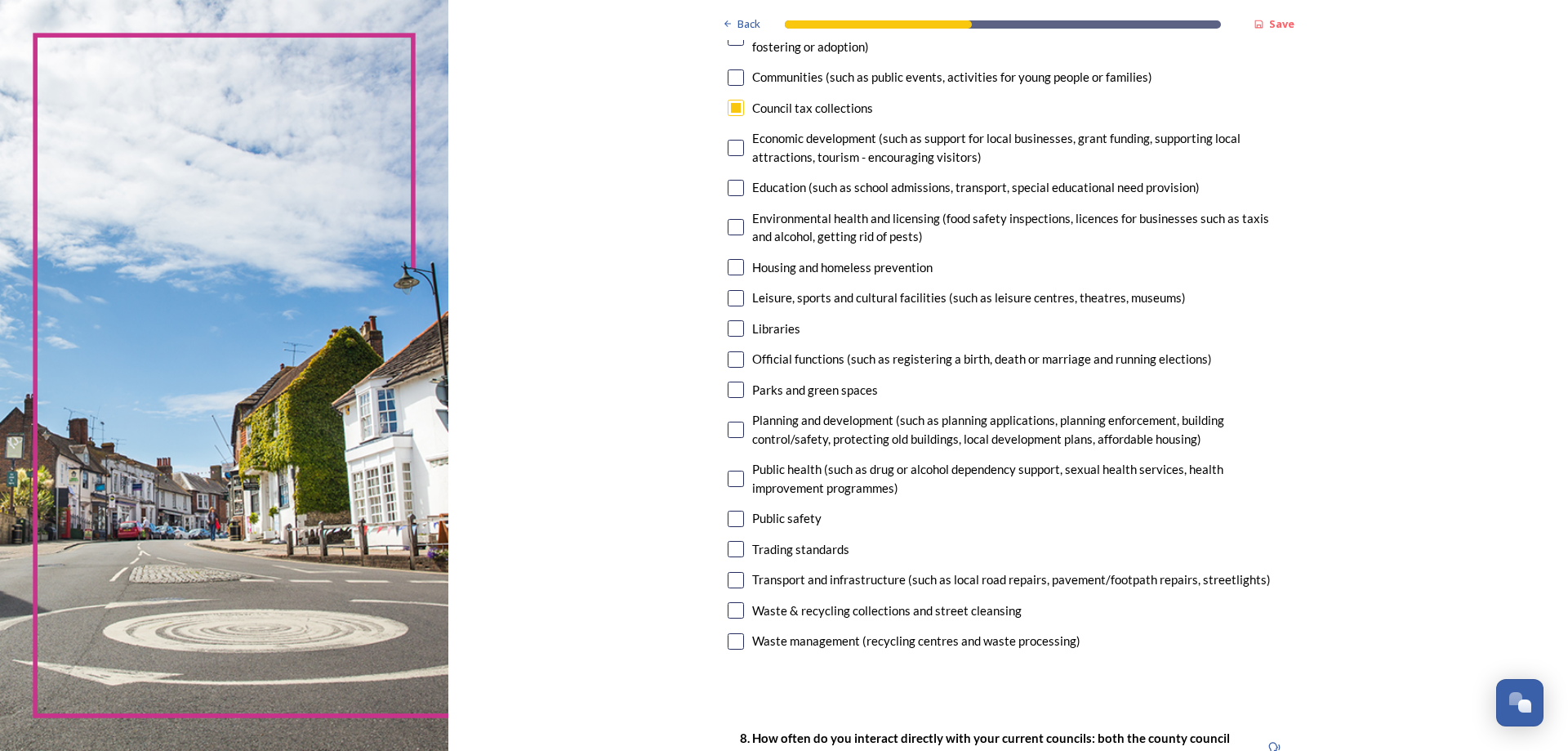 click at bounding box center (736, 519) 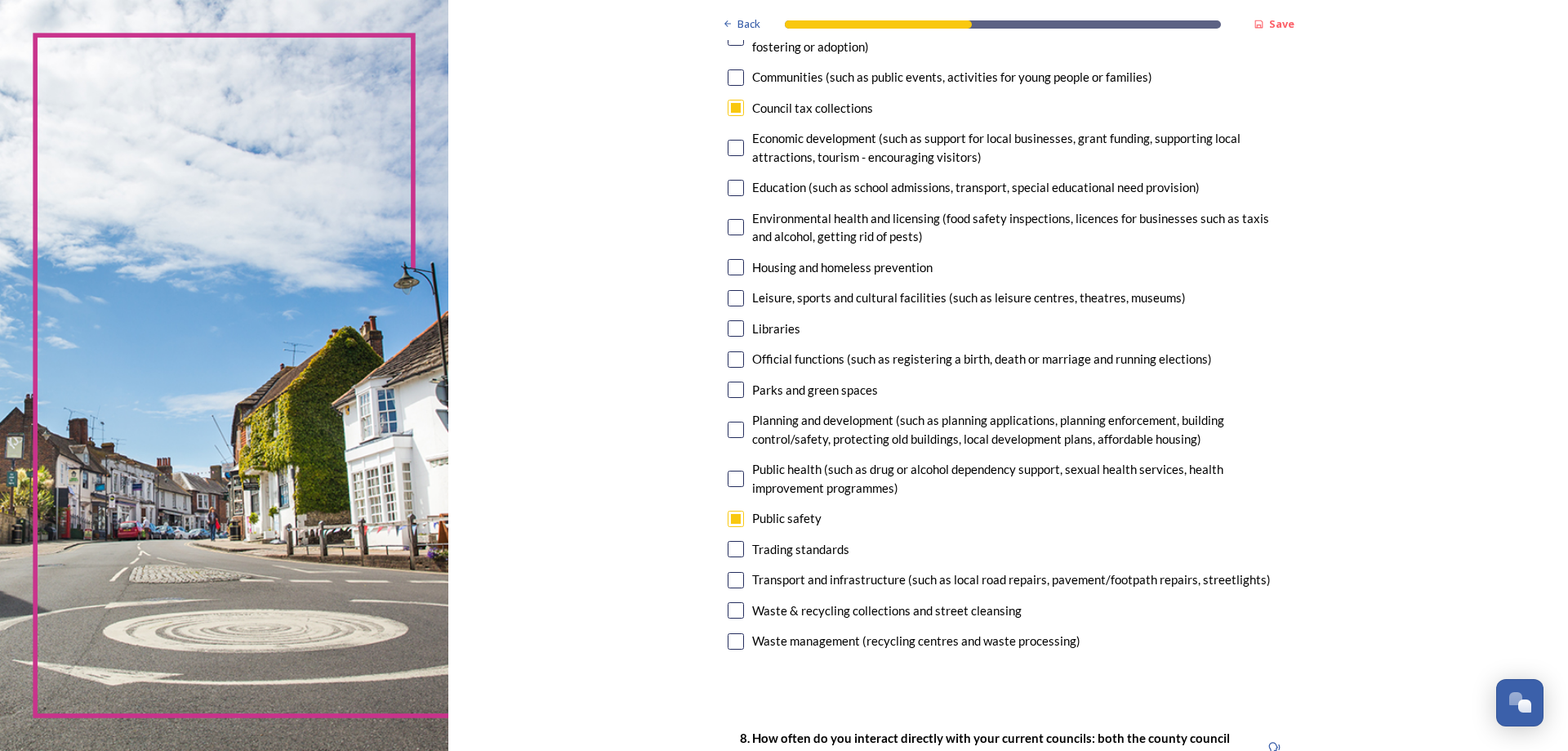 click at bounding box center (736, 580) 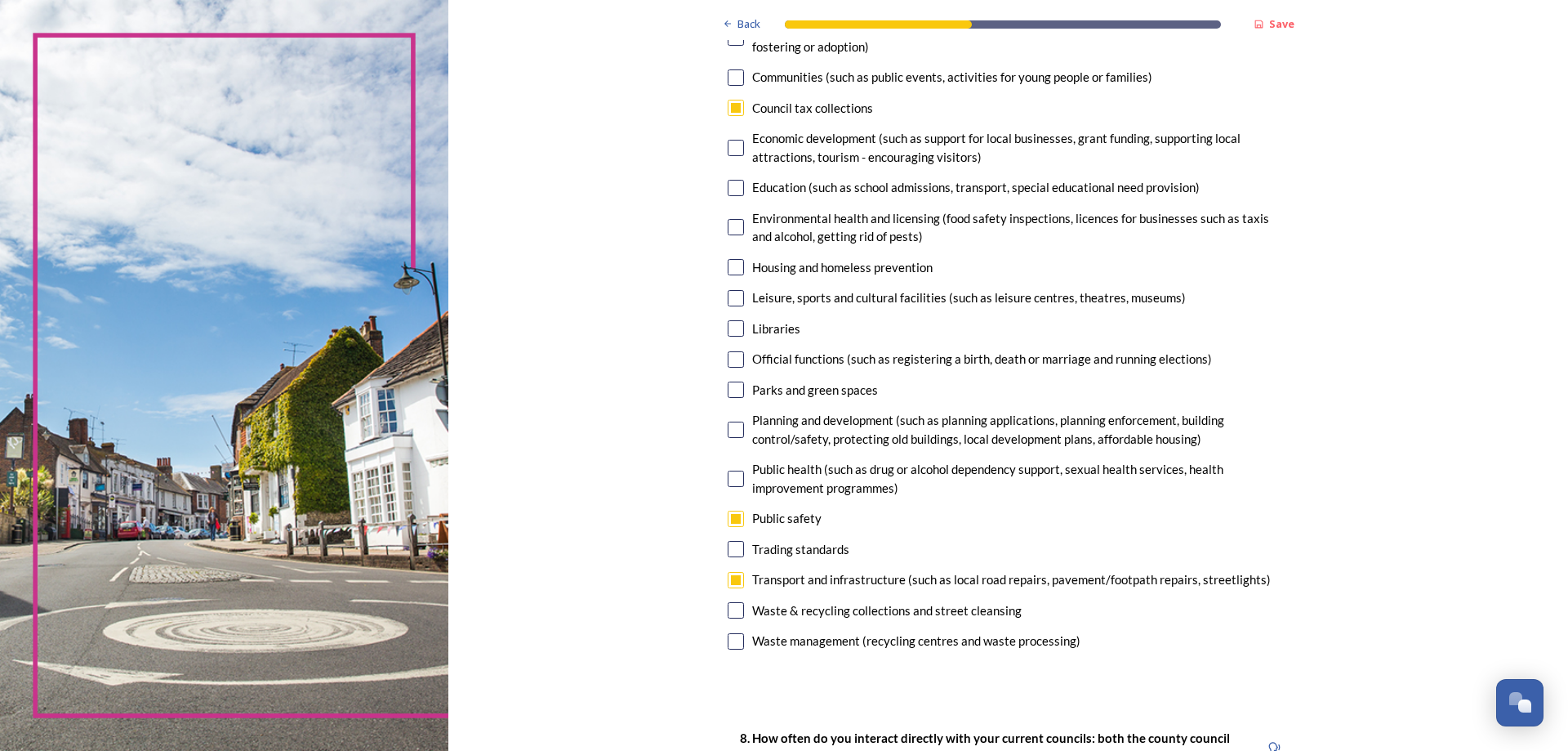 click at bounding box center (736, 610) 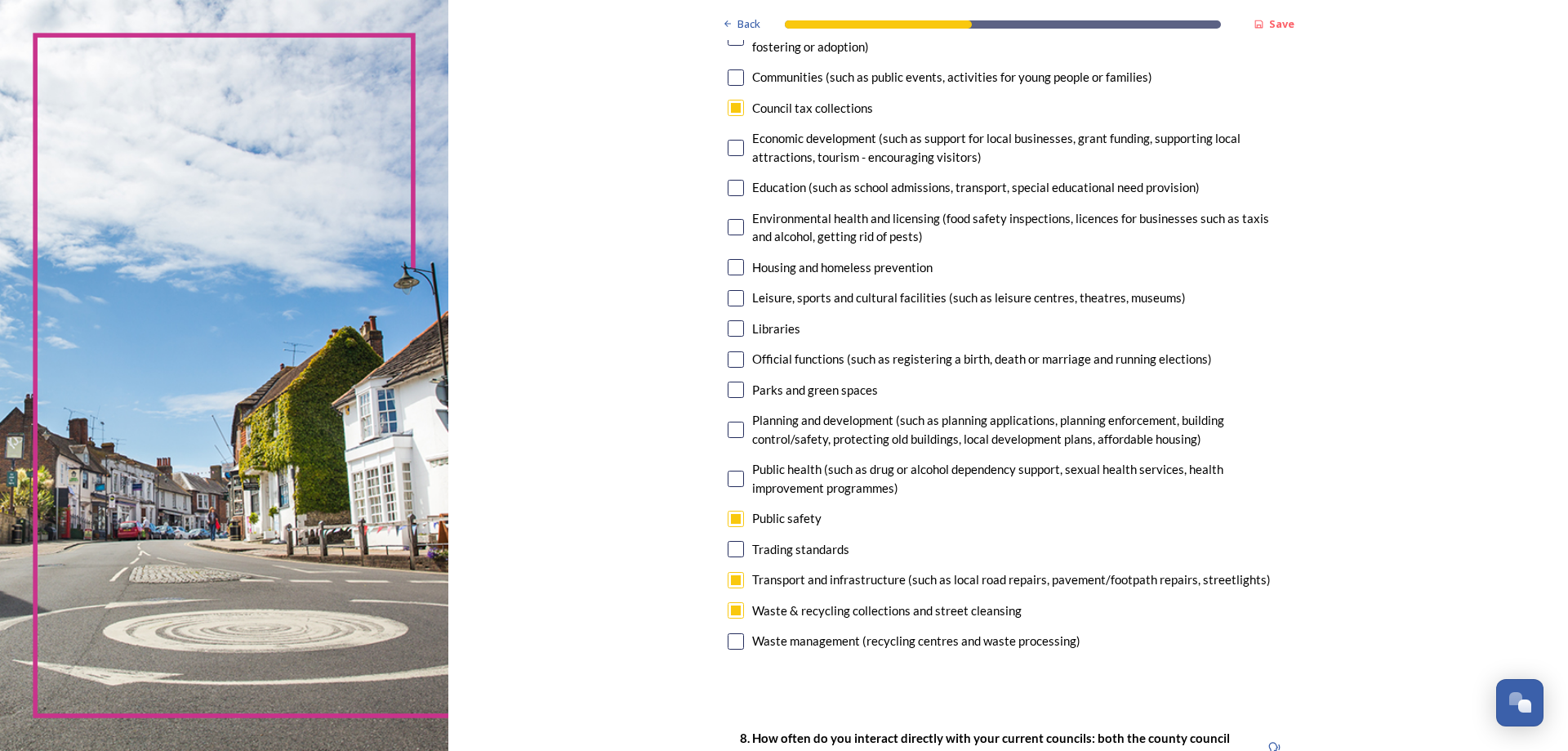 click at bounding box center (736, 641) 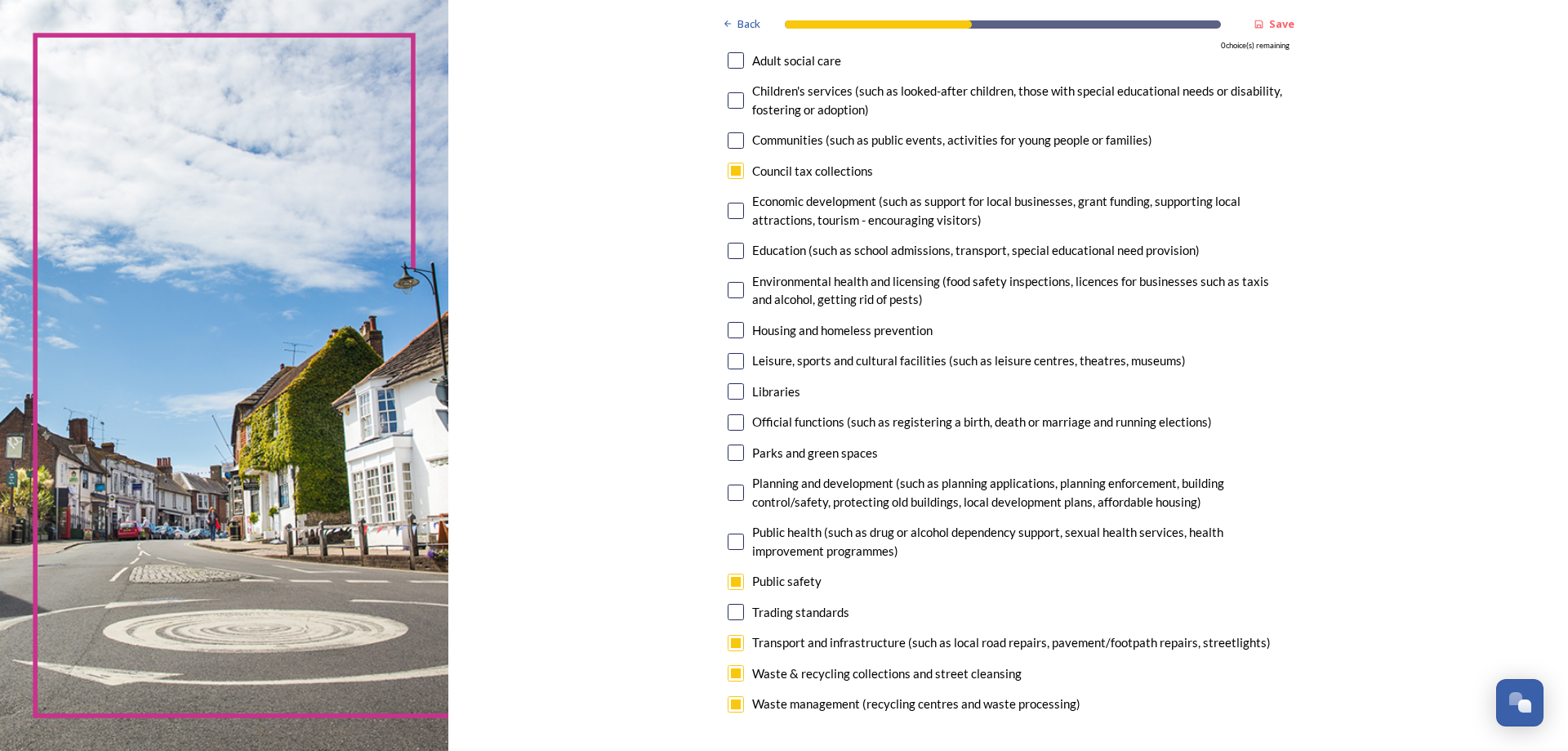 scroll, scrollTop: 163, scrollLeft: 0, axis: vertical 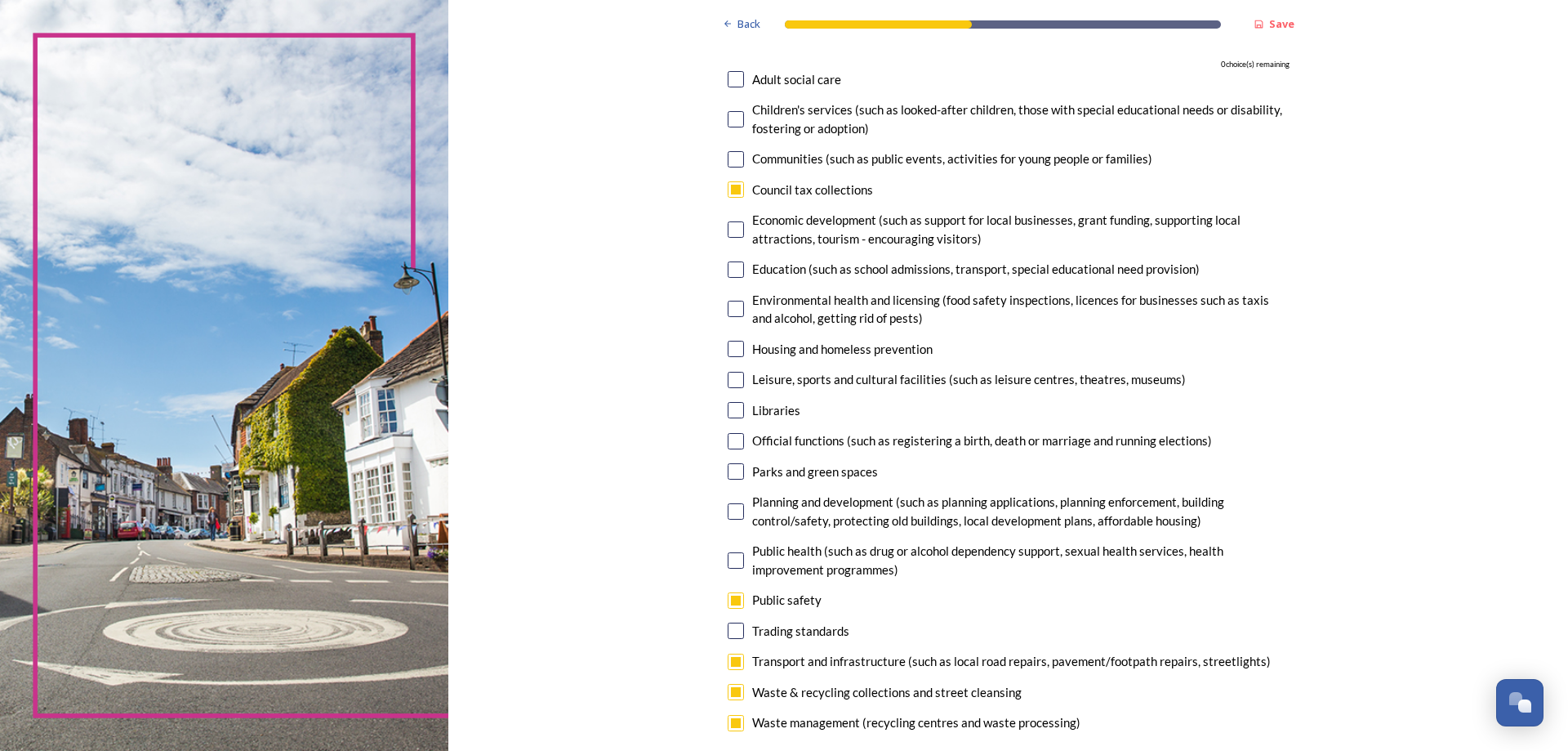 click at bounding box center (736, 190) 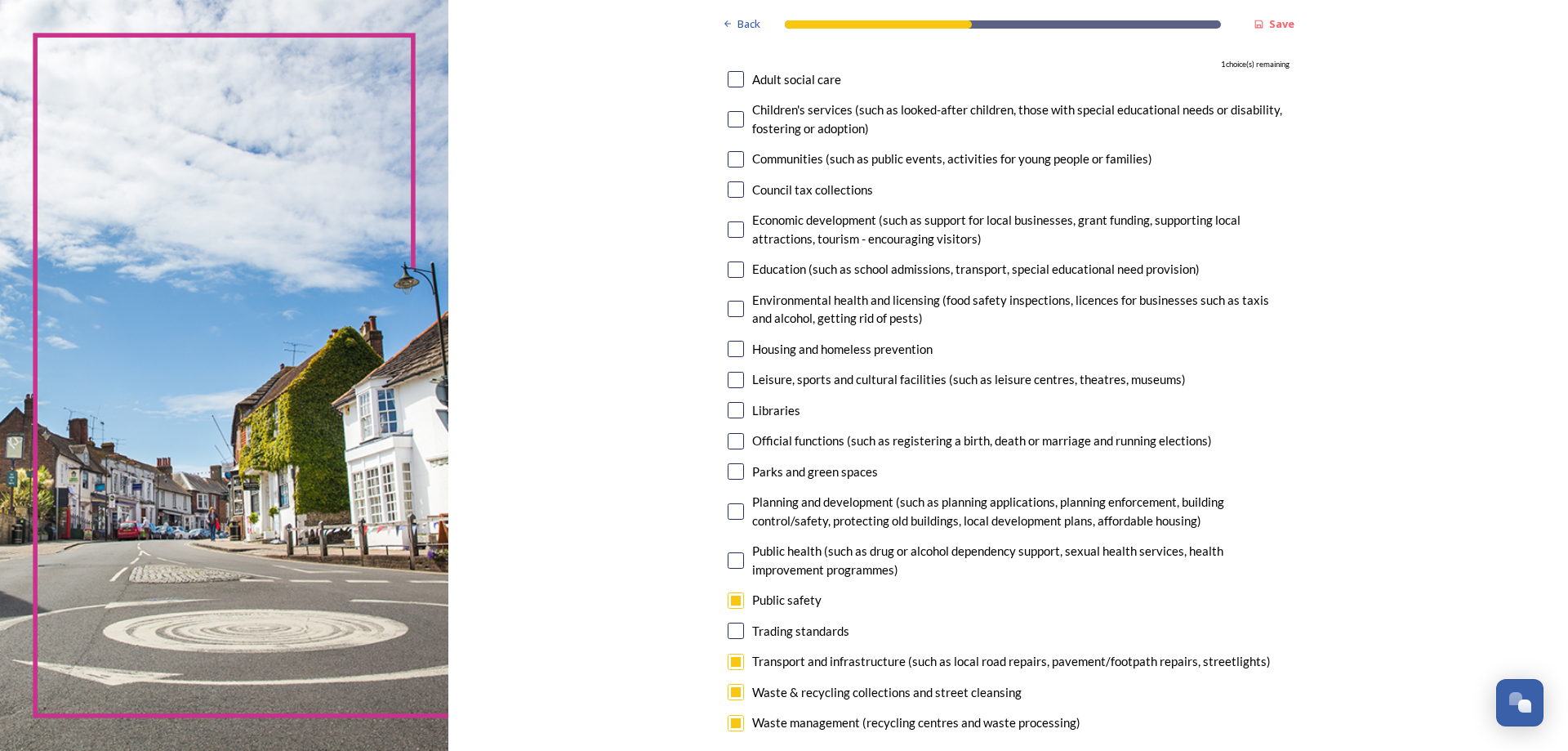 click at bounding box center [736, 79] 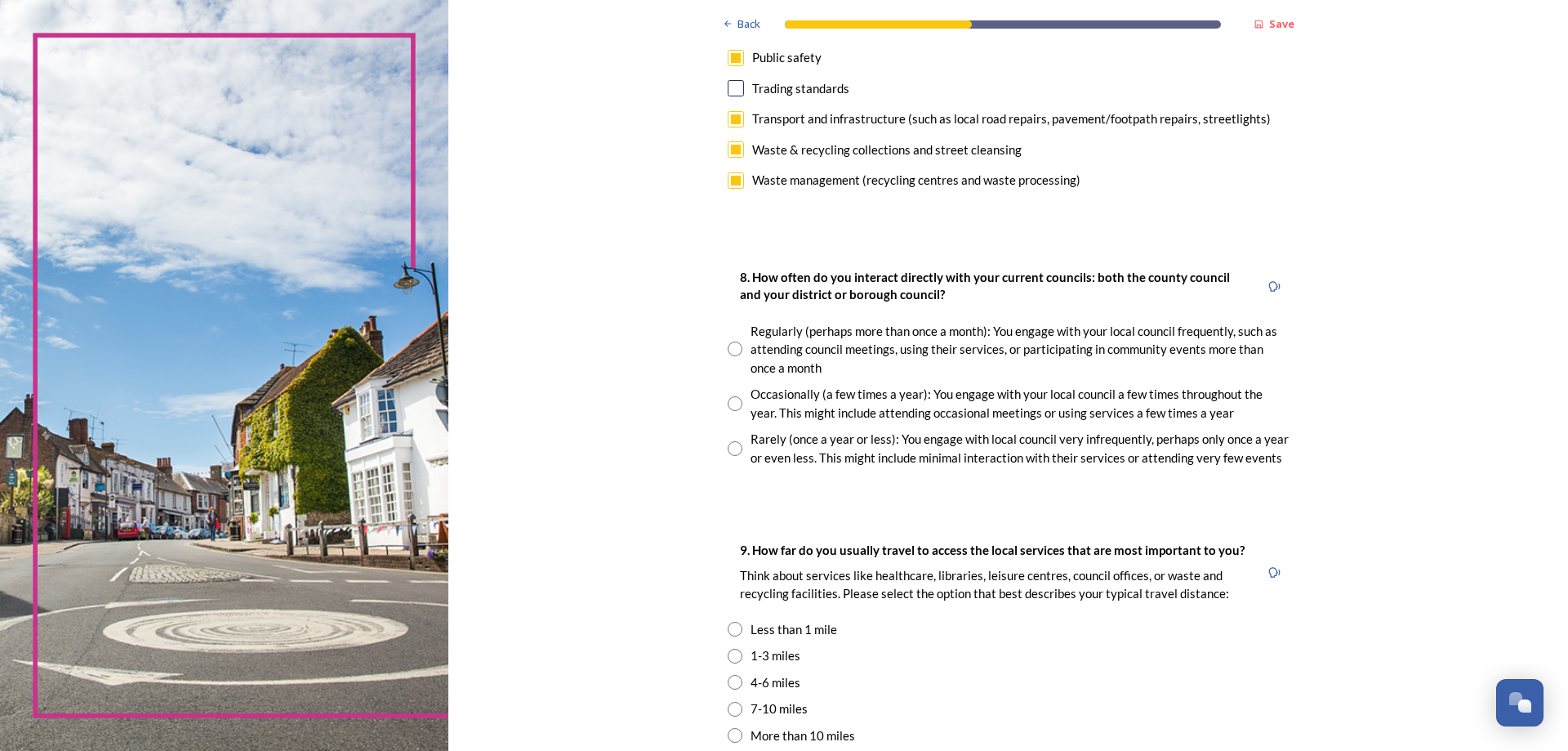 scroll, scrollTop: 735, scrollLeft: 0, axis: vertical 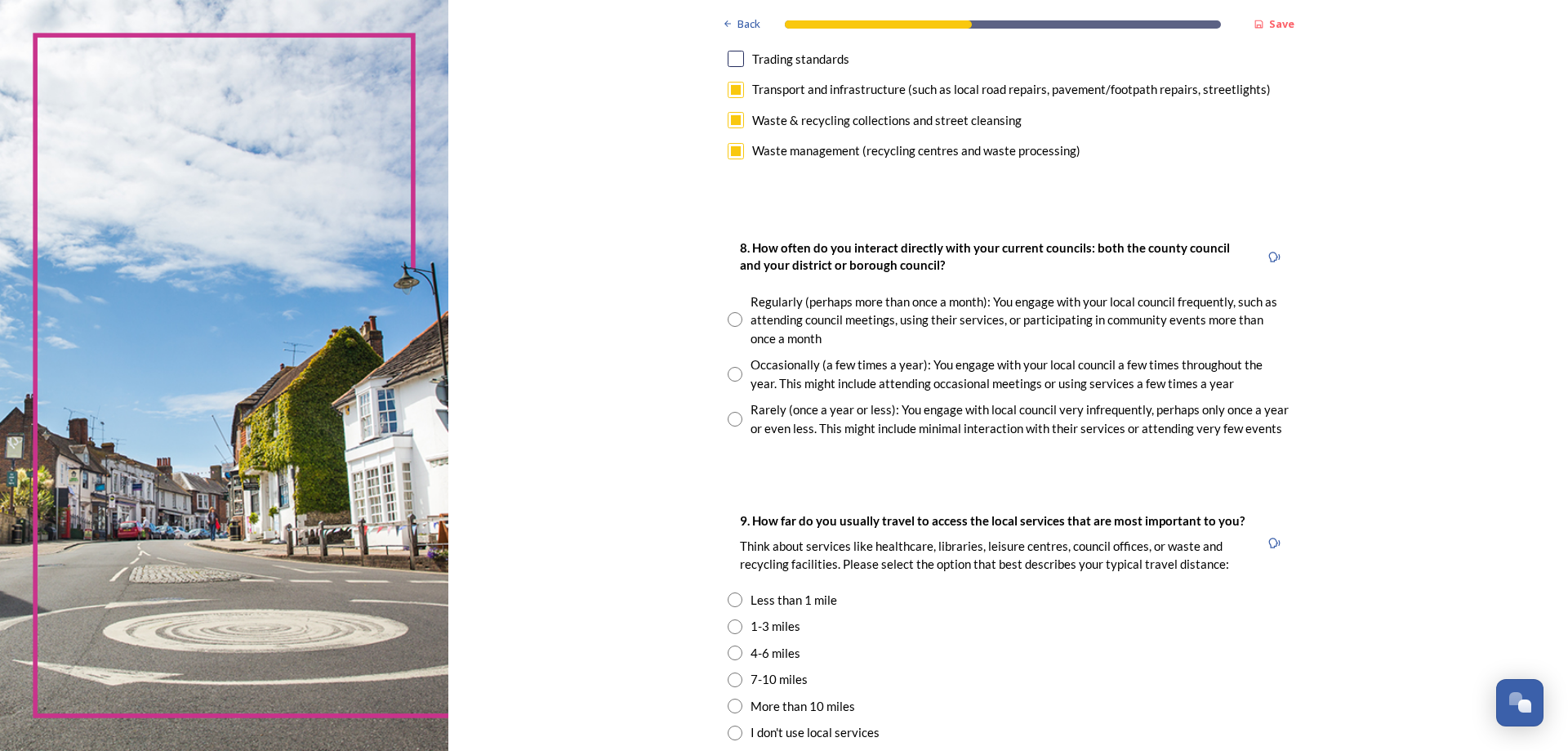 click at bounding box center [735, 374] 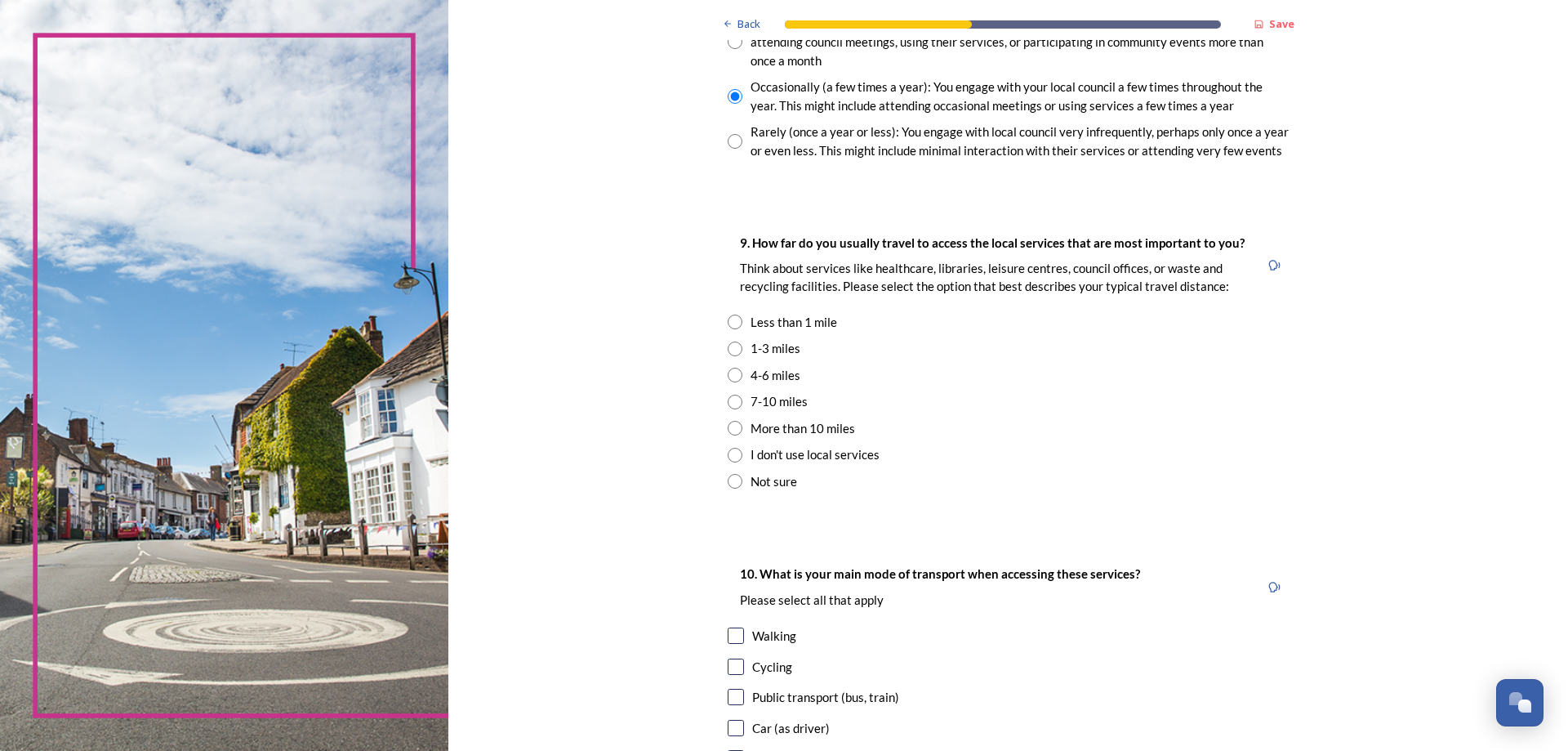 scroll, scrollTop: 1062, scrollLeft: 0, axis: vertical 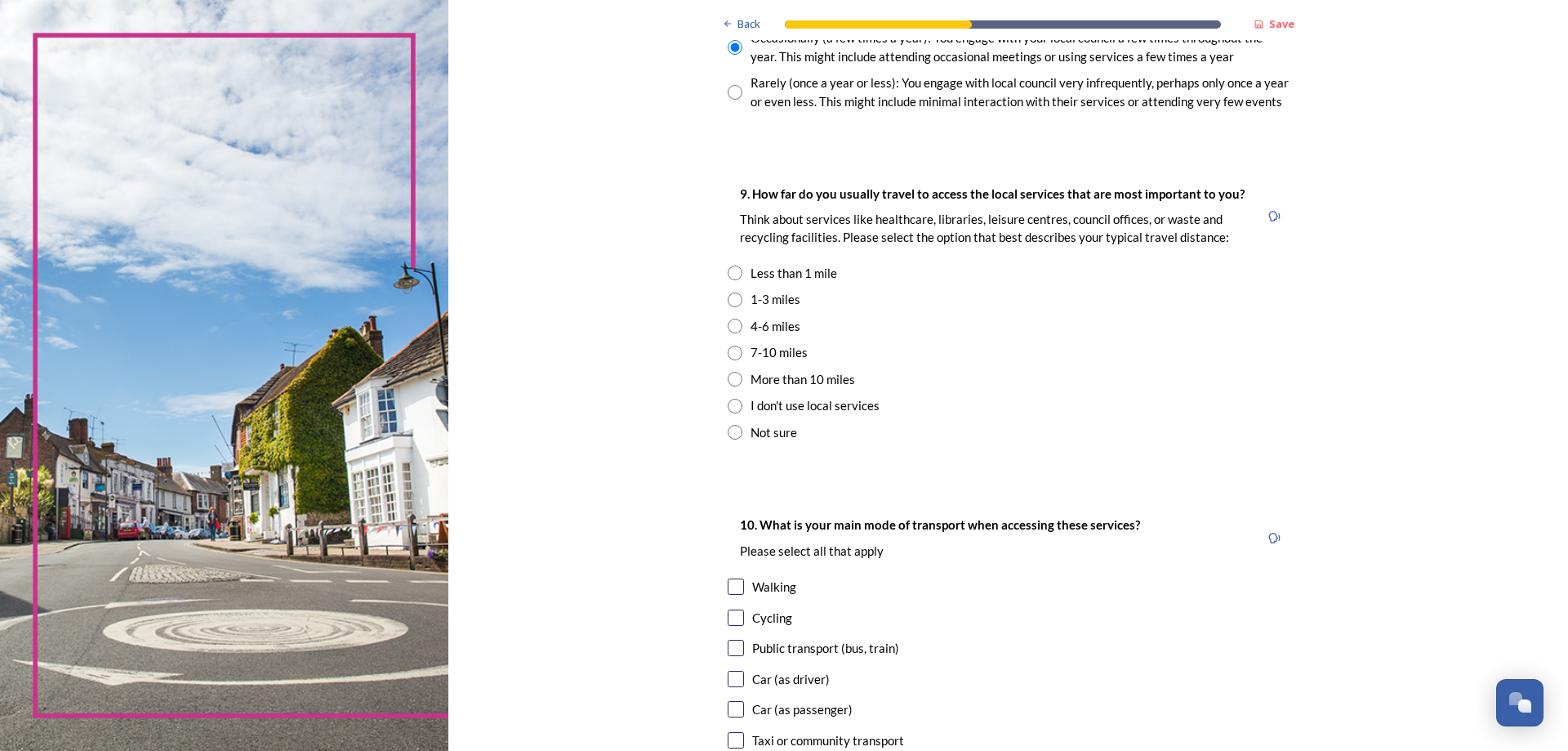 click at bounding box center [735, 300] 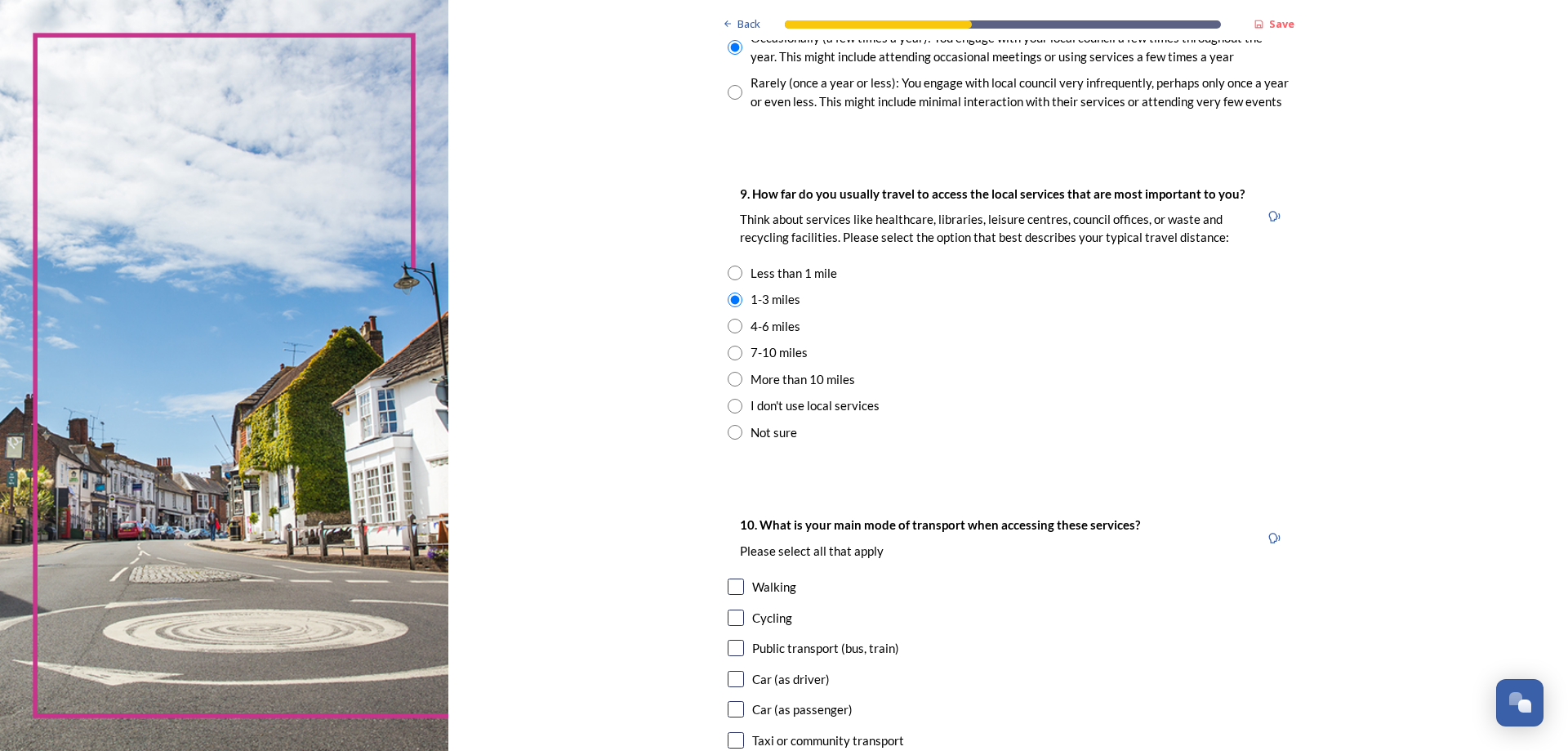 click at bounding box center [735, 432] 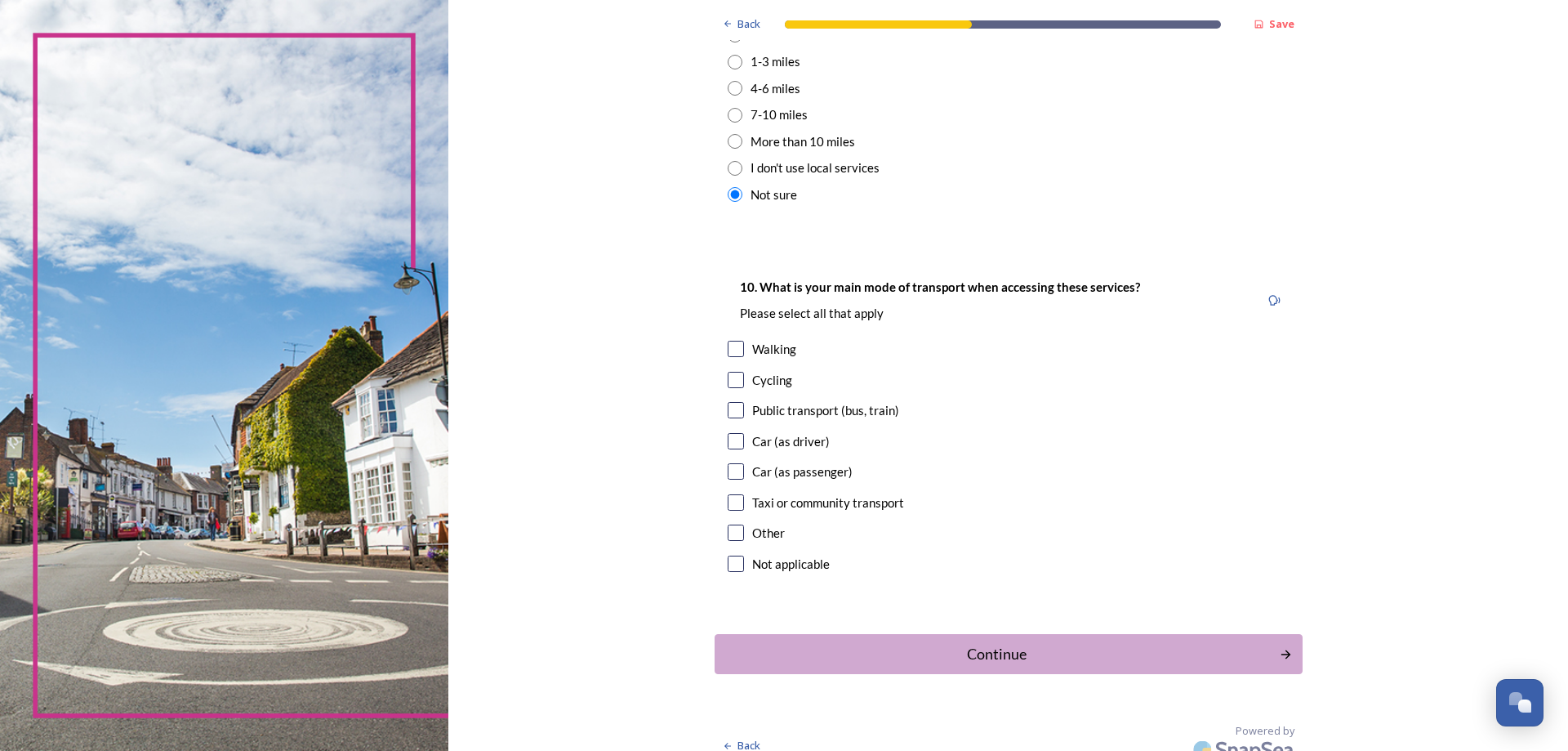 scroll, scrollTop: 1308, scrollLeft: 0, axis: vertical 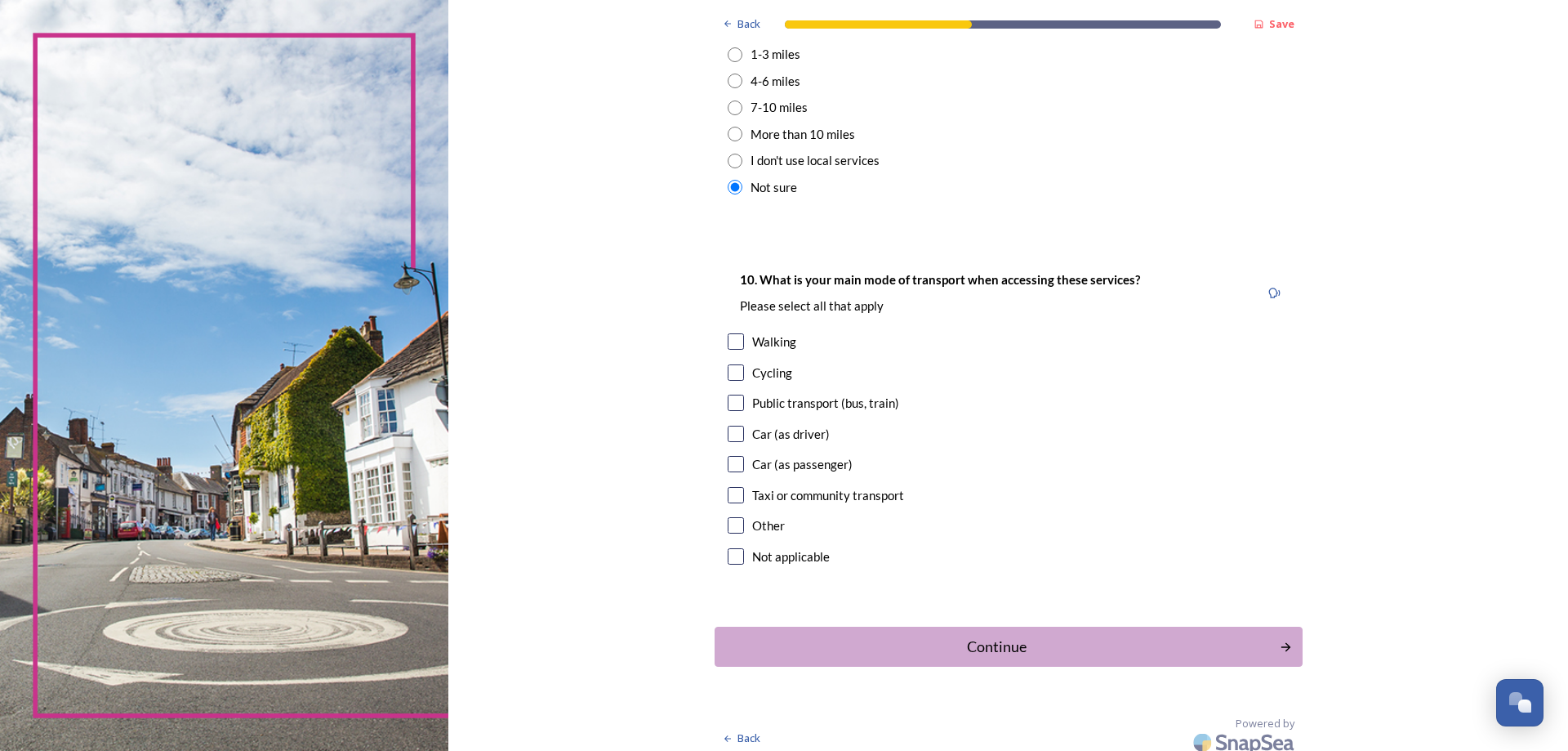 click at bounding box center (736, 464) 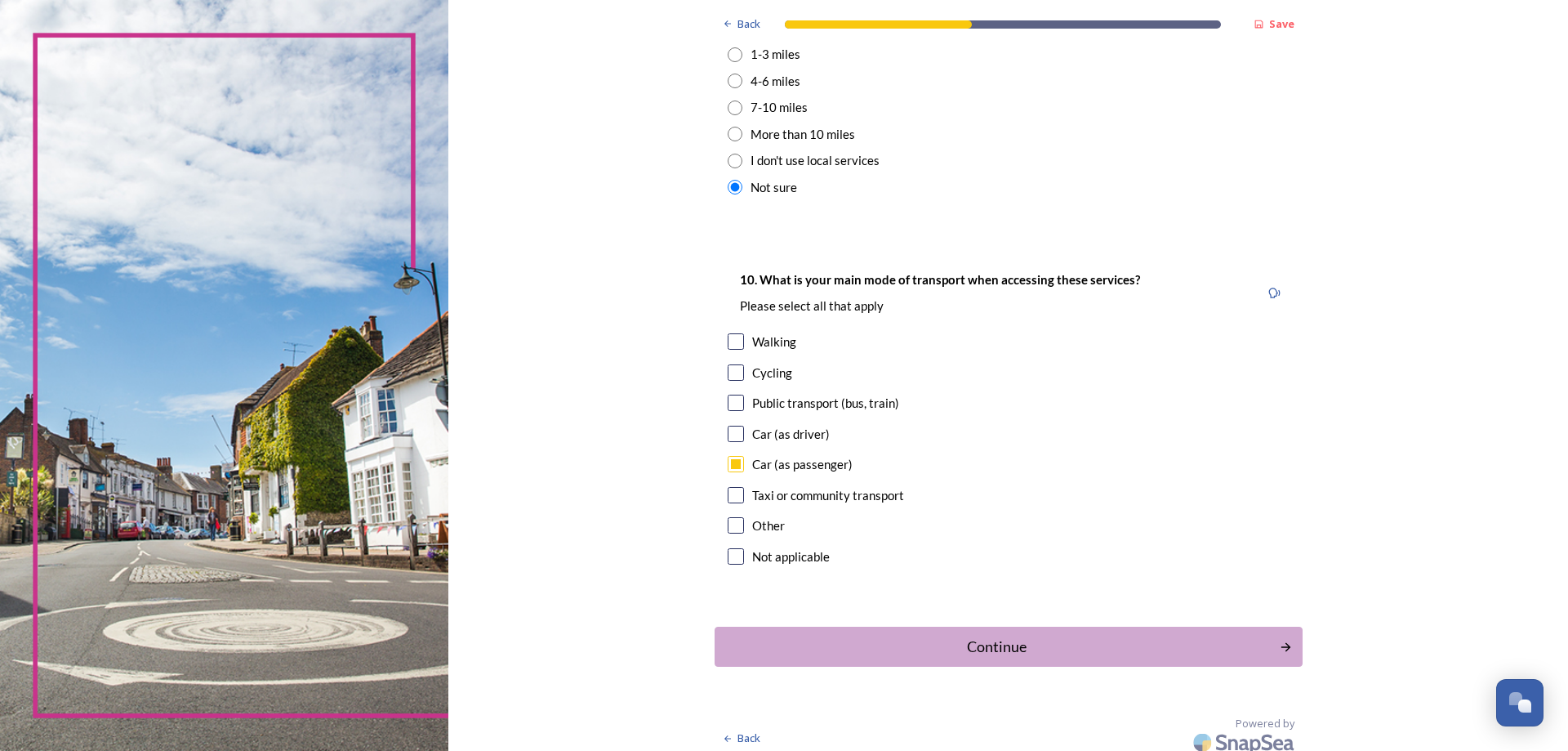 click at bounding box center [736, 464] 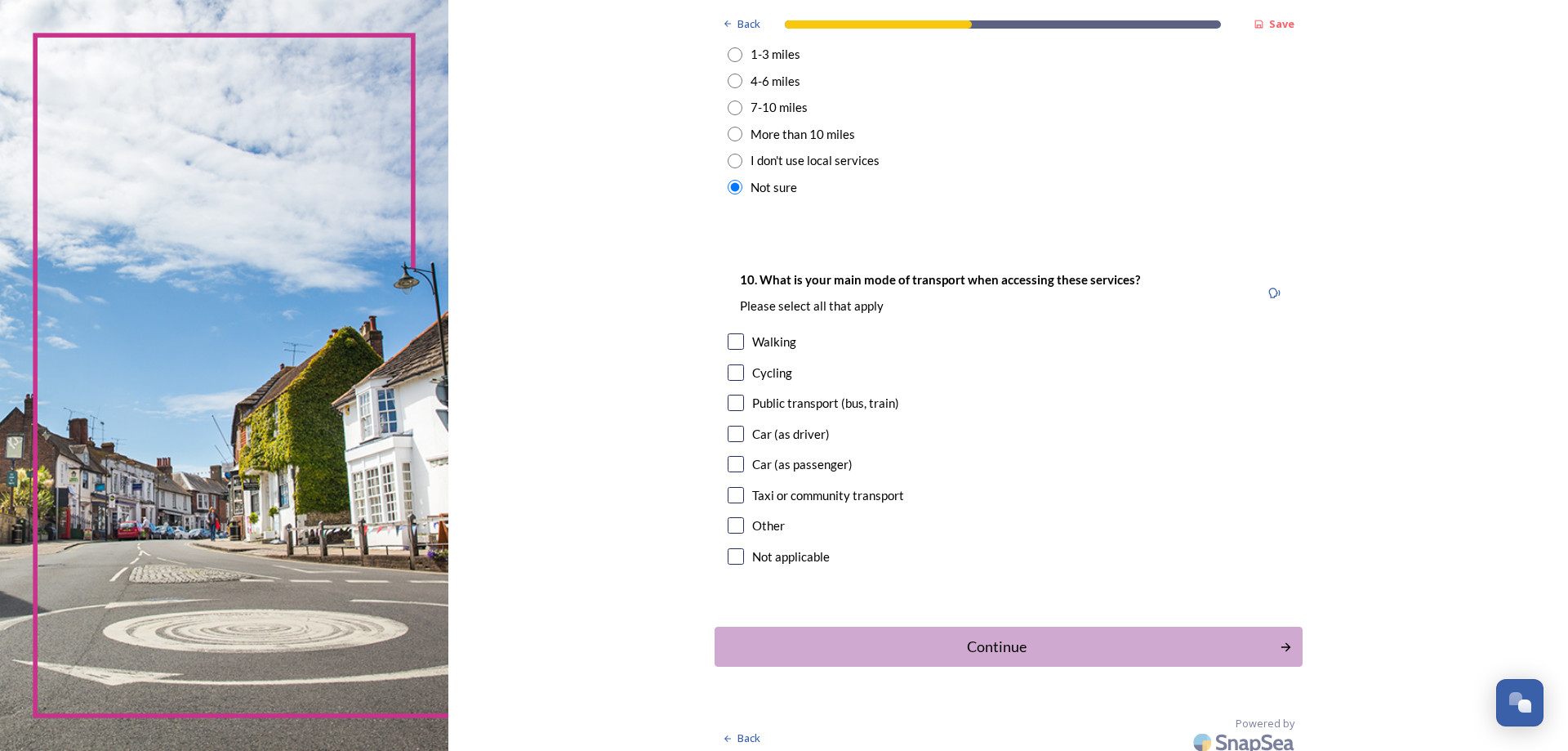click at bounding box center (736, 434) 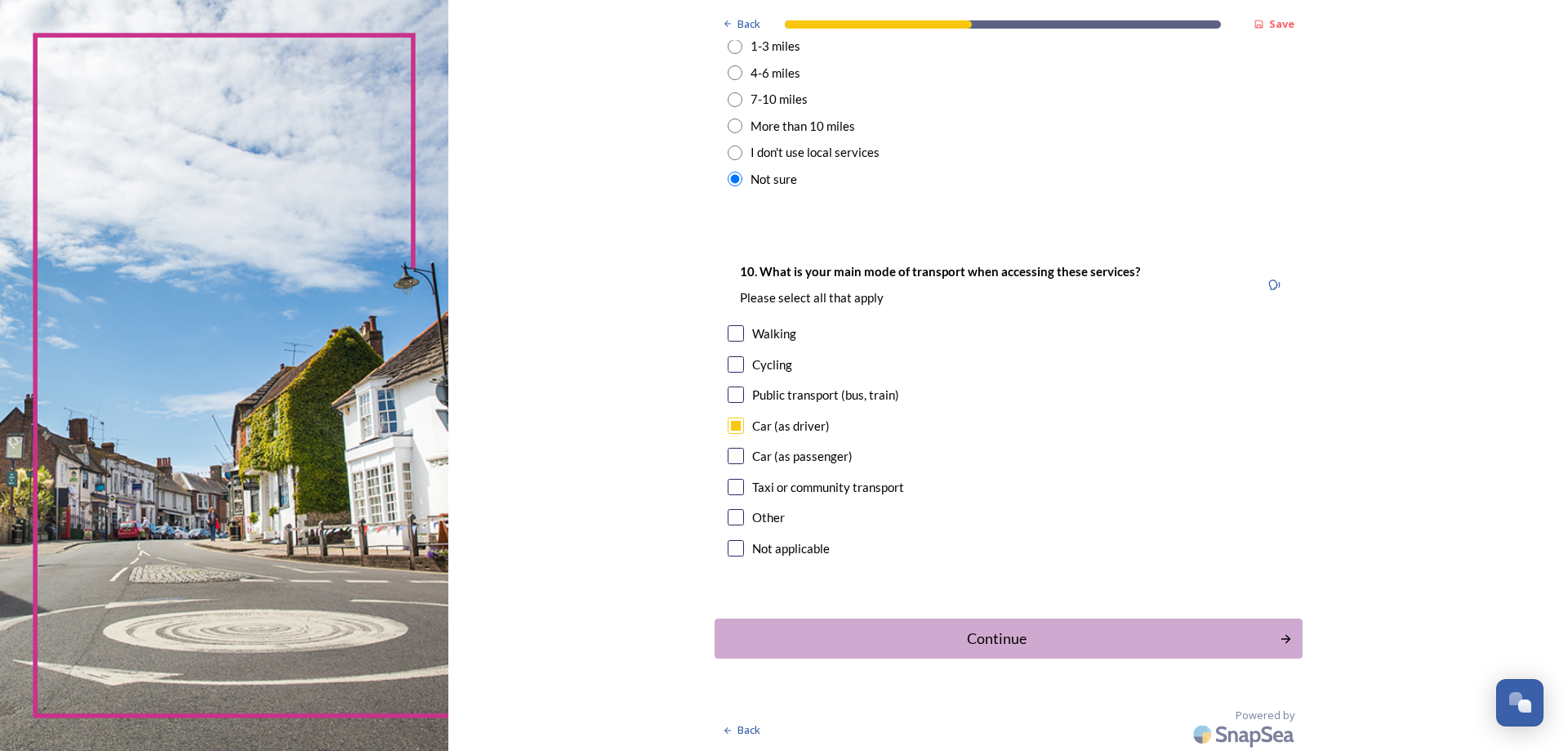 scroll, scrollTop: 1318, scrollLeft: 0, axis: vertical 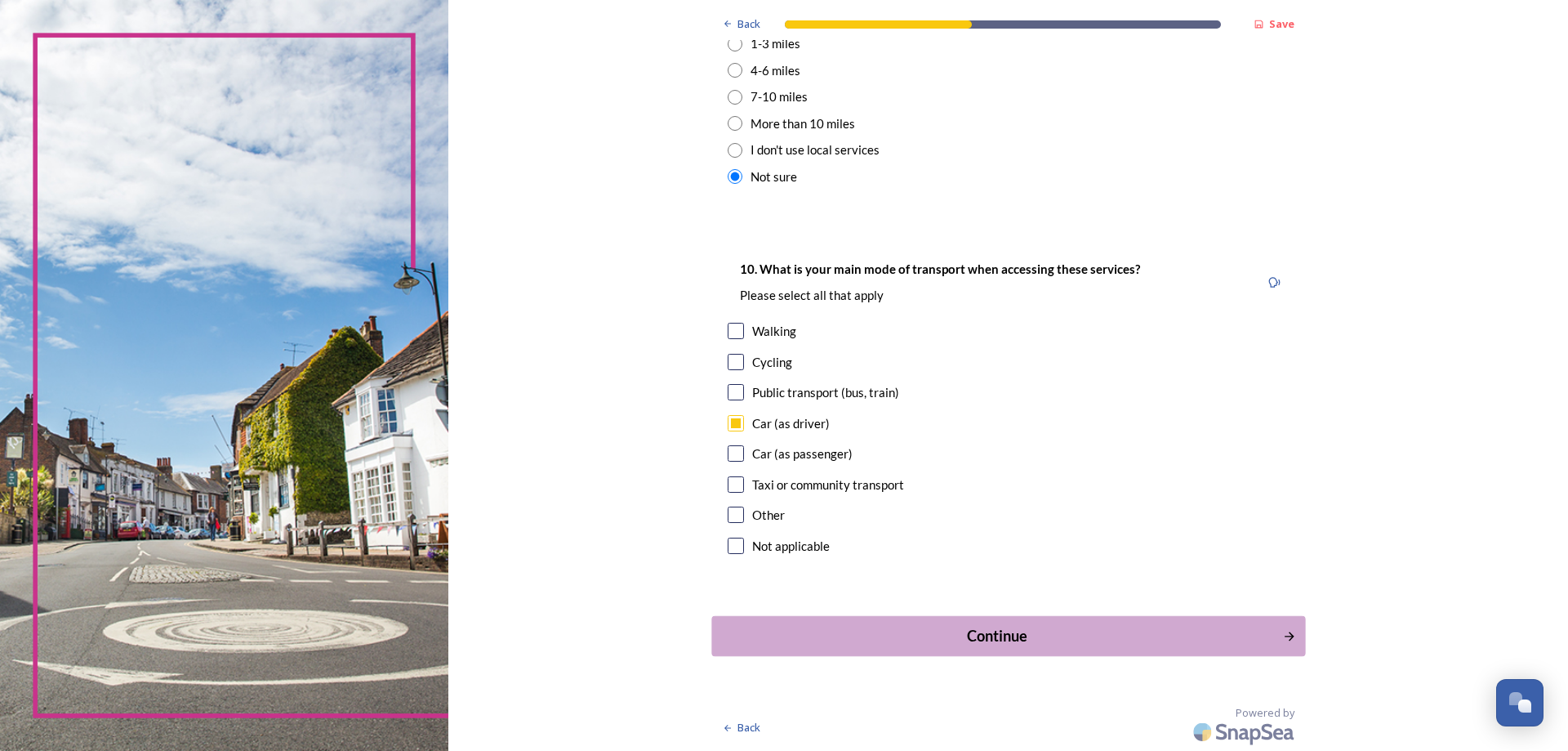 click on "Continue" at bounding box center [996, 636] 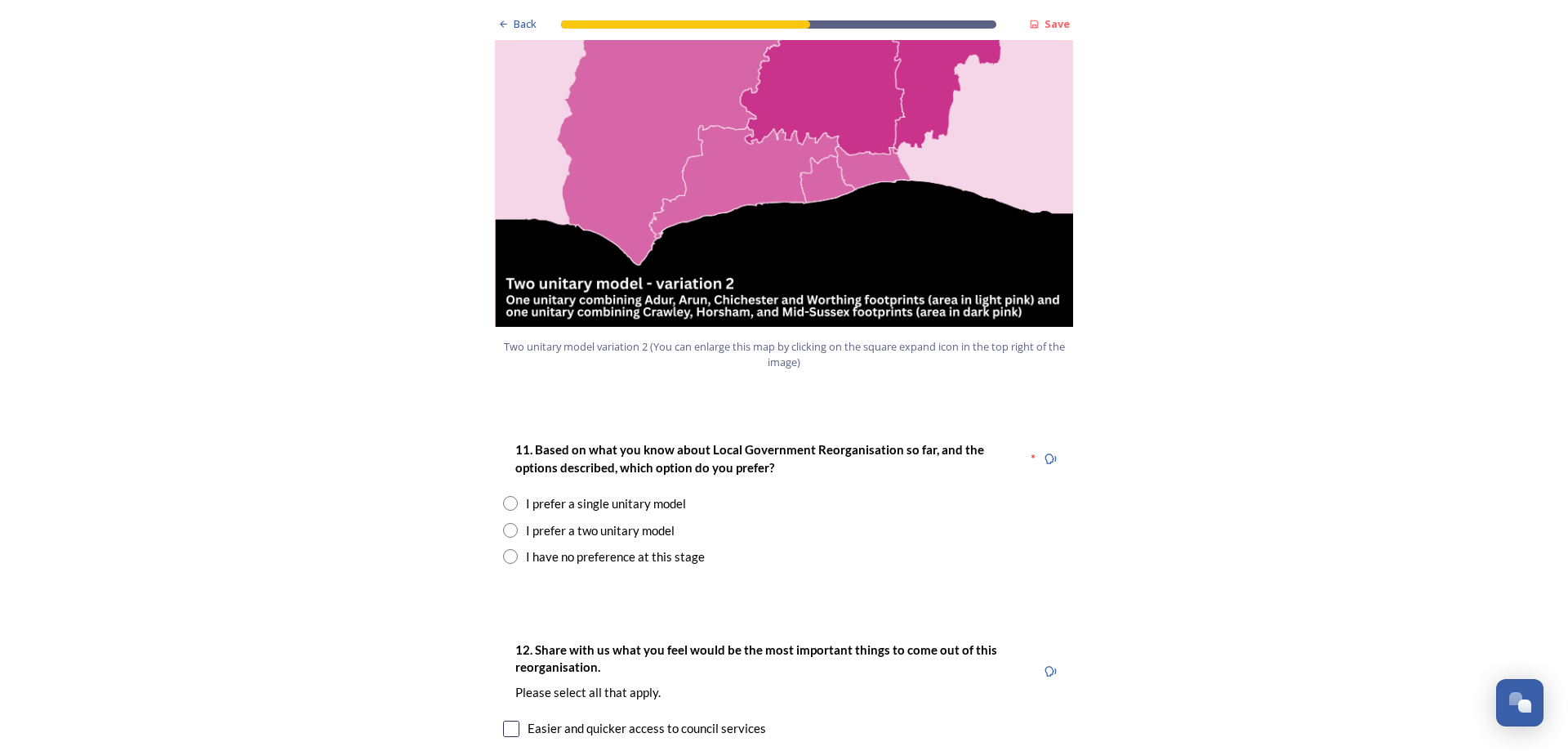 scroll, scrollTop: 2043, scrollLeft: 0, axis: vertical 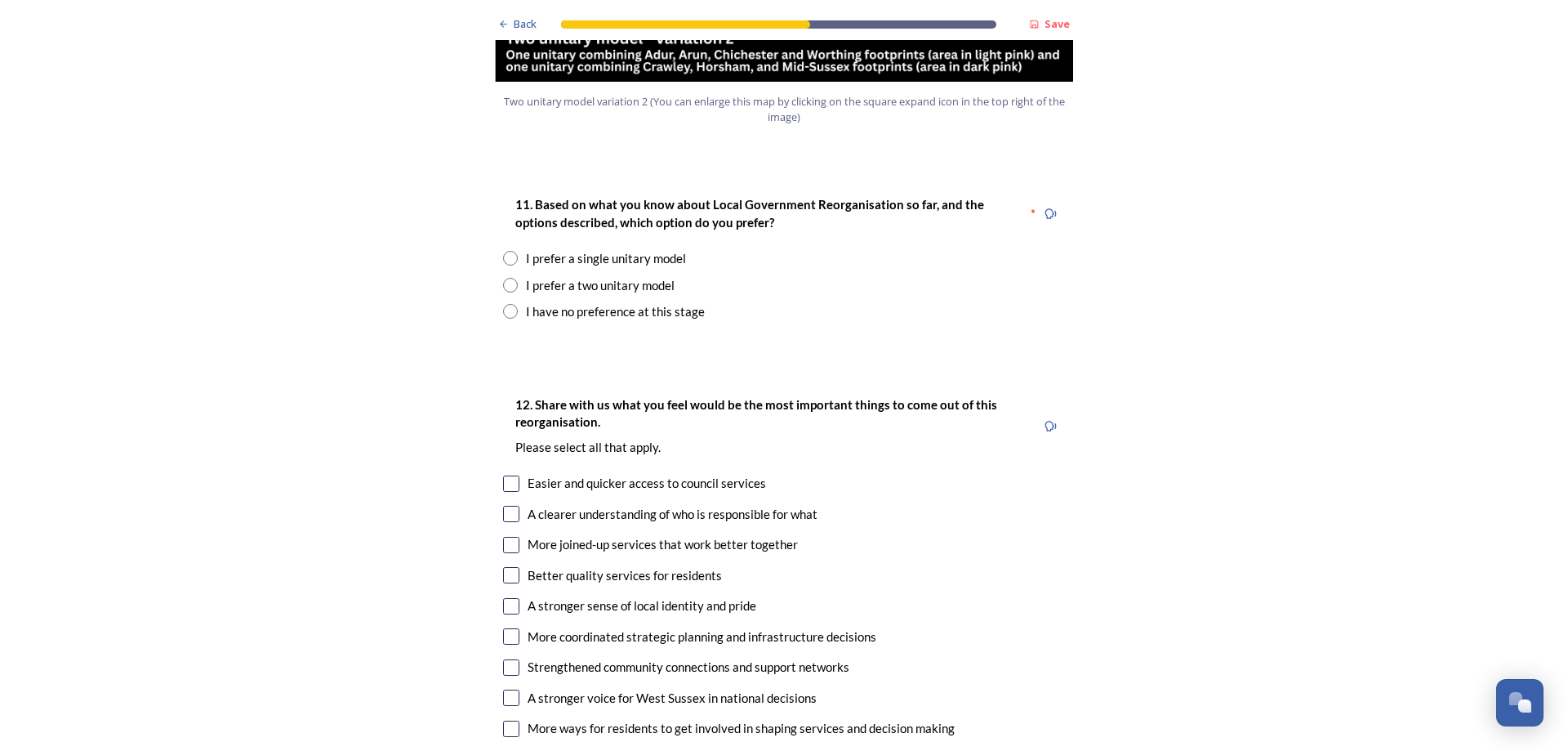click at bounding box center (510, 285) 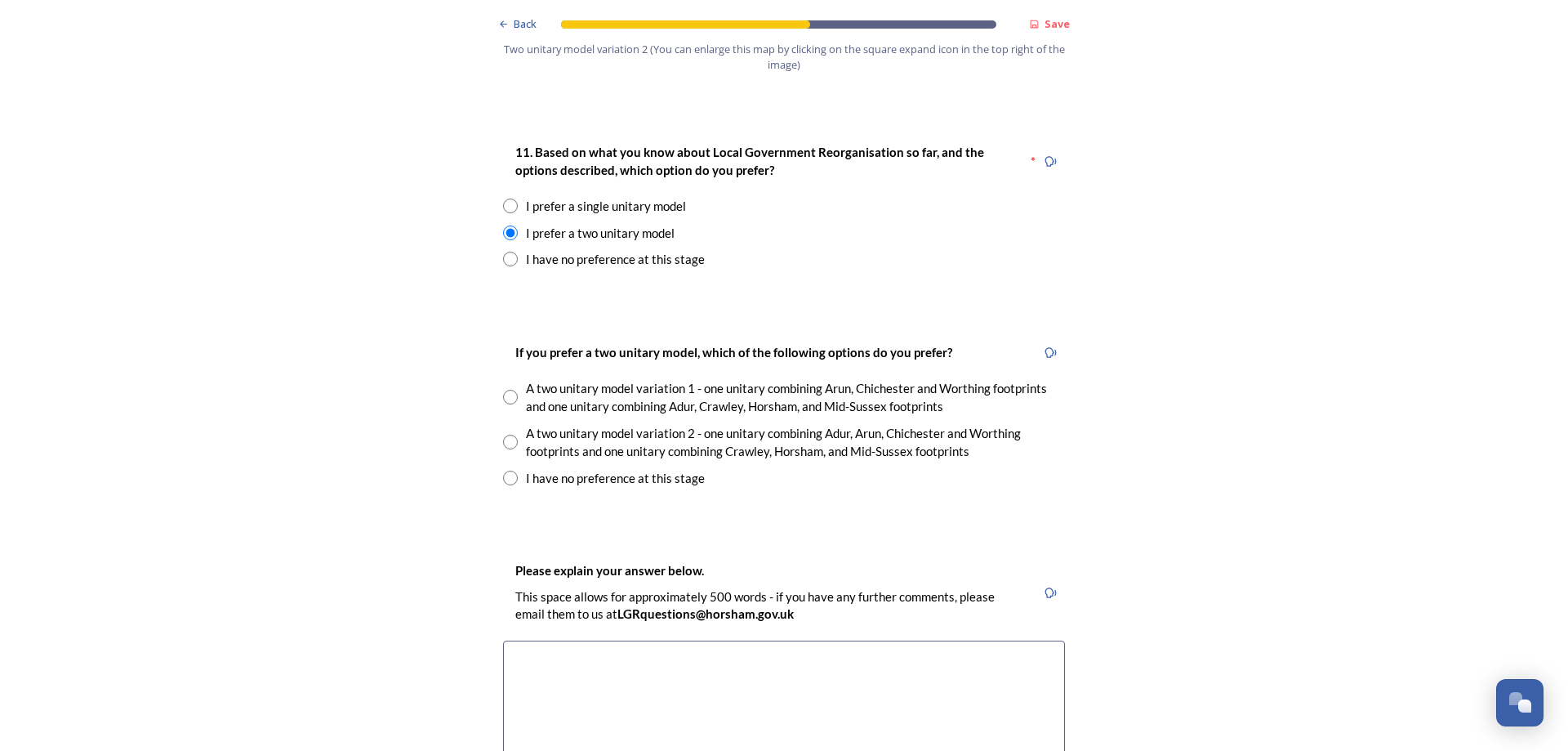 scroll, scrollTop: 2125, scrollLeft: 0, axis: vertical 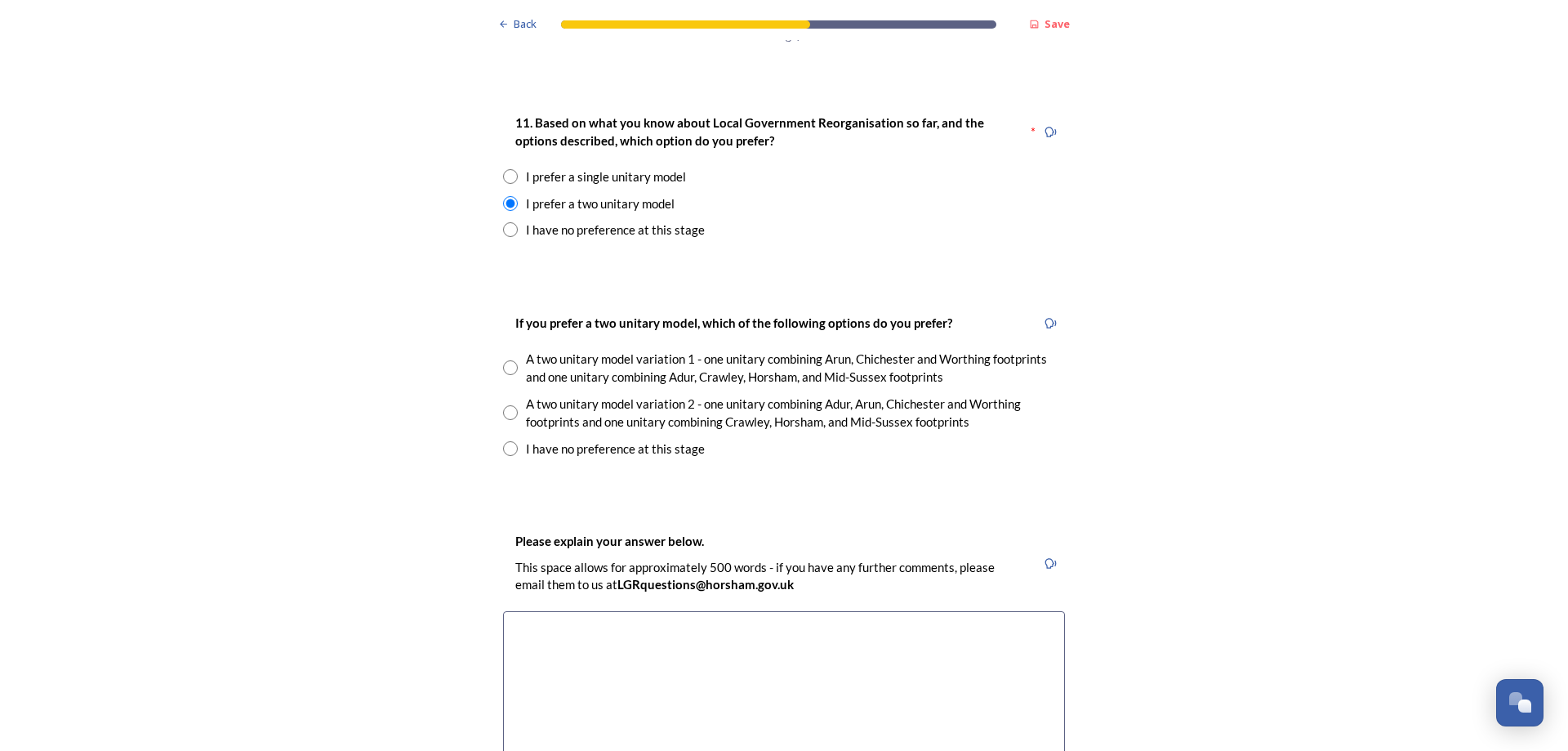 click at bounding box center [510, 413] 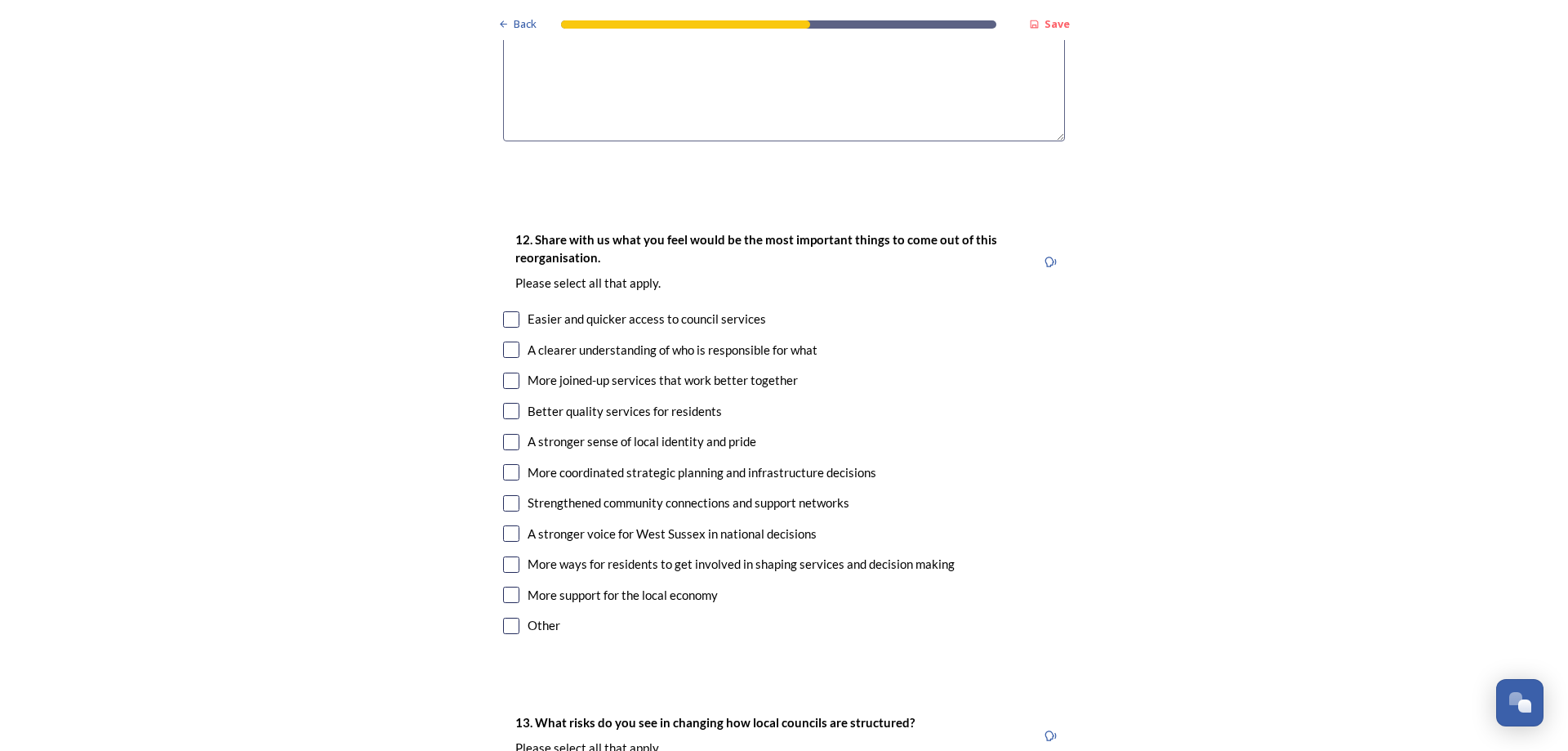 scroll, scrollTop: 2860, scrollLeft: 0, axis: vertical 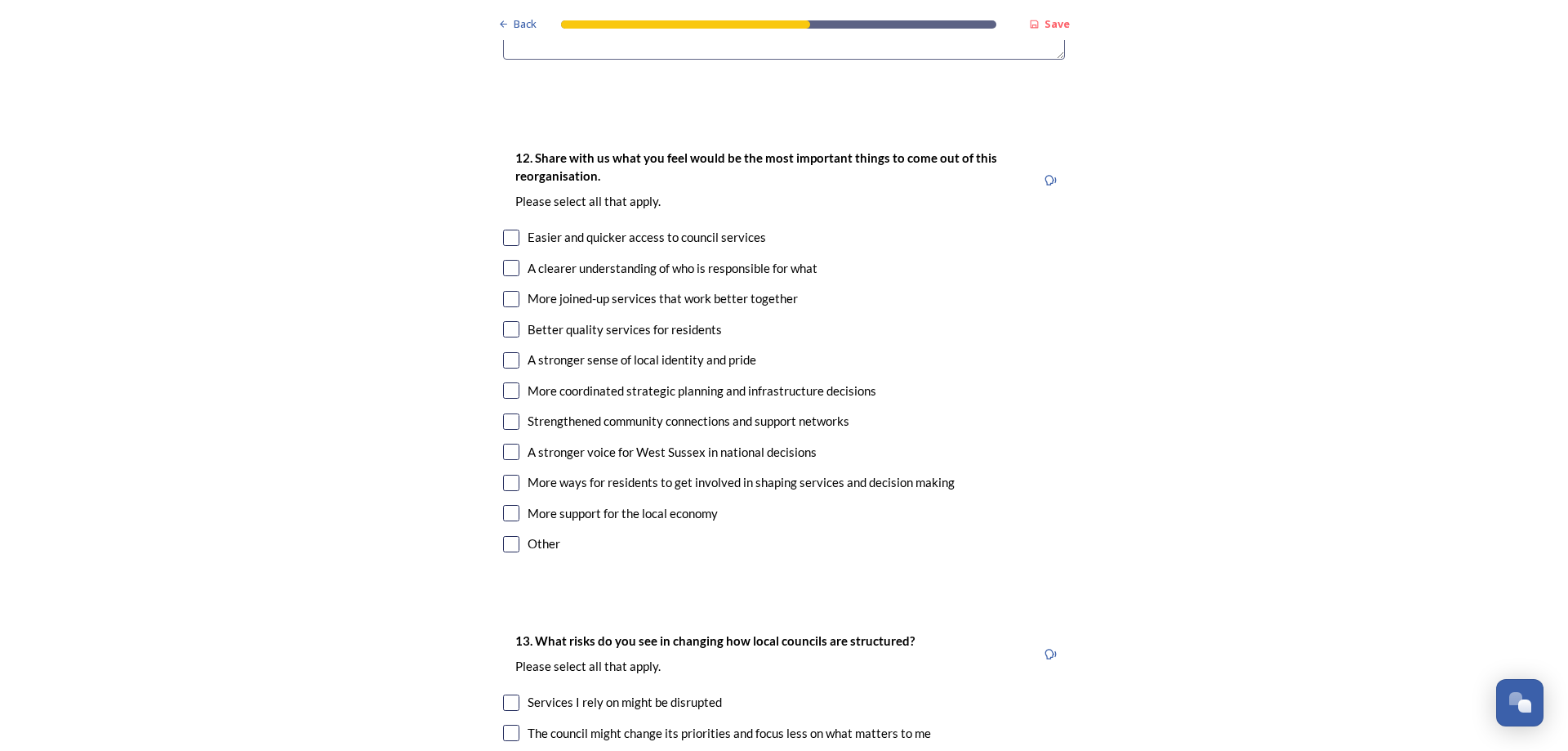 click at bounding box center (511, 268) 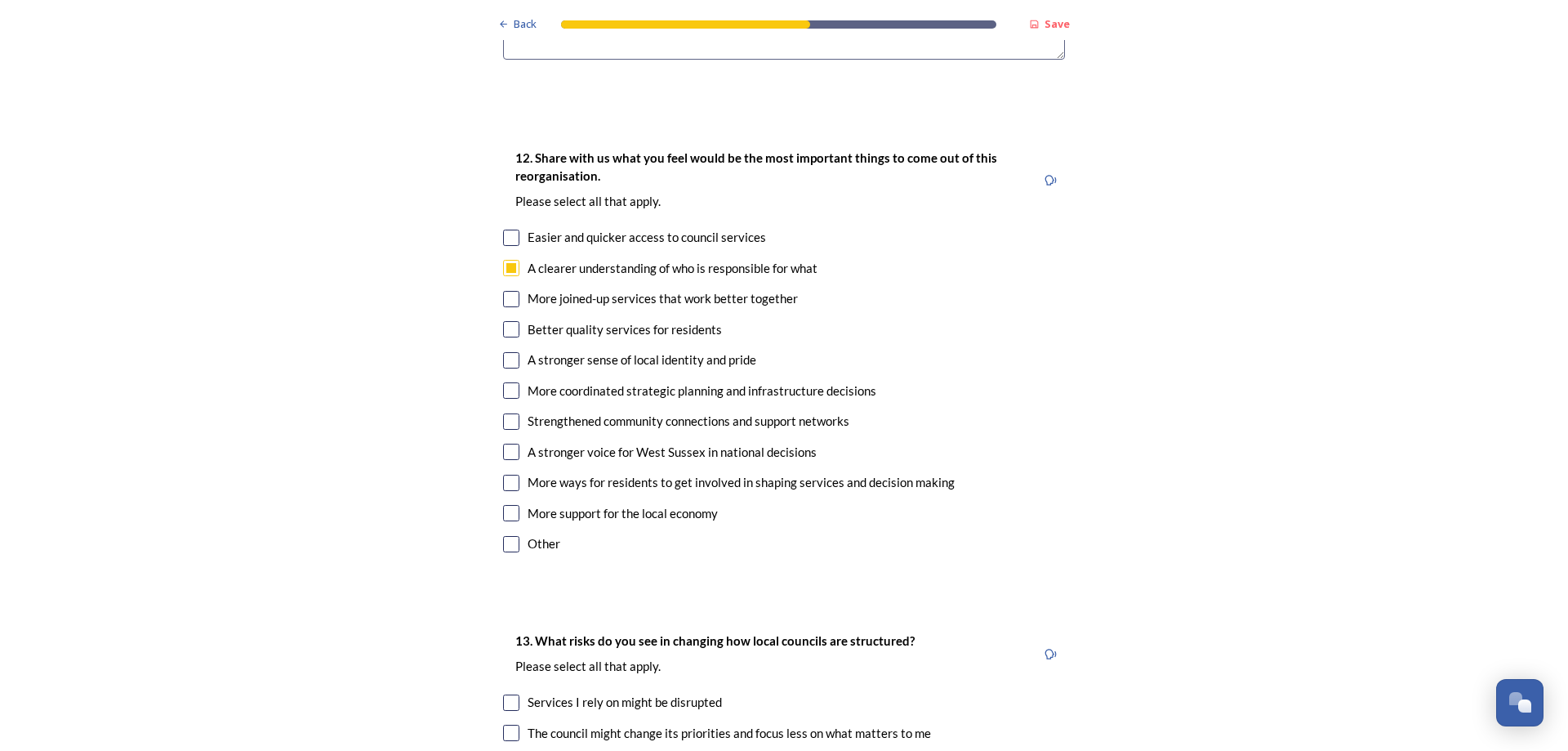 click at bounding box center [511, 329] 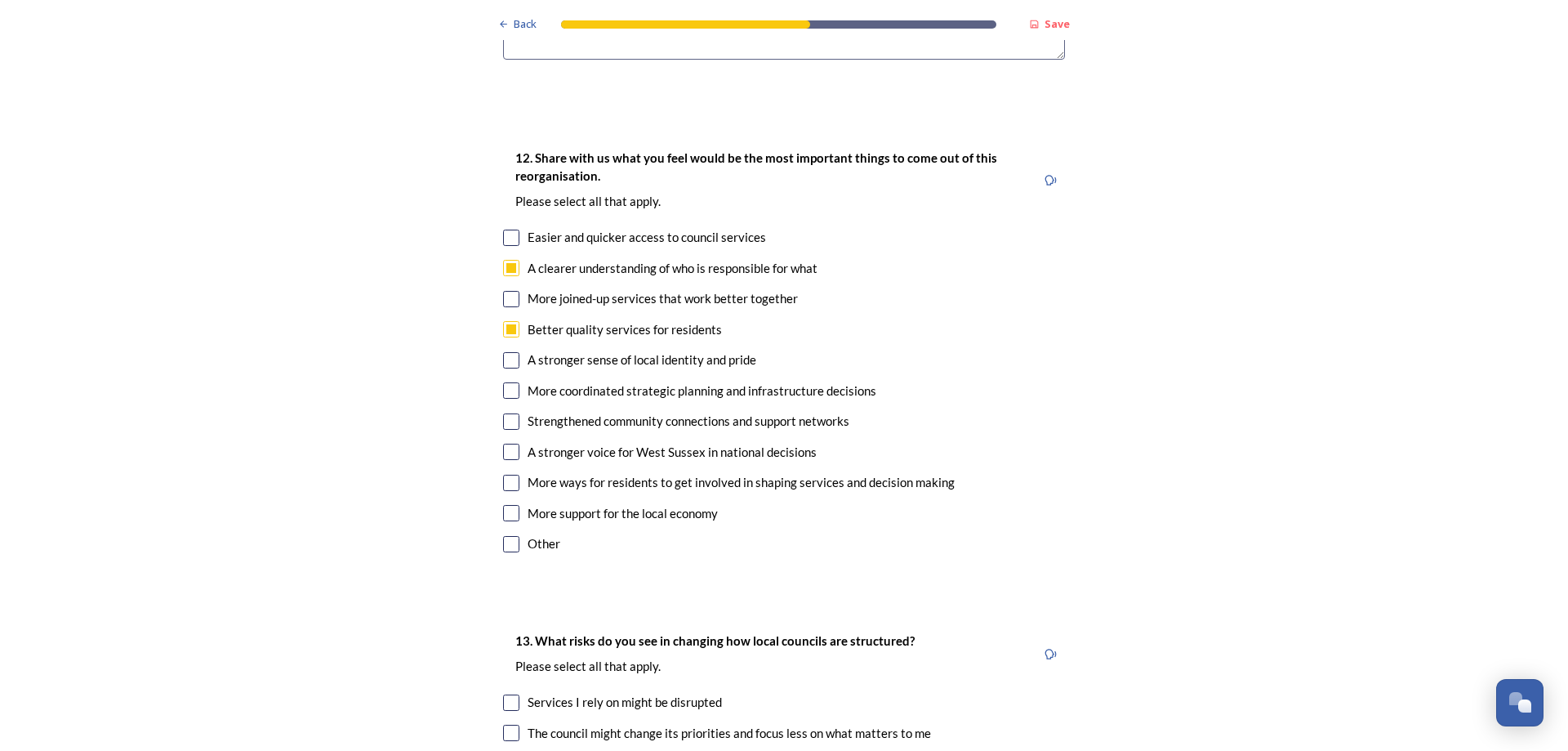 click at bounding box center [511, 360] 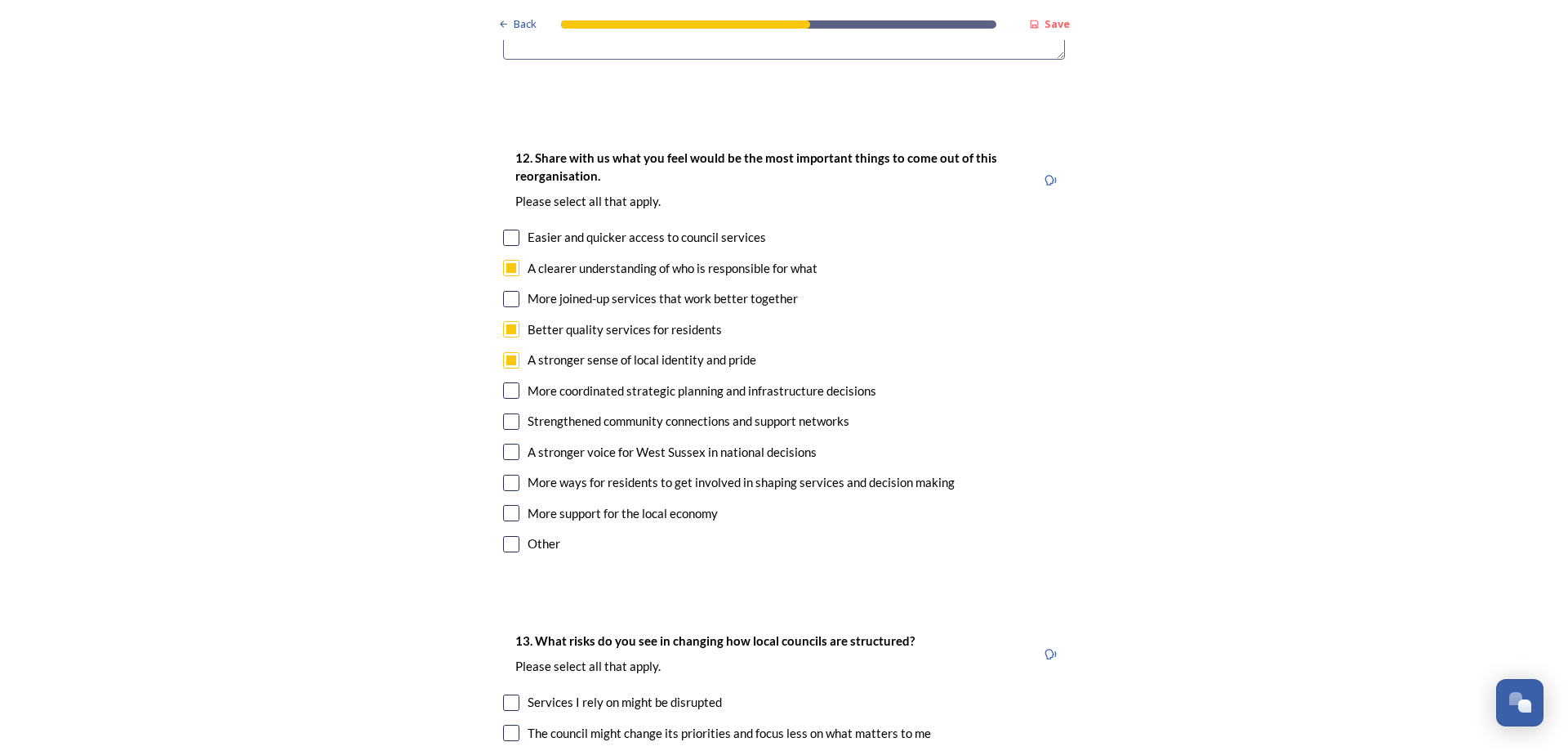 click at bounding box center [511, 238] 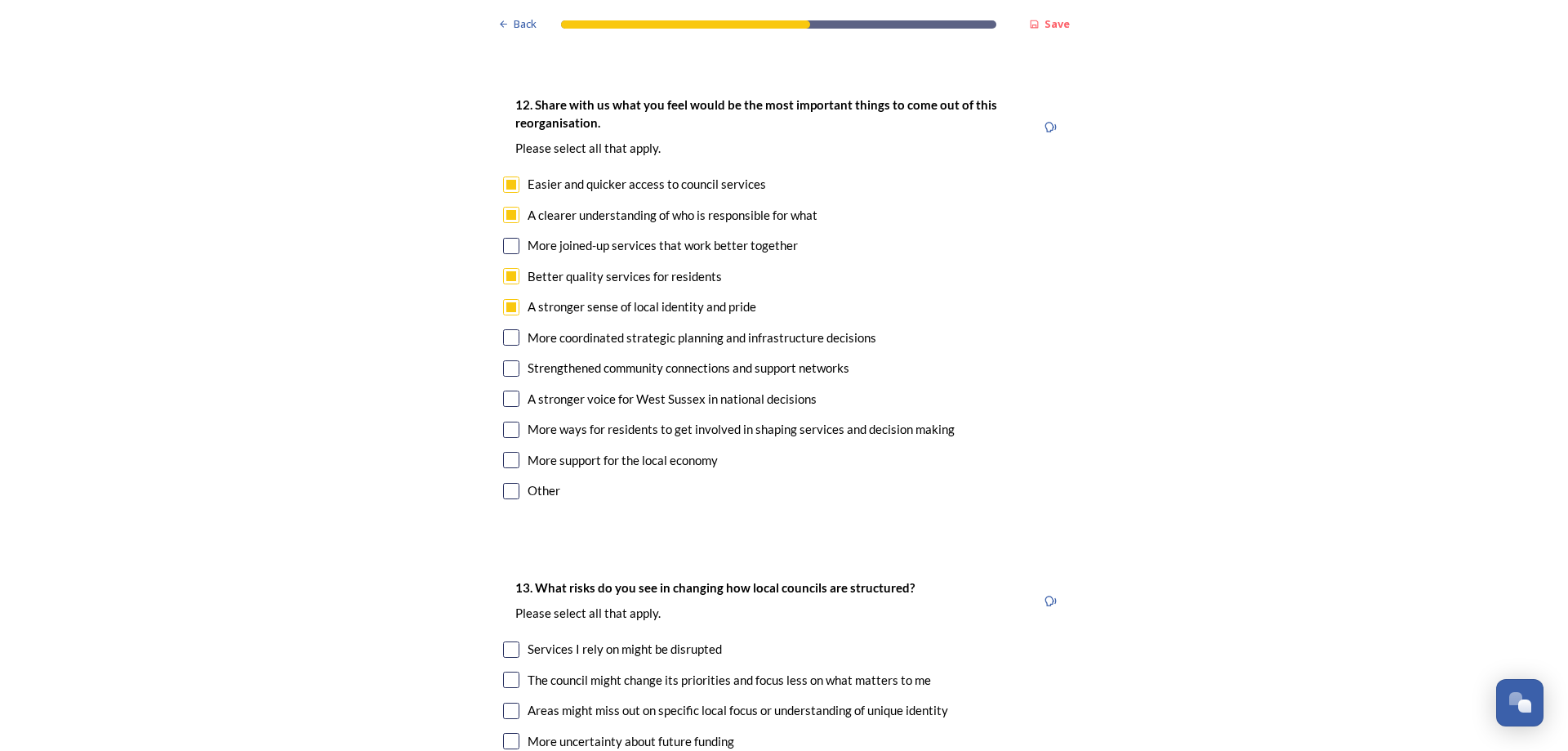 scroll, scrollTop: 2942, scrollLeft: 0, axis: vertical 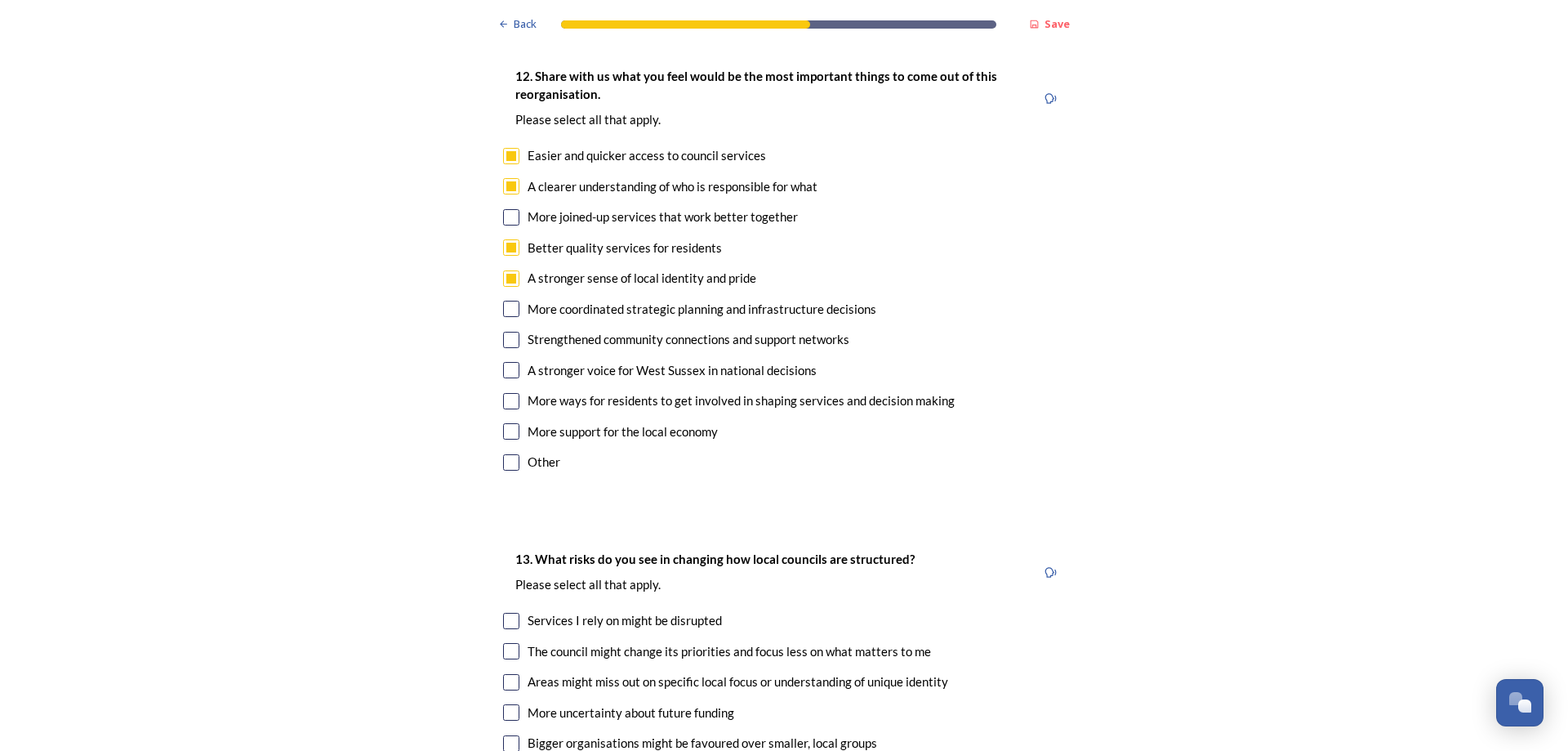 click at bounding box center [511, 340] 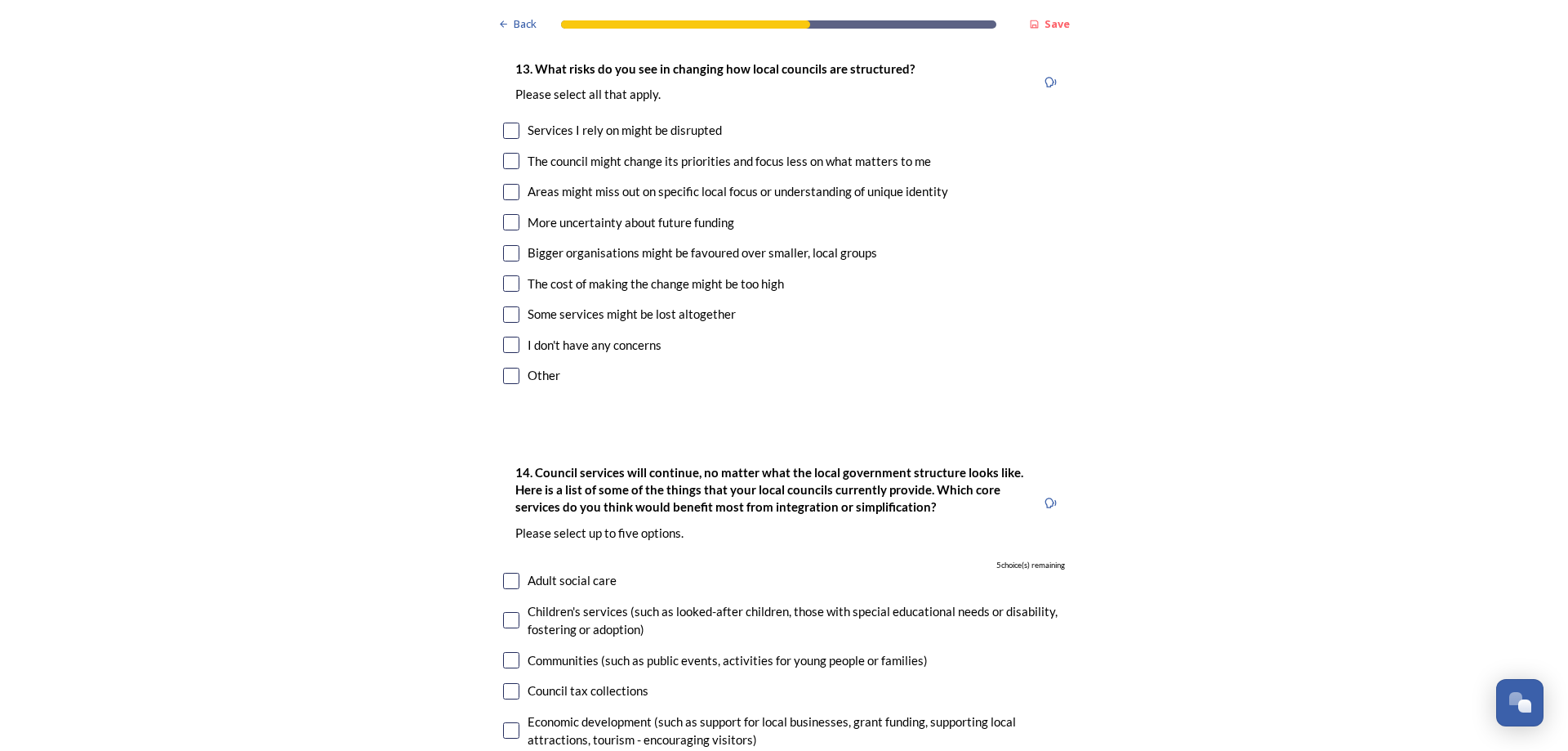 scroll, scrollTop: 3350, scrollLeft: 0, axis: vertical 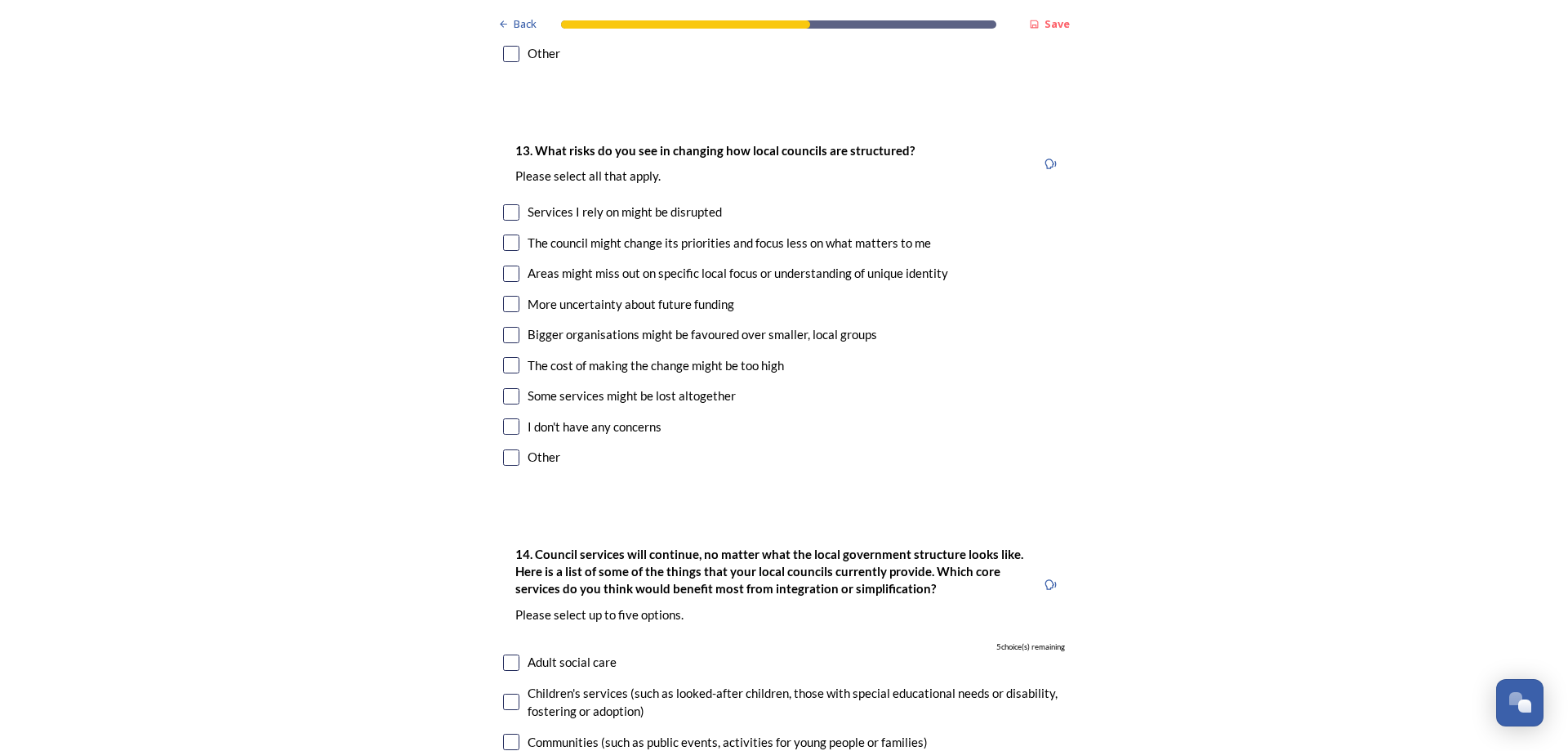 click at bounding box center (511, 274) 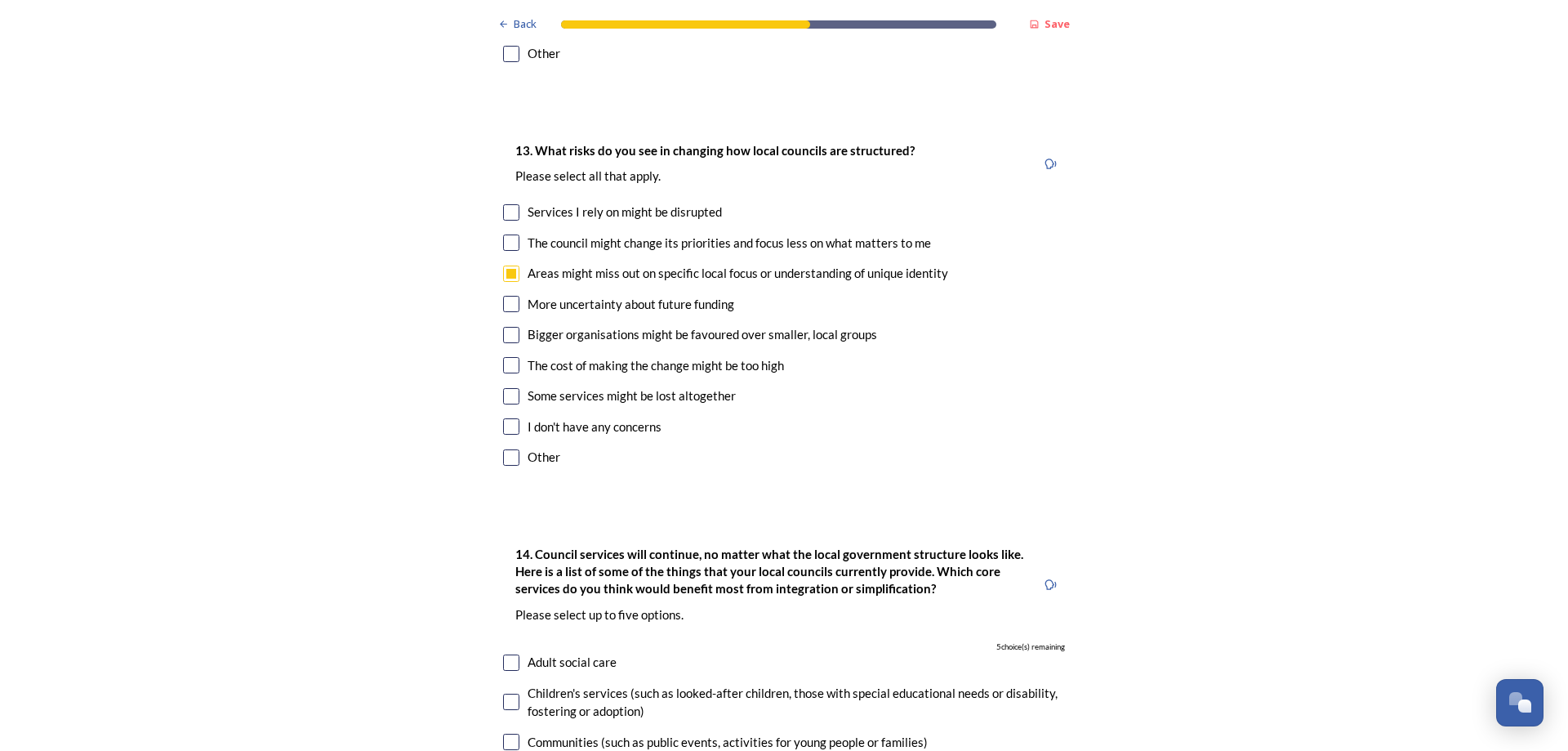 click at bounding box center (511, 396) 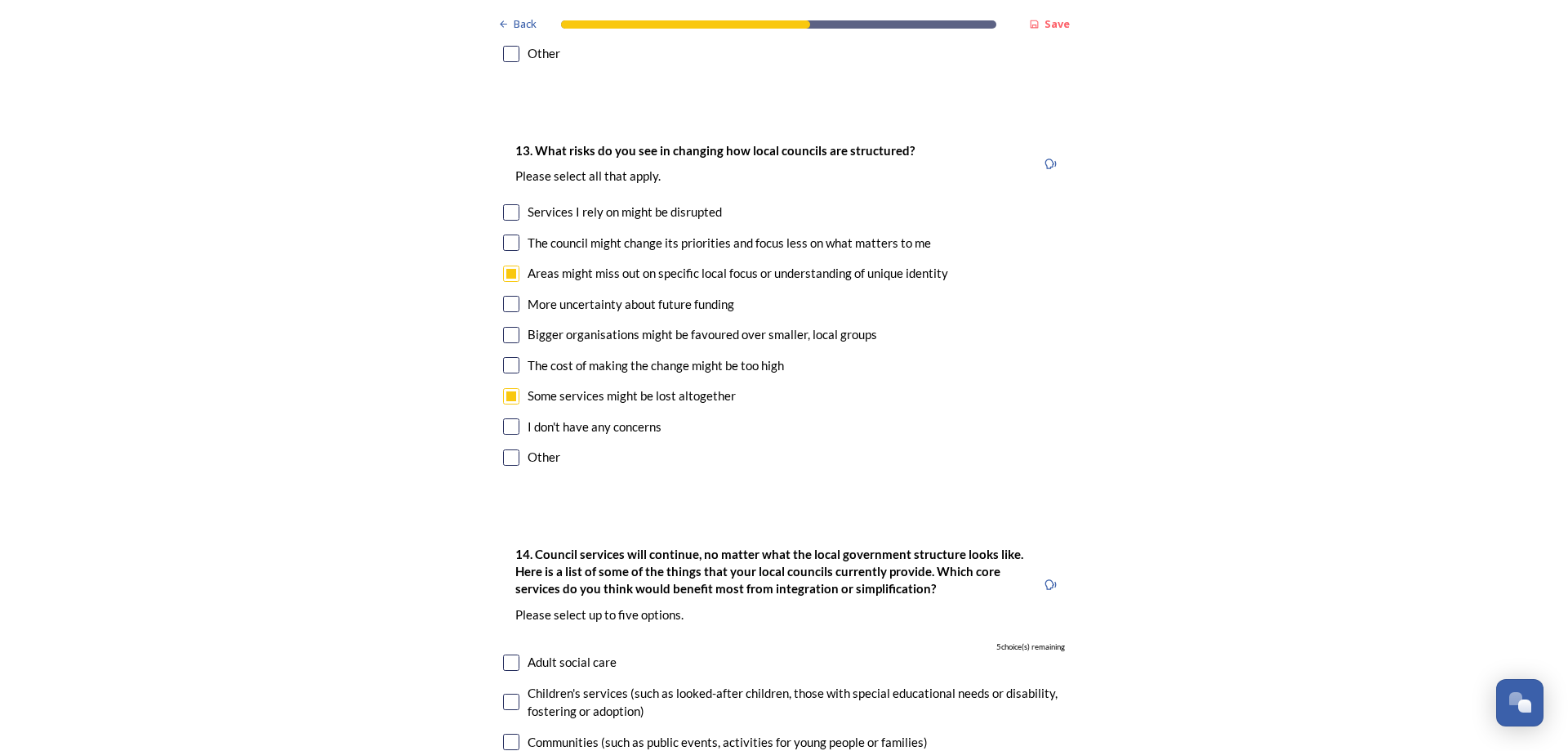click at bounding box center (511, 304) 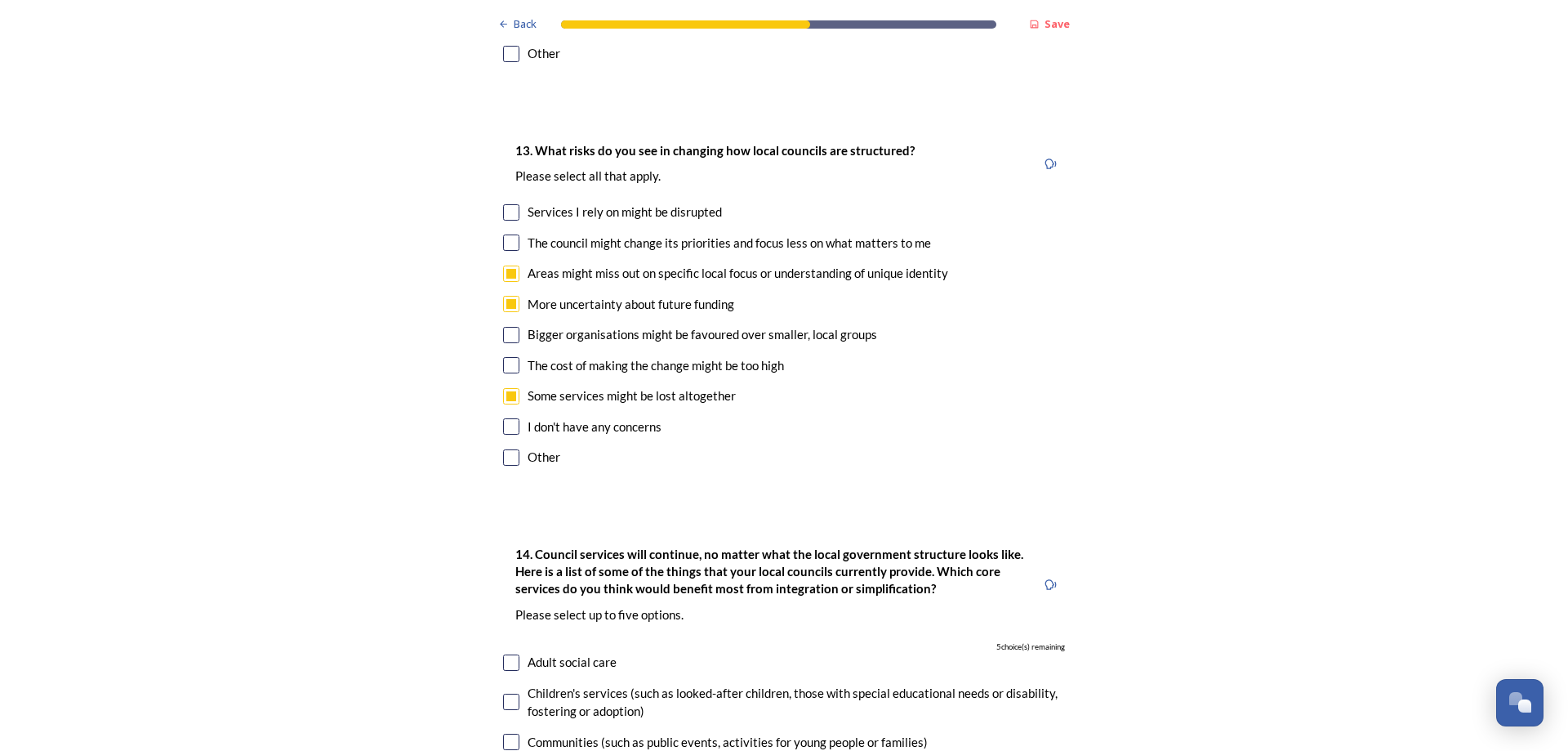 click at bounding box center [511, 243] 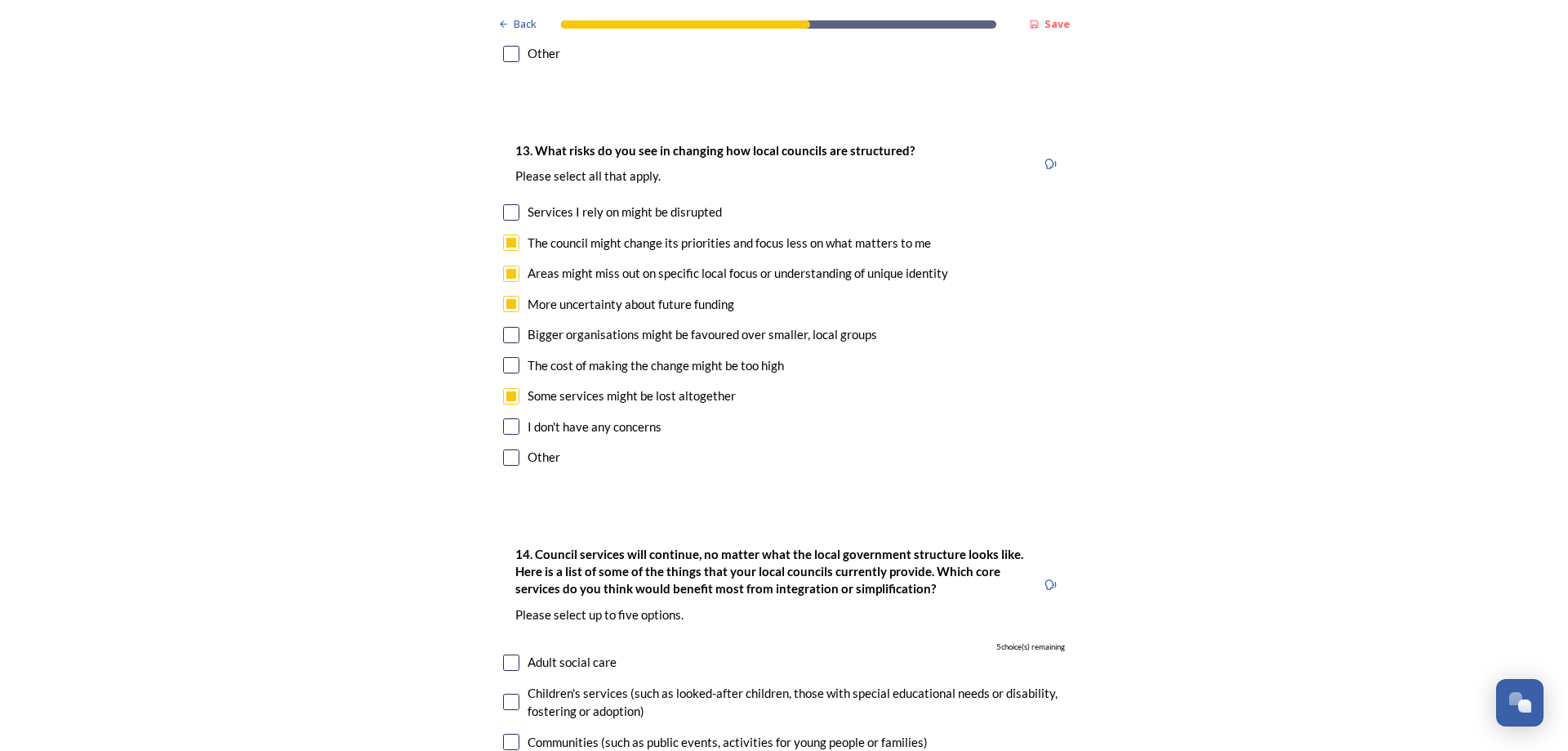 click at bounding box center (511, 243) 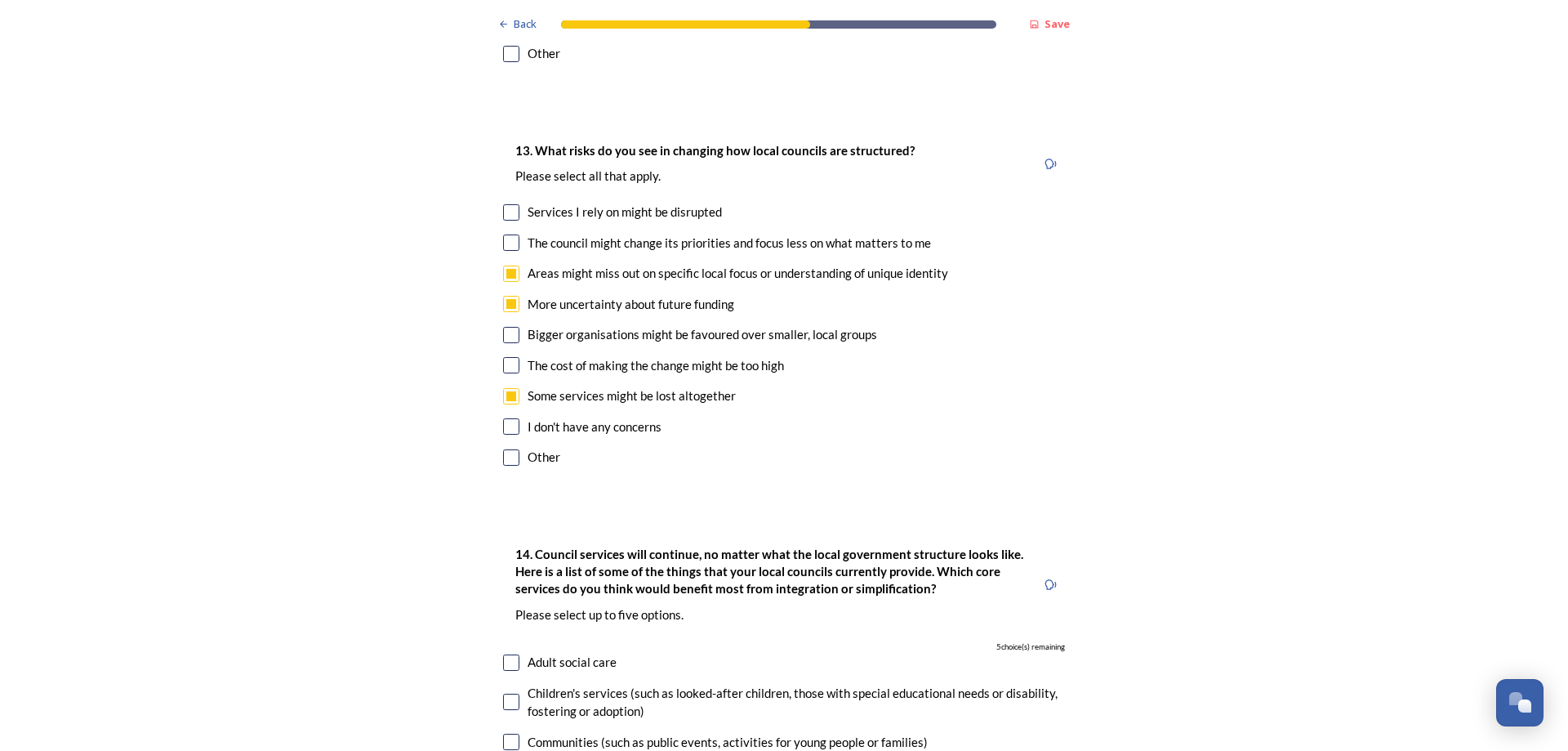 click at bounding box center (511, 243) 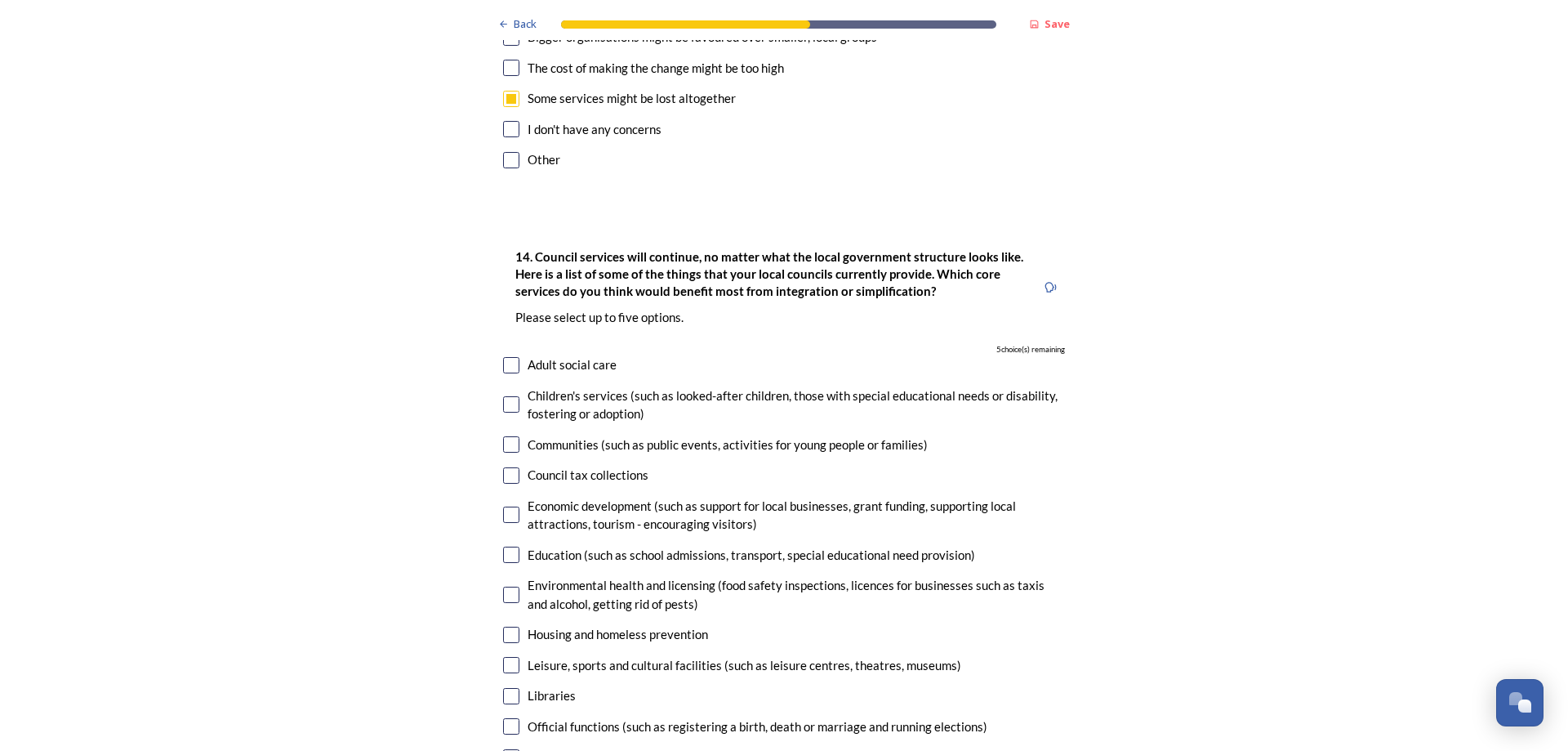 scroll, scrollTop: 3677, scrollLeft: 0, axis: vertical 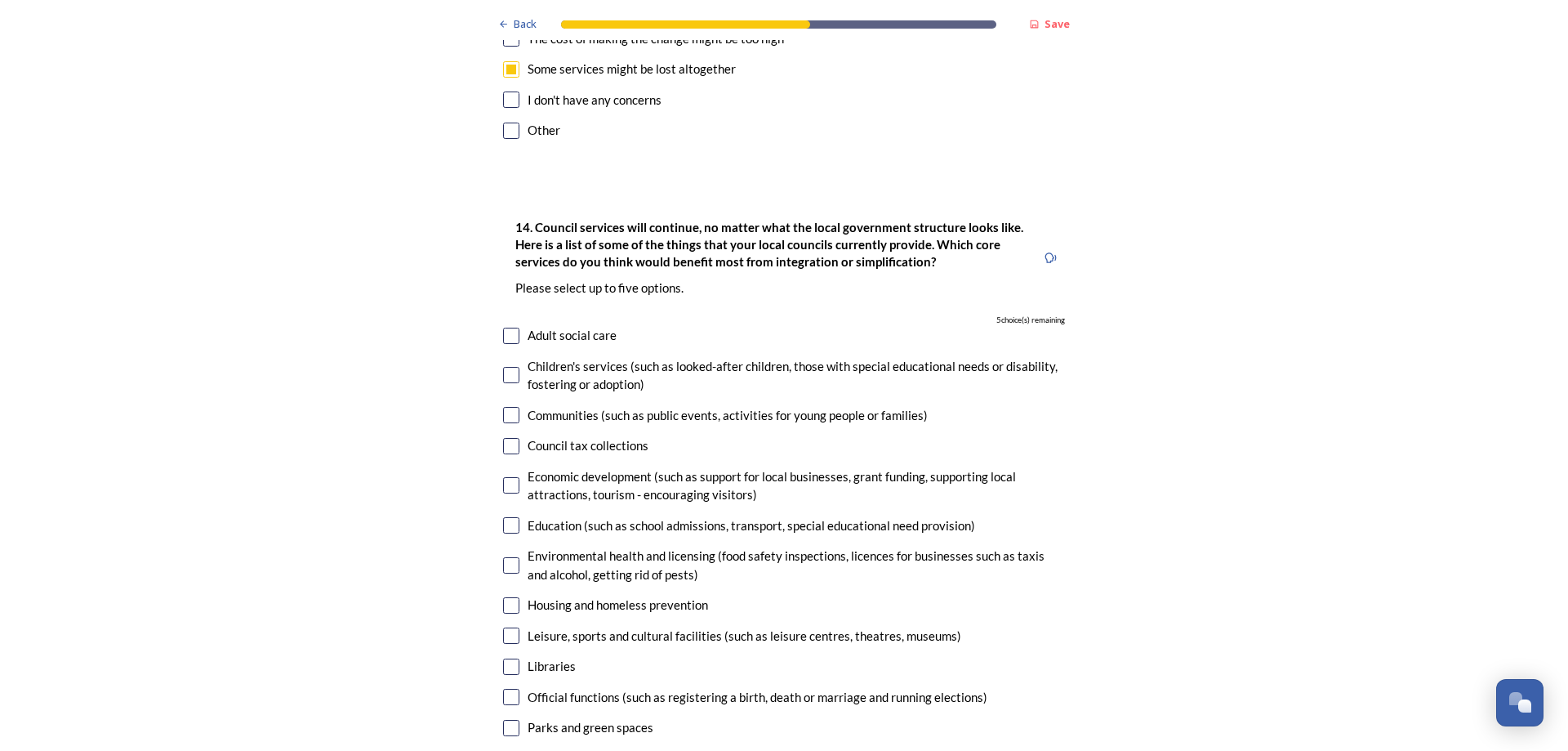 click at bounding box center (511, 131) 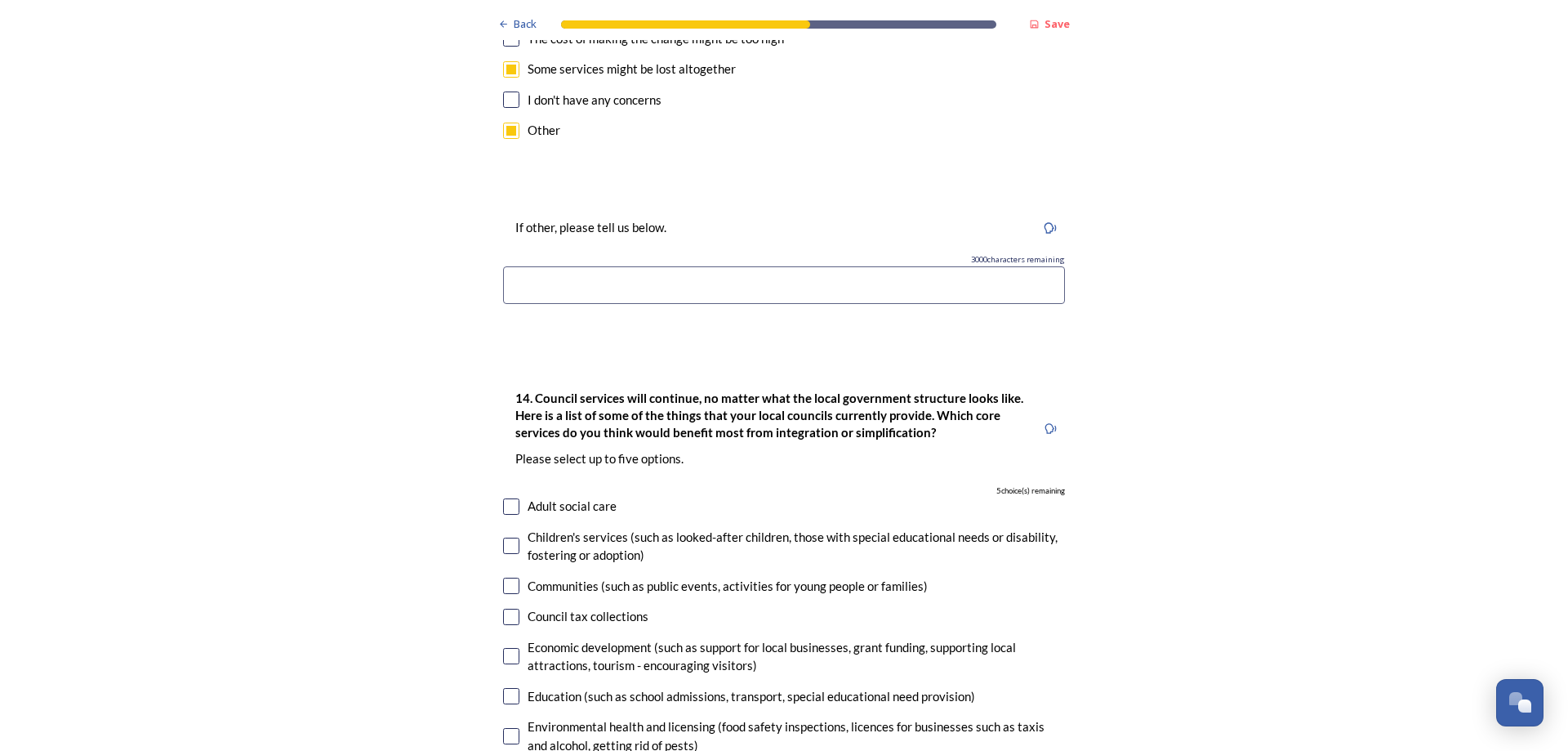click at bounding box center [511, 131] 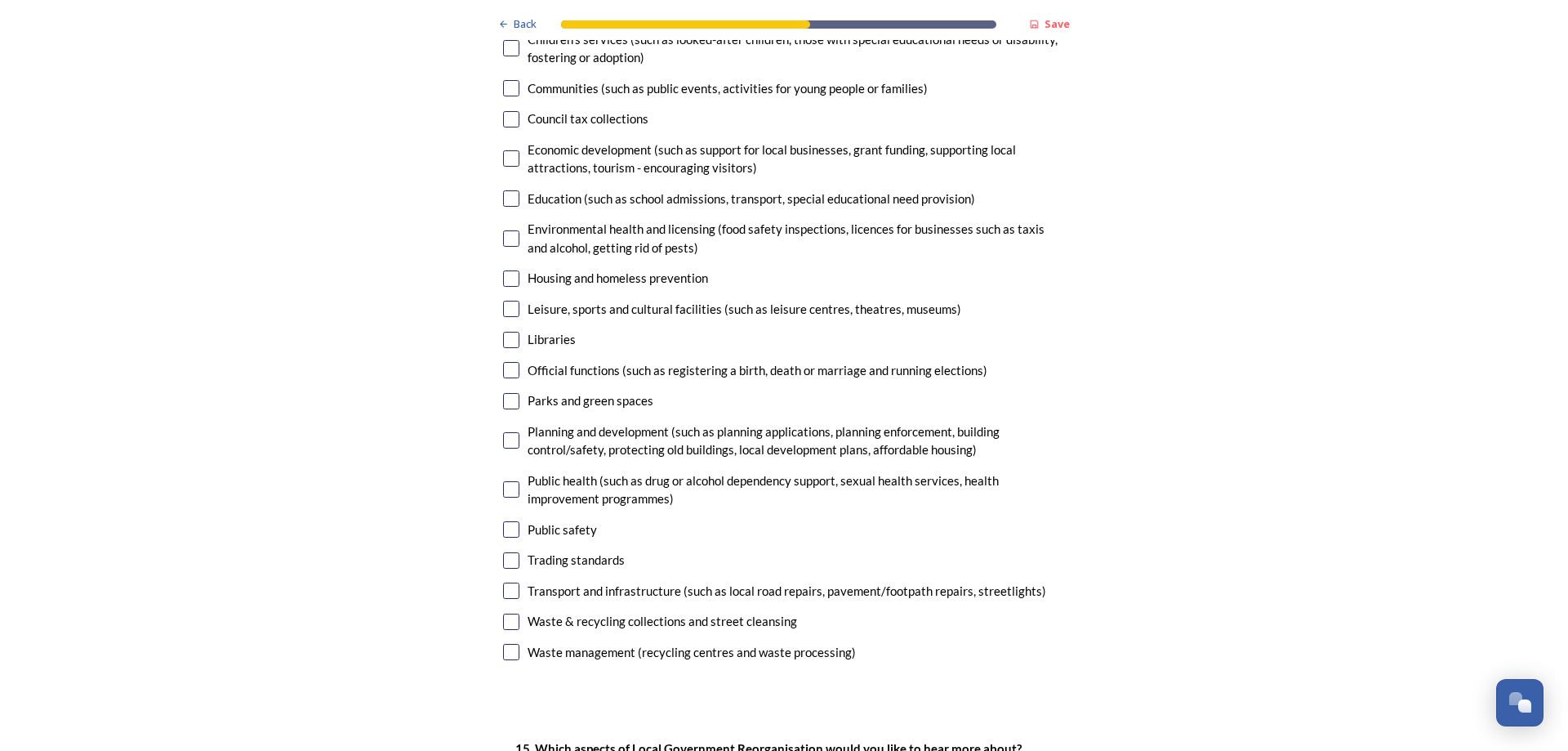 scroll, scrollTop: 4086, scrollLeft: 0, axis: vertical 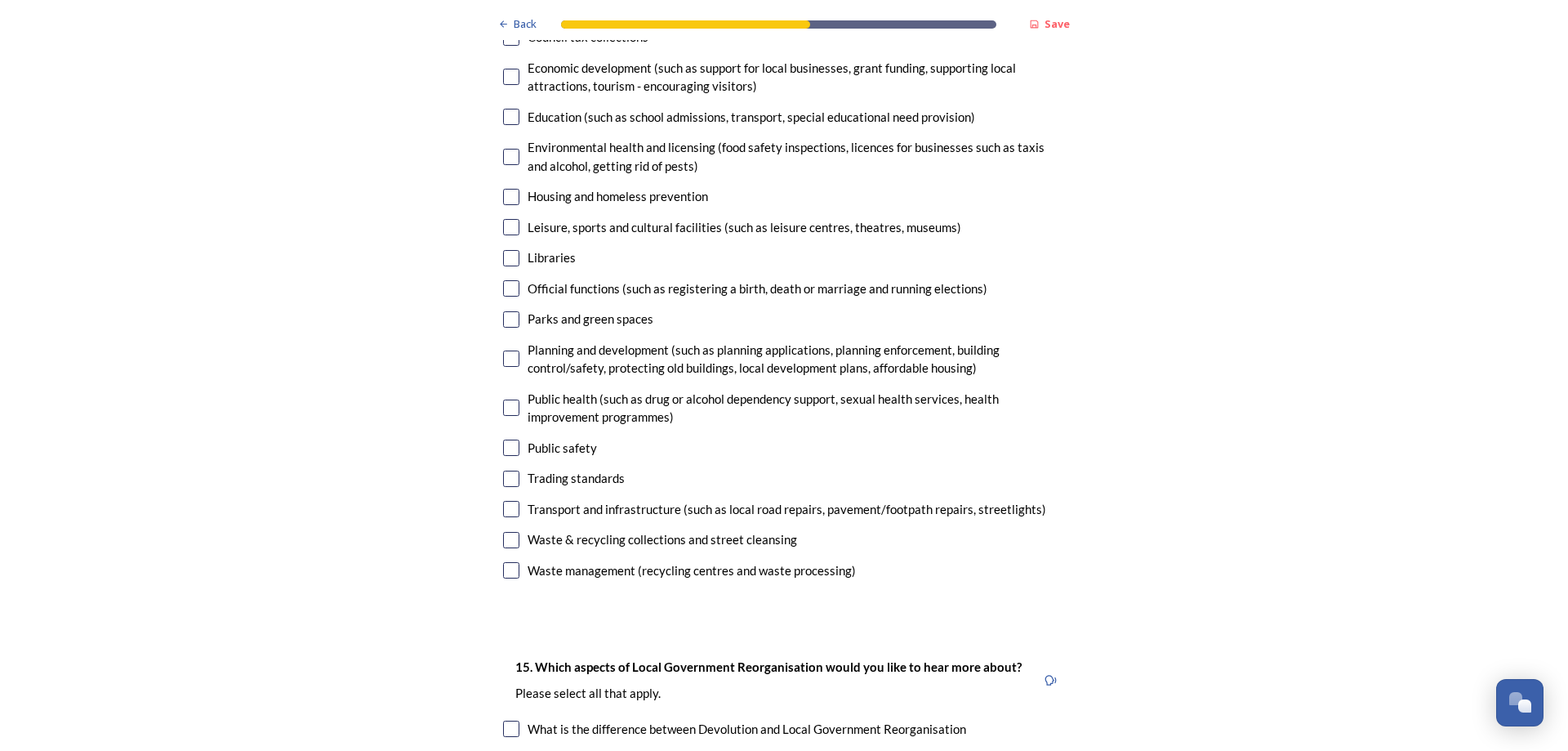 click at bounding box center (511, 570) 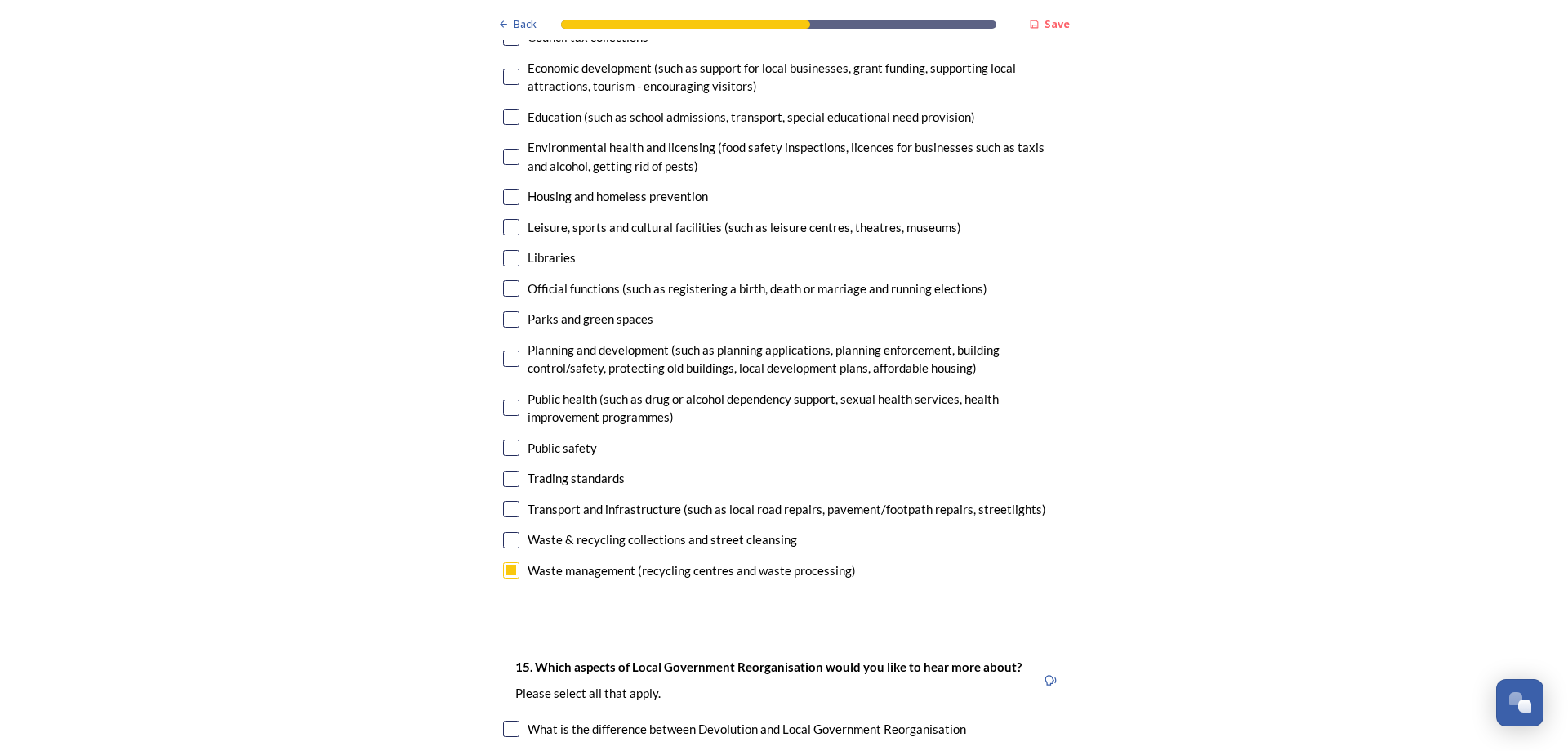 click at bounding box center [511, 540] 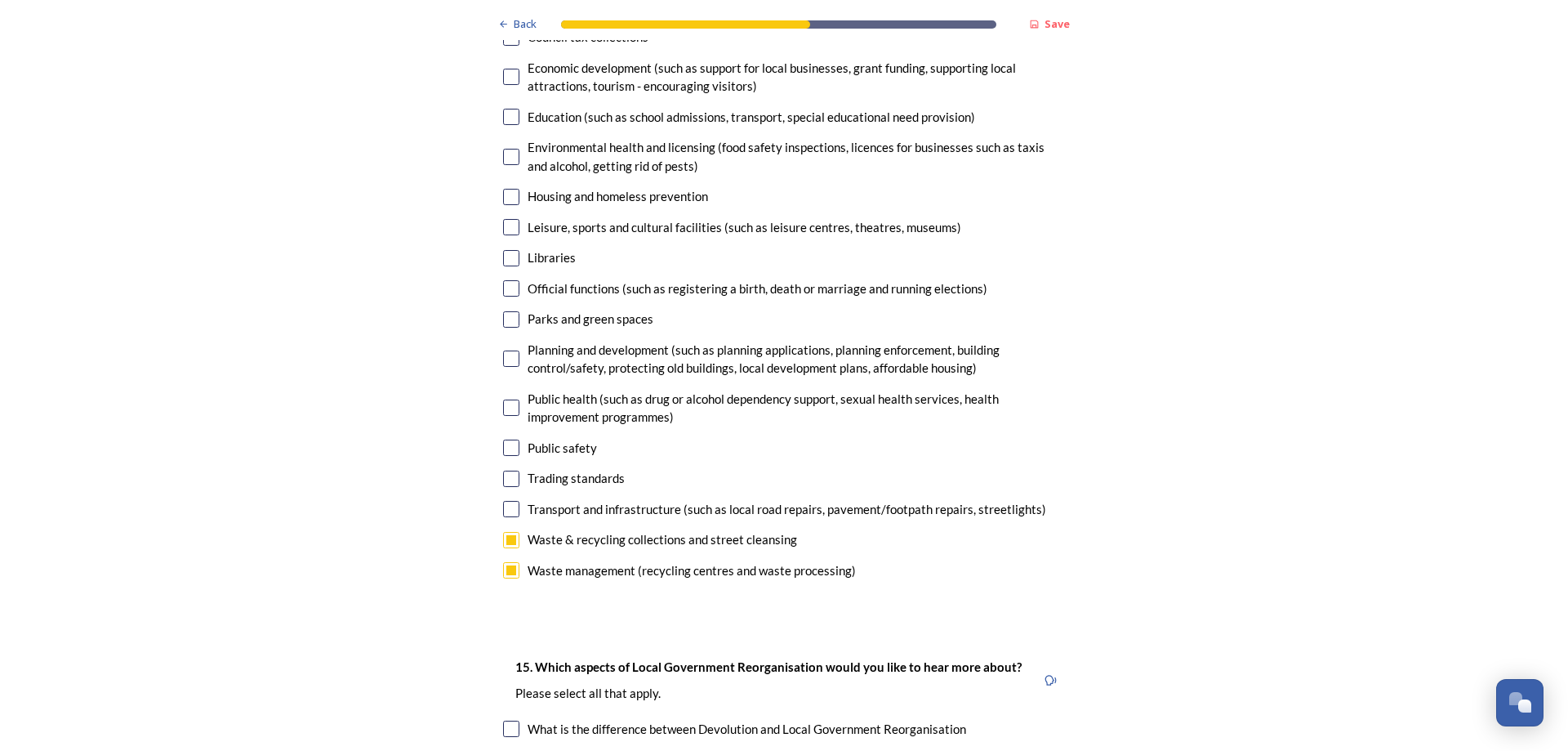 click at bounding box center [511, 509] 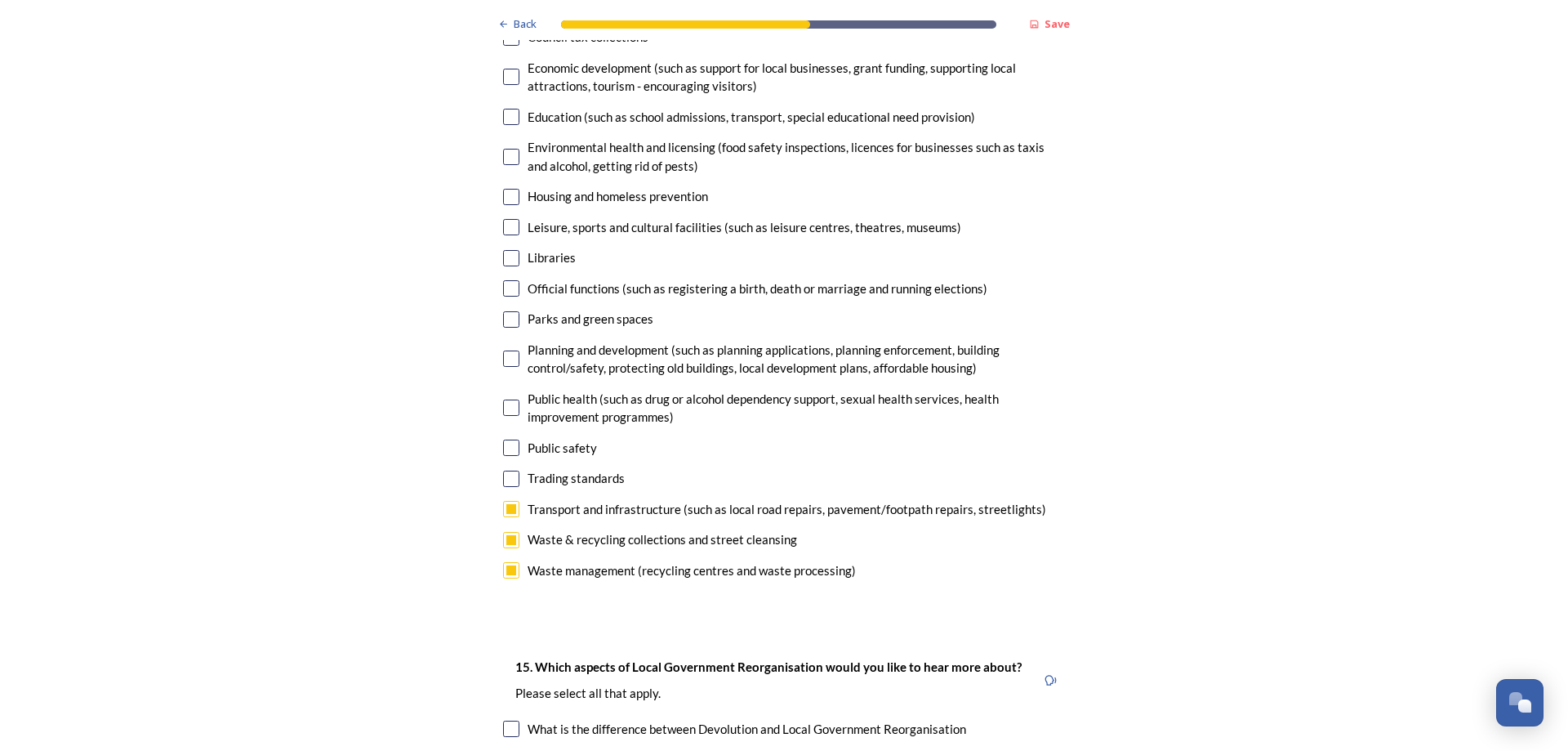 click on "14. Council services will continue, no matter what the local government structure looks like. Here is a list of some of the things that your local councils currently provide. ﻿Which core services do you think would benefit most from integration or simplification?  Please select up to five options. 2  choice(s) remaining Adult social care   Children's services (such as looked-after children, those with special educational needs or disability, fostering or adoption) Communities (such as public events, activities for young people or families)   Council tax collections Economic development (such as support for local businesses, grant funding, supporting local attractions, tourism - encouraging visitors)  Education (such as school admissions, transport, special educational need provision)  Environmental health and licensing (food safety inspections, licences for businesses such as taxis and alcohol, getting rid of pests) Housing and homeless prevention Libraries Parks and green spaces Public safety" at bounding box center (784, 196) 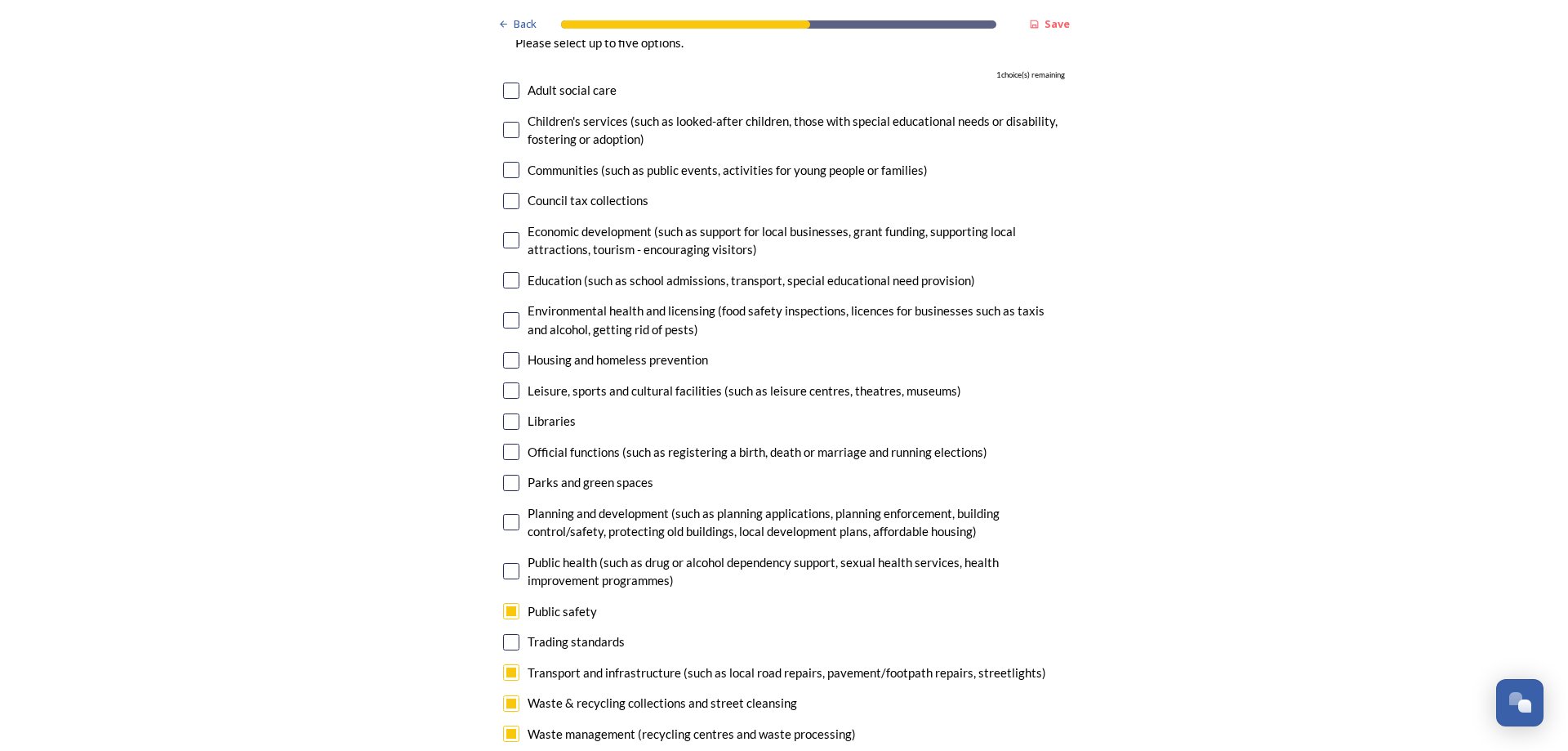 scroll, scrollTop: 3841, scrollLeft: 0, axis: vertical 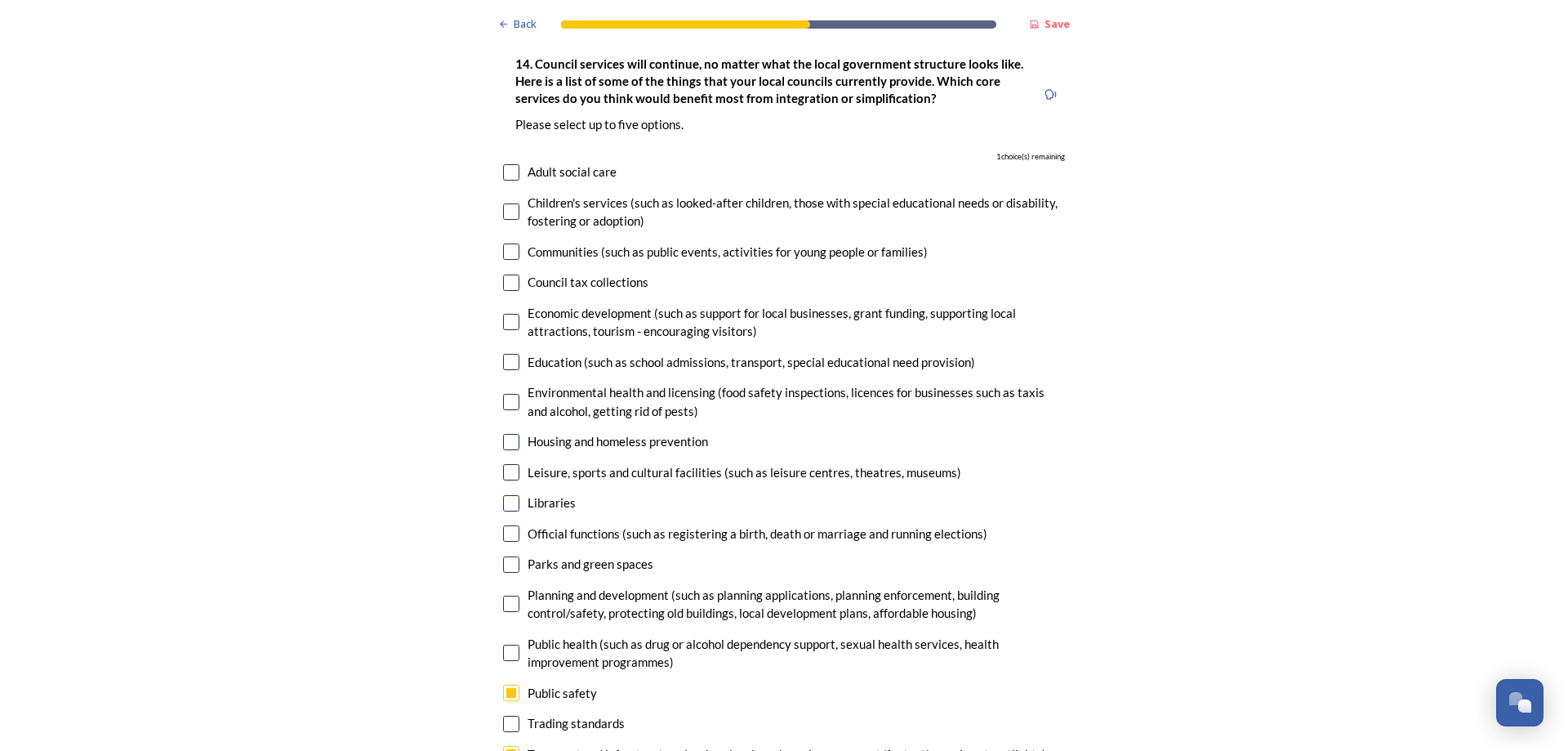 click at bounding box center (511, 402) 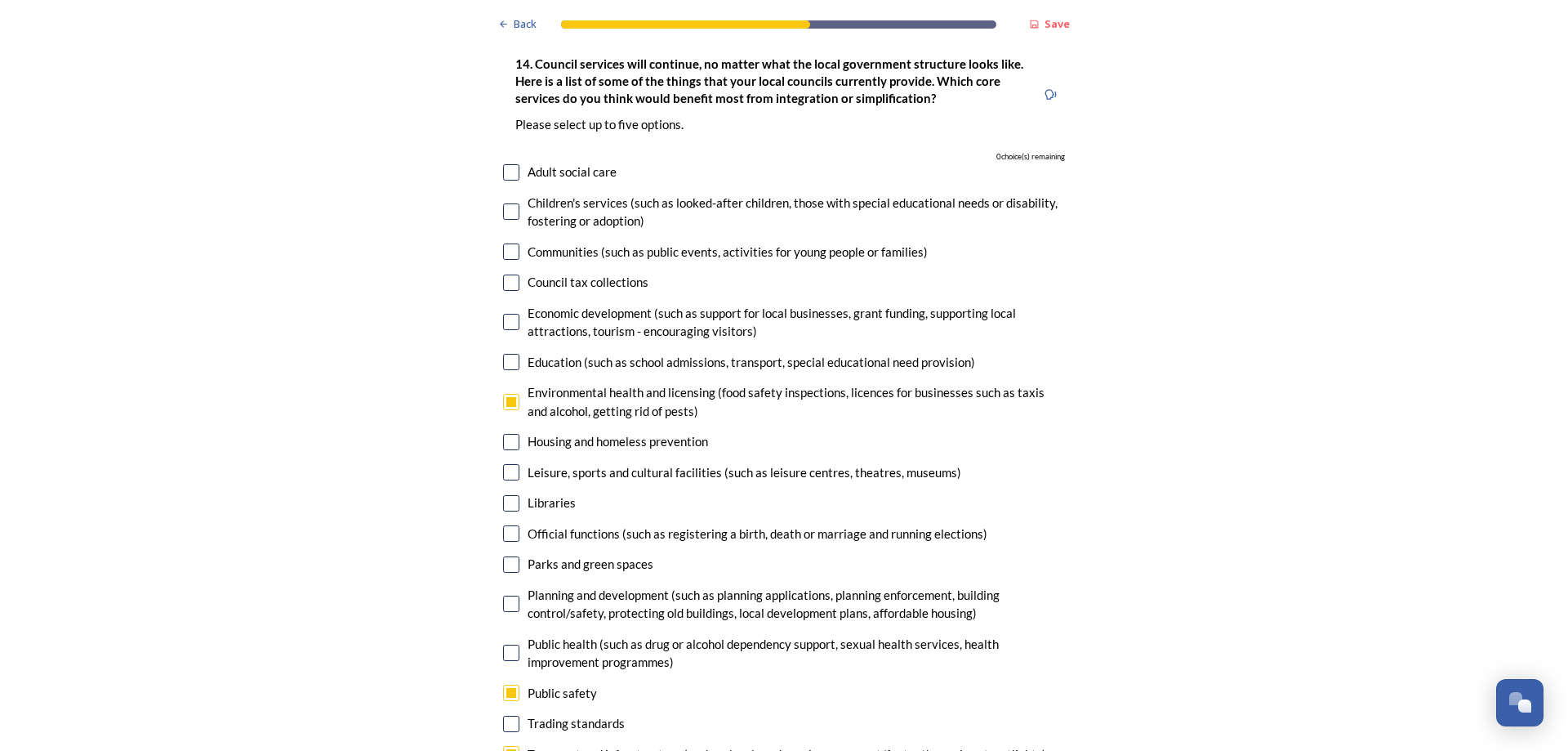 click at bounding box center (511, 172) 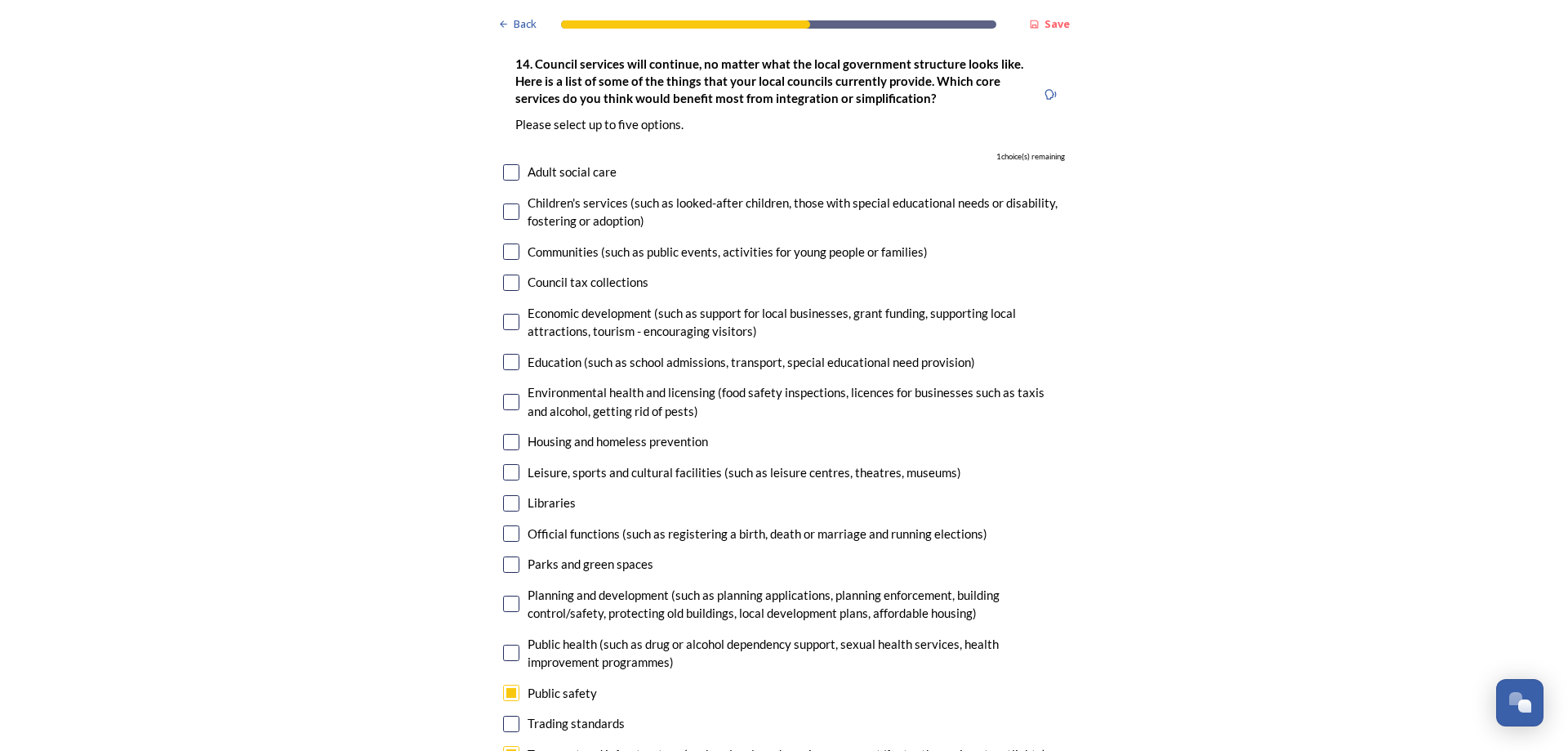 click at bounding box center [511, 172] 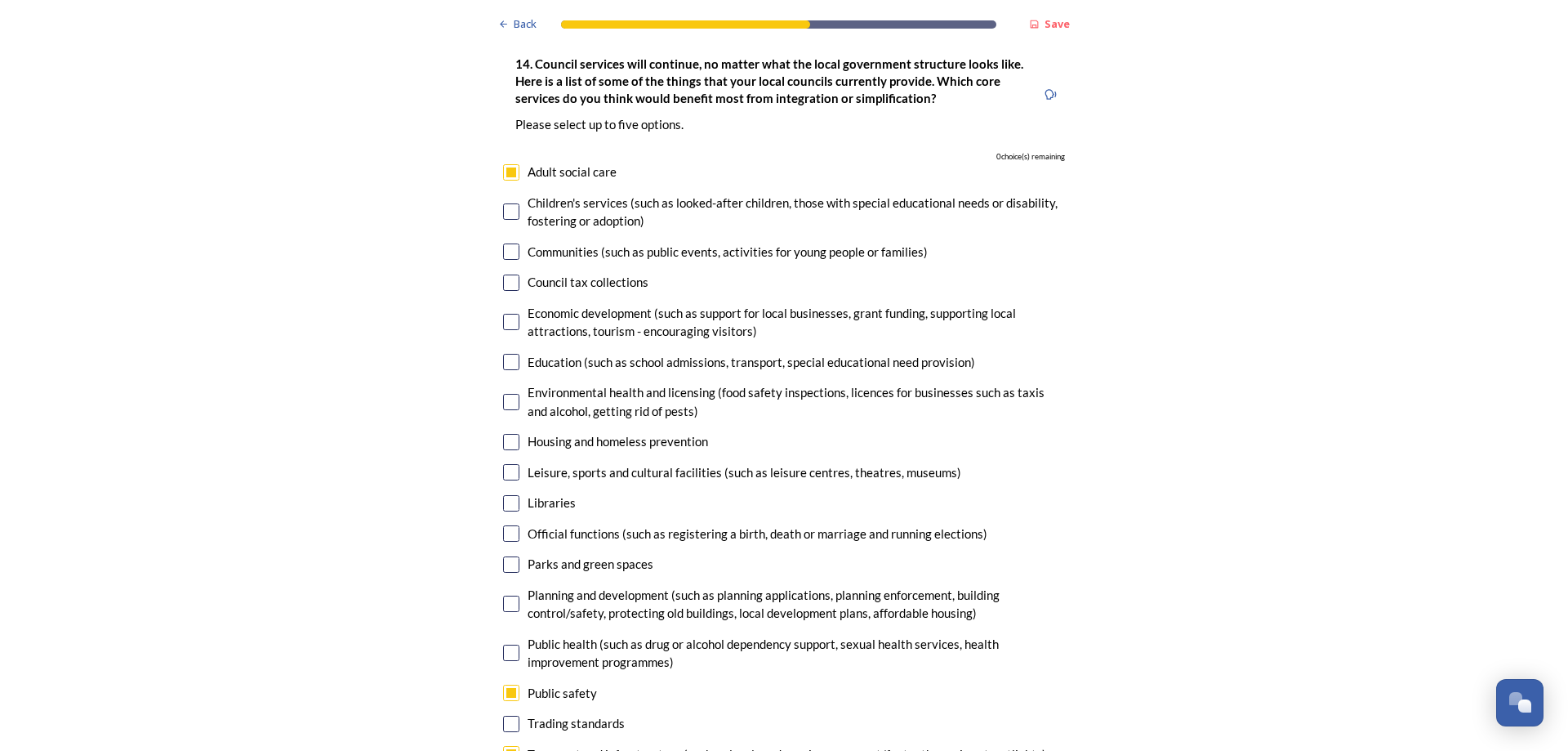 click at bounding box center (511, 172) 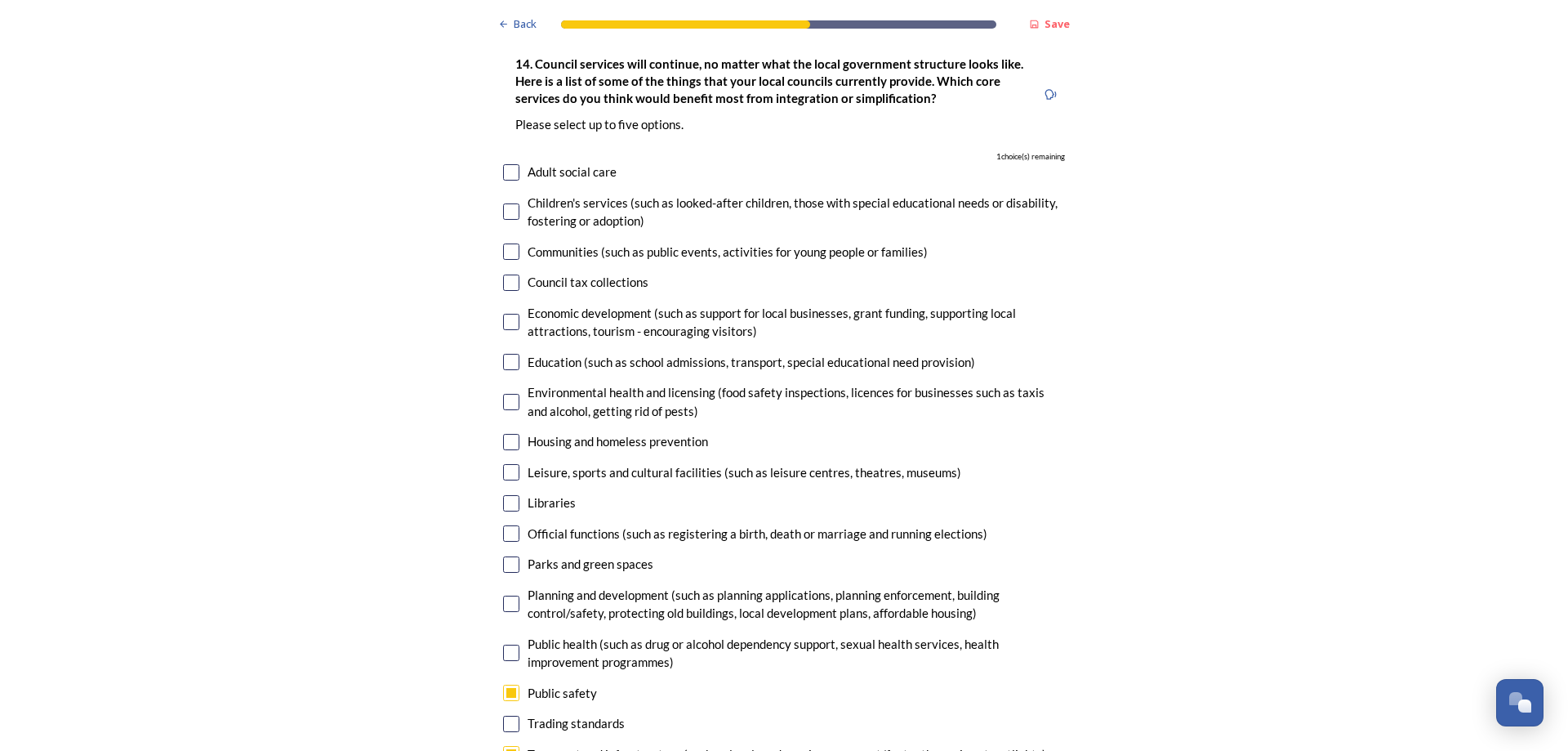 click at bounding box center (511, 172) 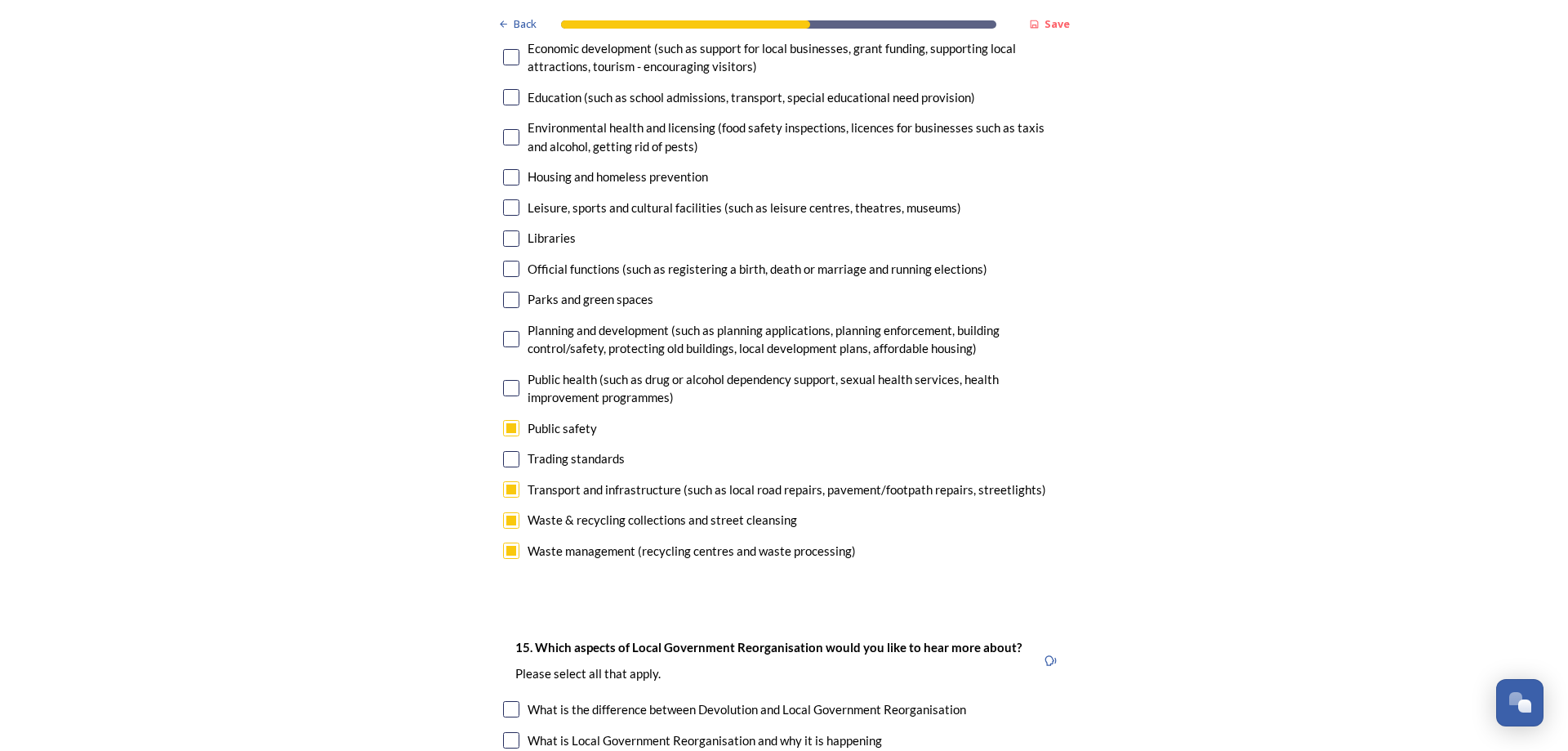 scroll, scrollTop: 4168, scrollLeft: 0, axis: vertical 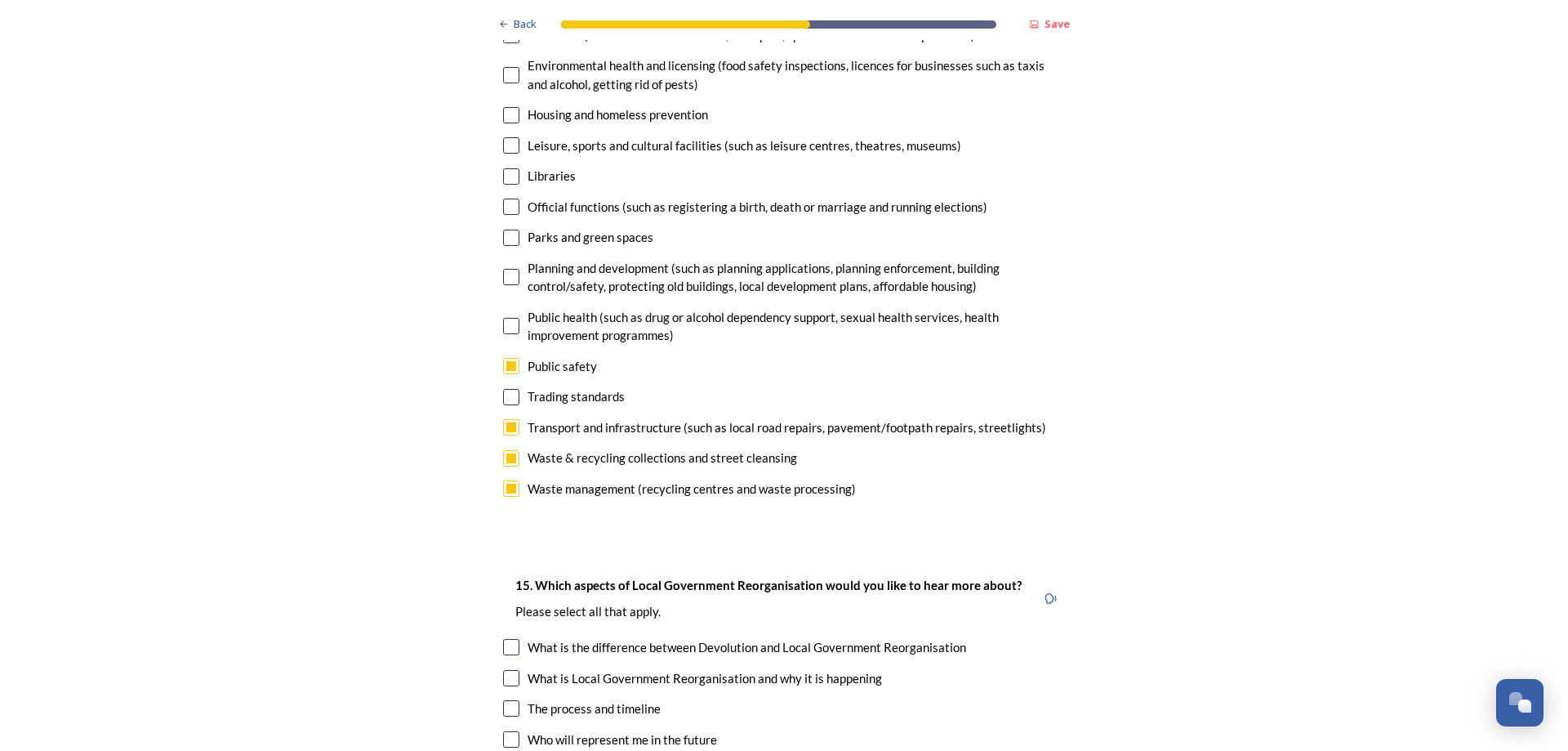 click at bounding box center [511, 427] 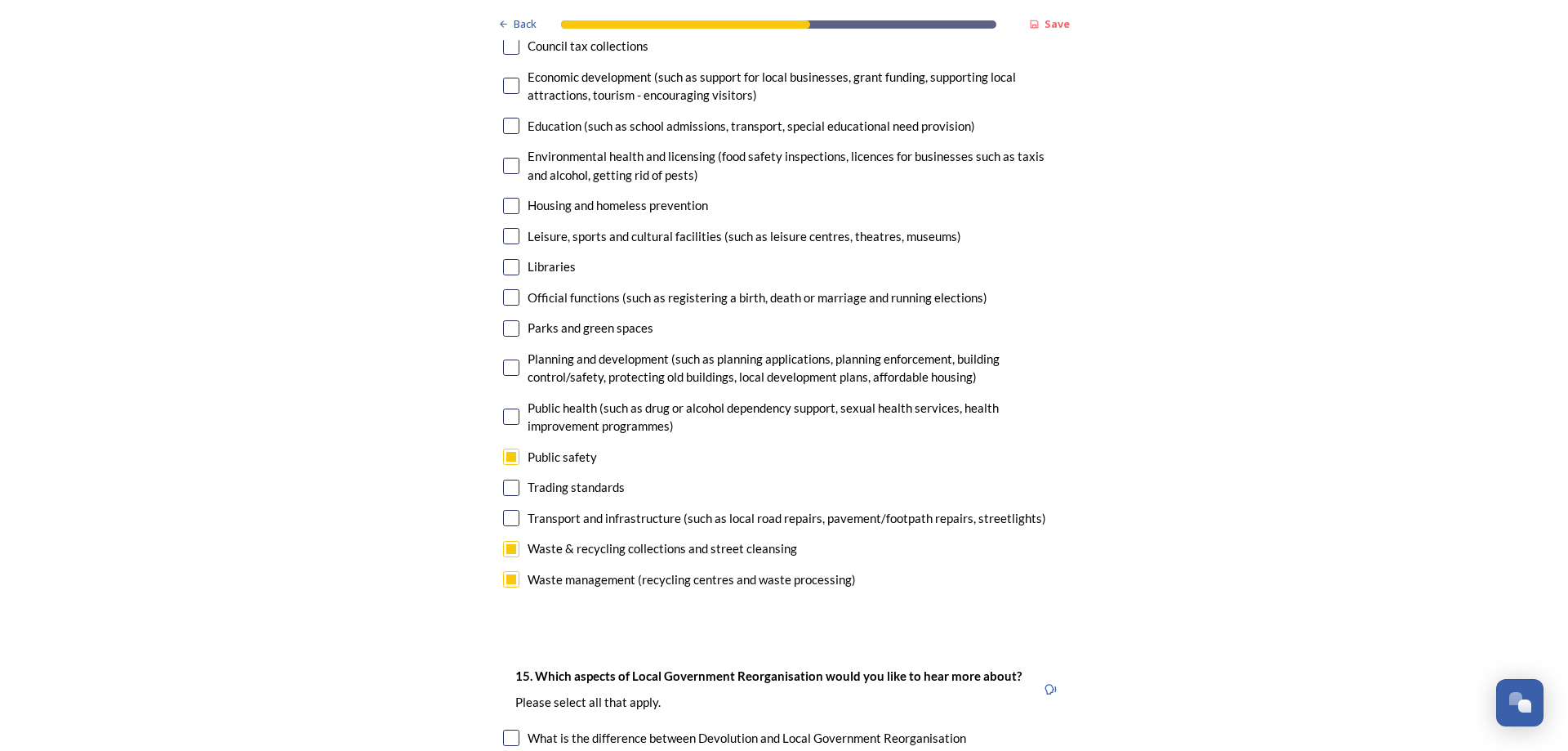 scroll, scrollTop: 3759, scrollLeft: 0, axis: vertical 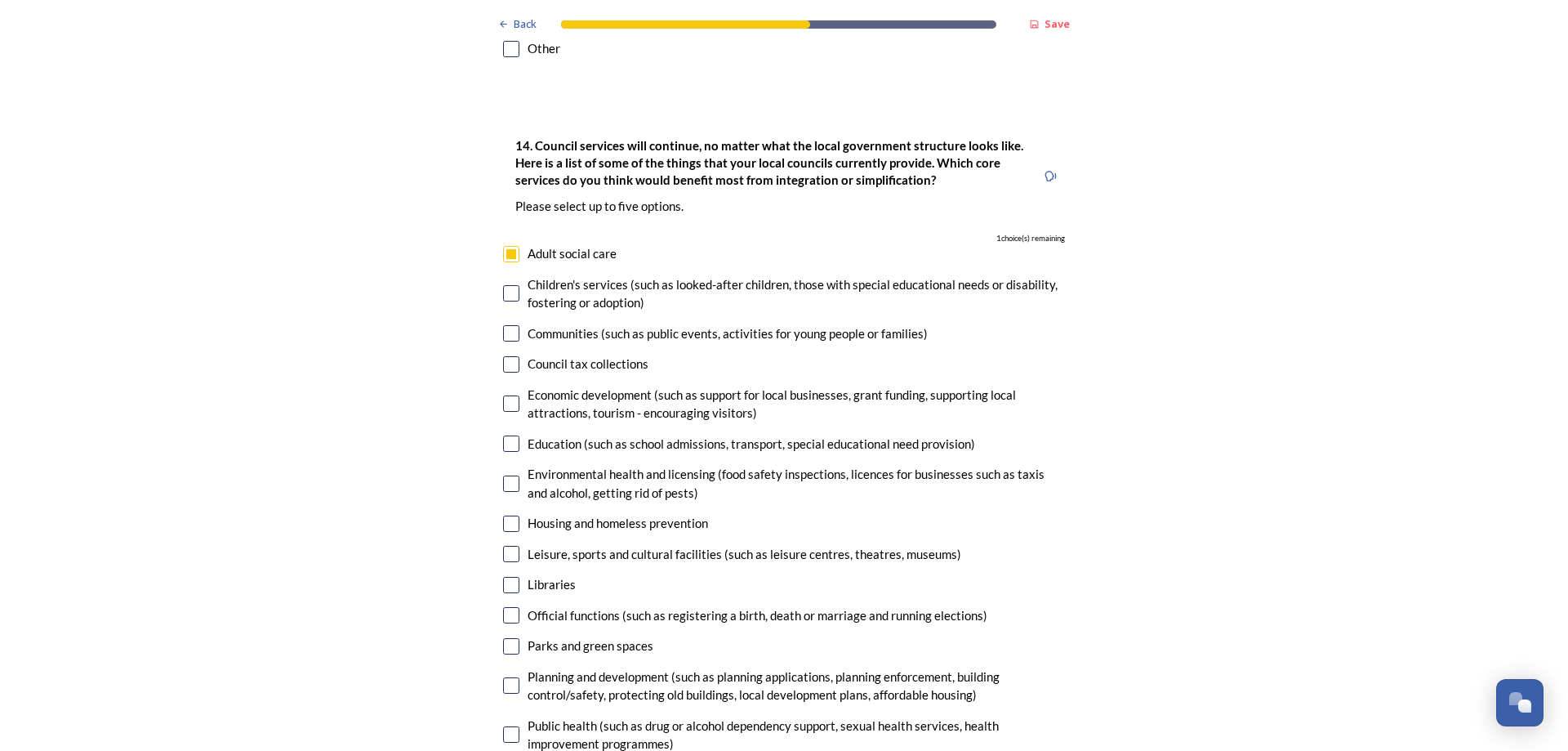 click at bounding box center (511, 293) 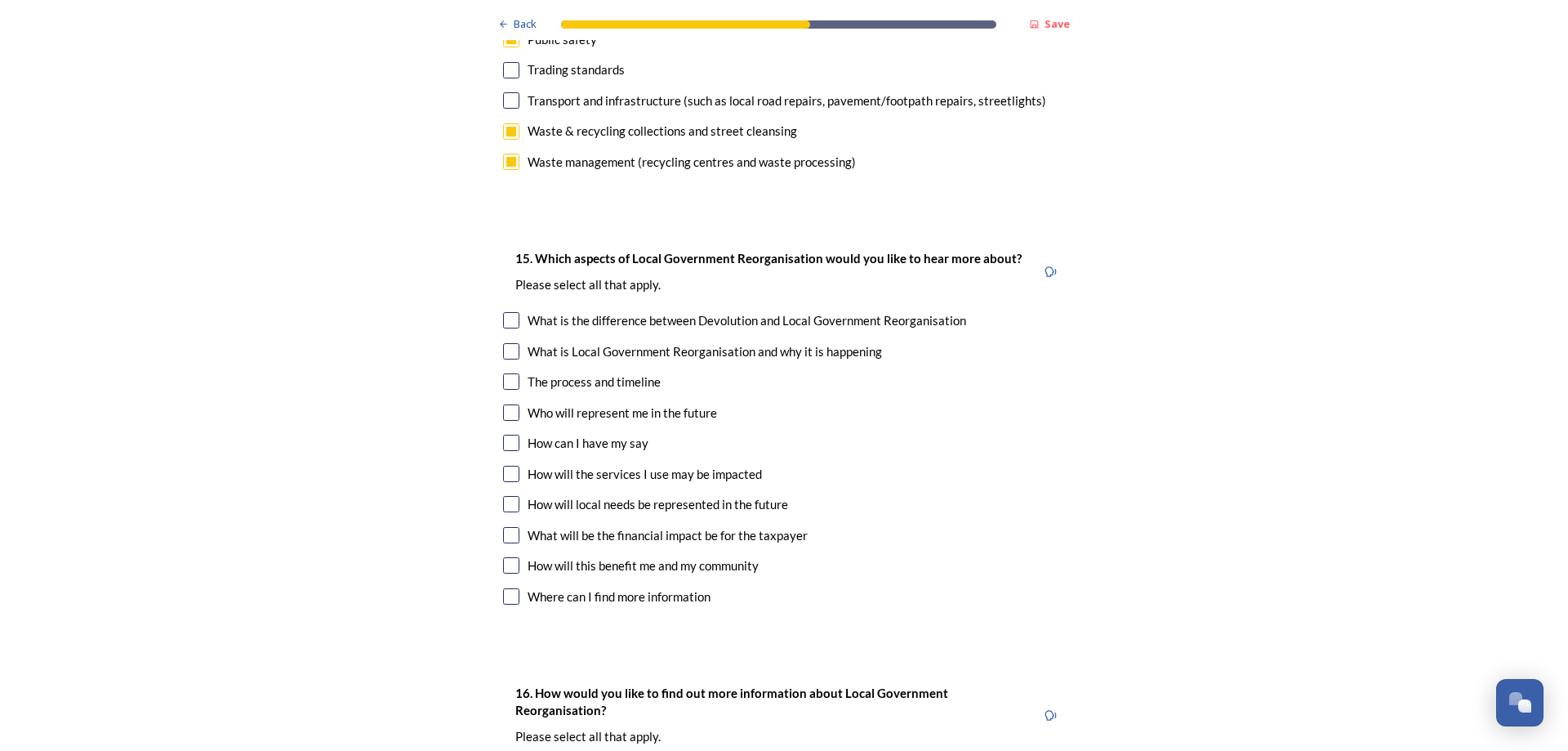 scroll, scrollTop: 4576, scrollLeft: 0, axis: vertical 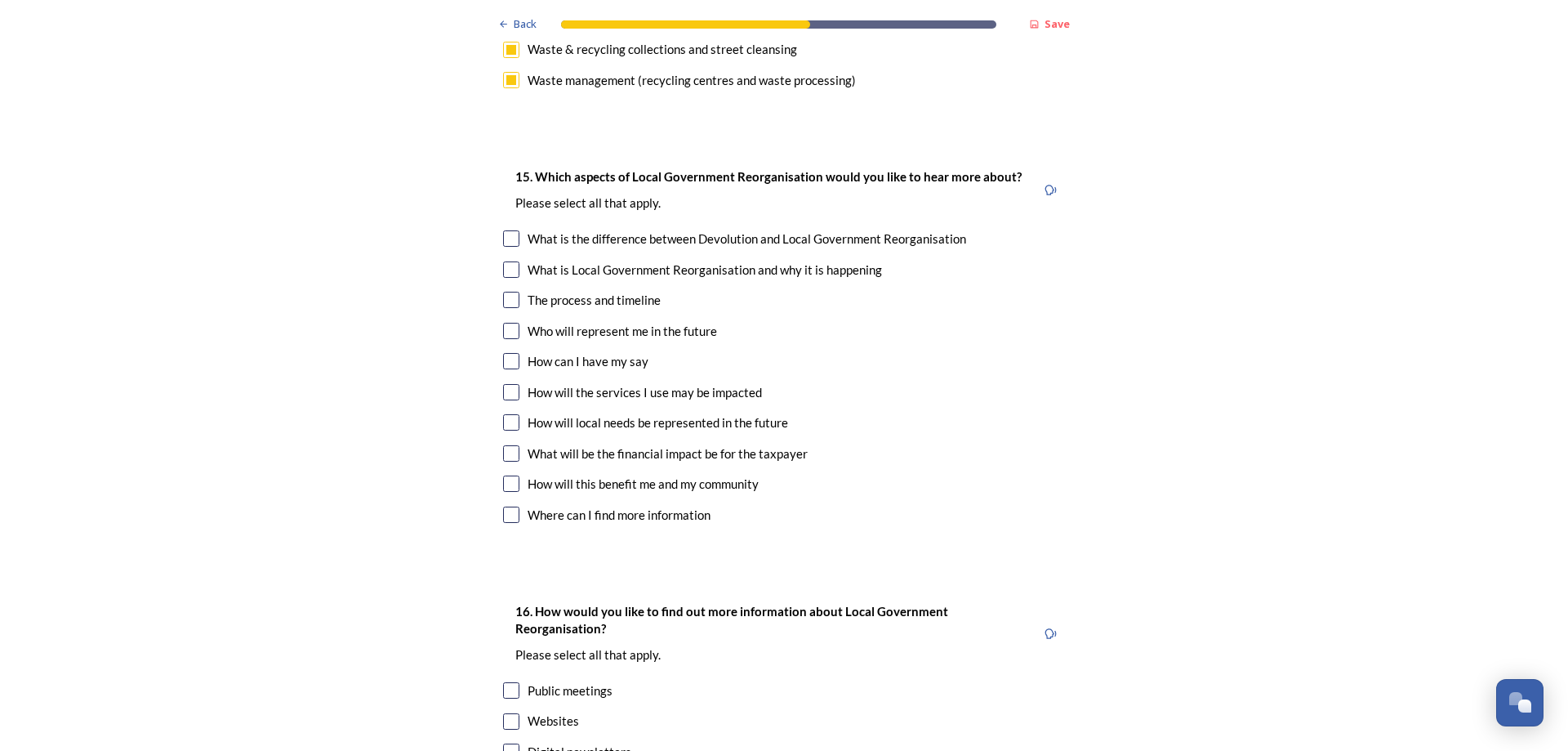 click at bounding box center [511, 422] 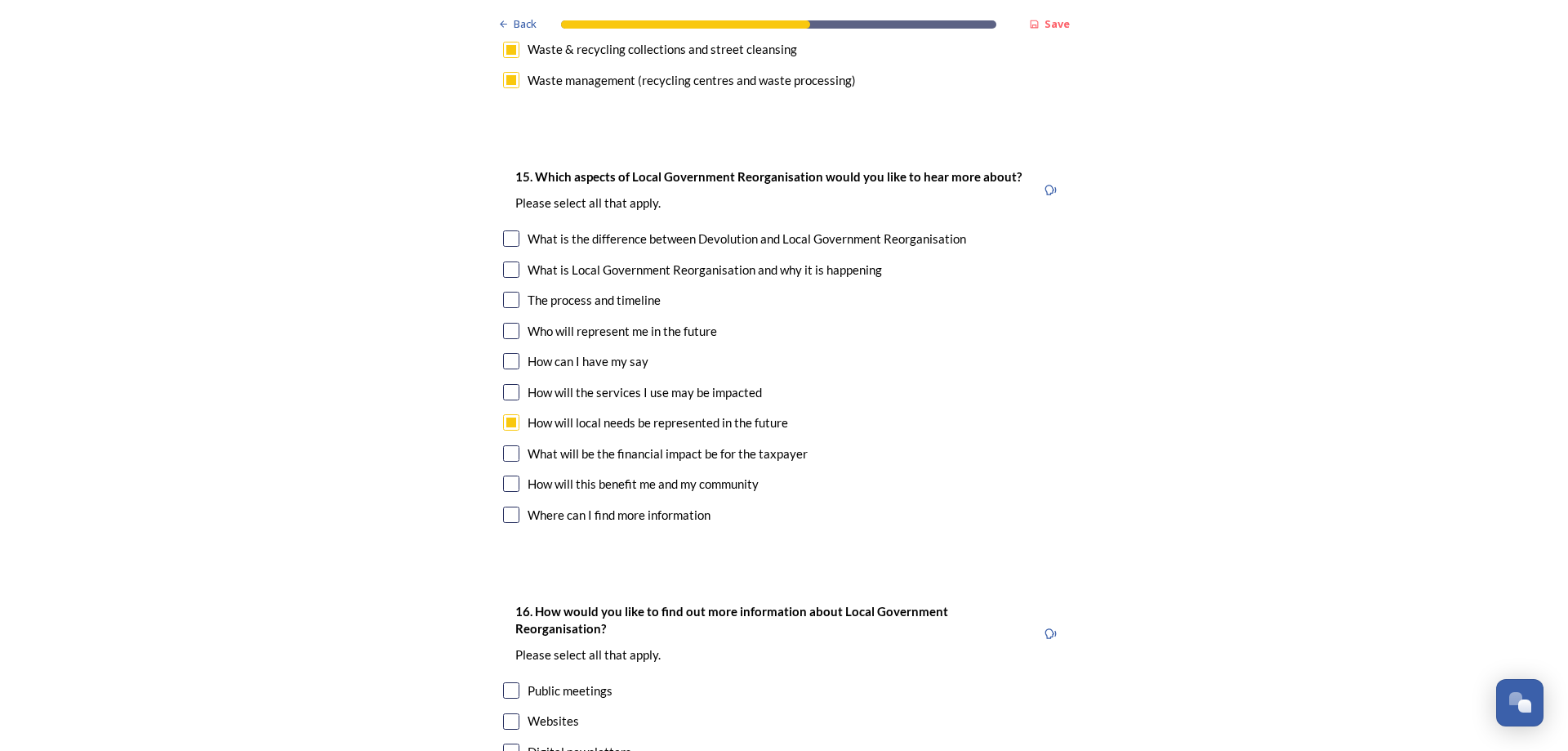 click at bounding box center [511, 454] 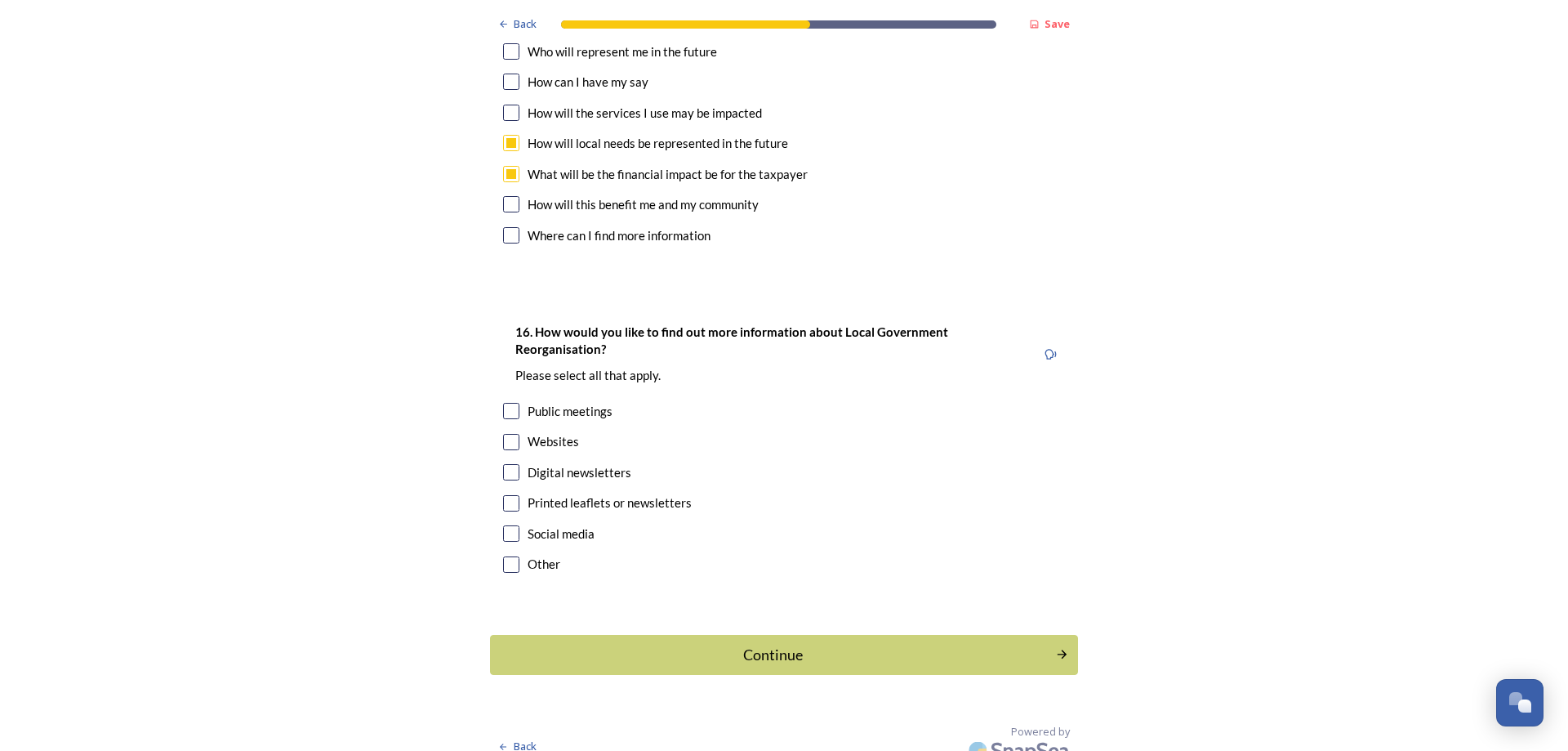 scroll, scrollTop: 4875, scrollLeft: 0, axis: vertical 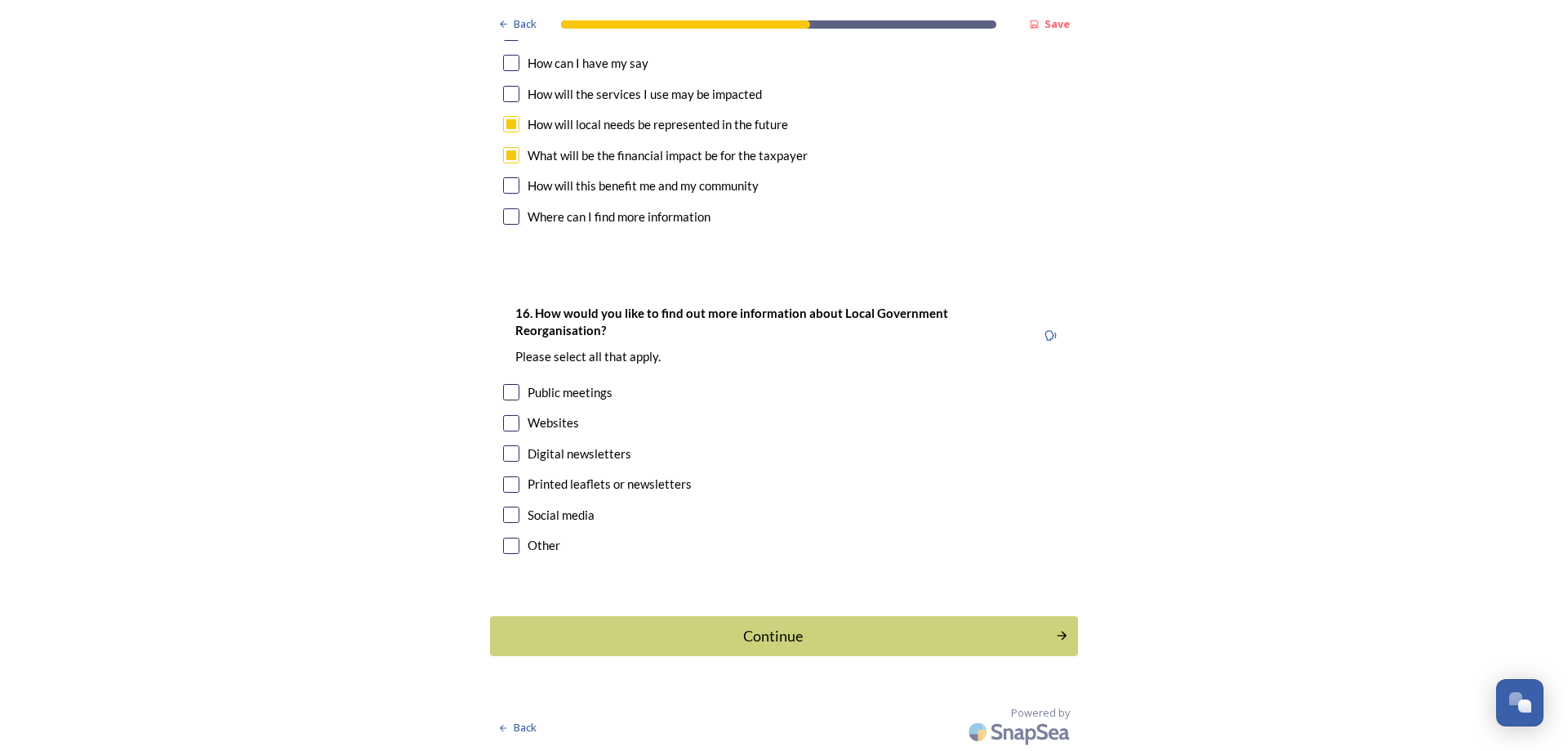 click on "Websites" at bounding box center (784, 422) 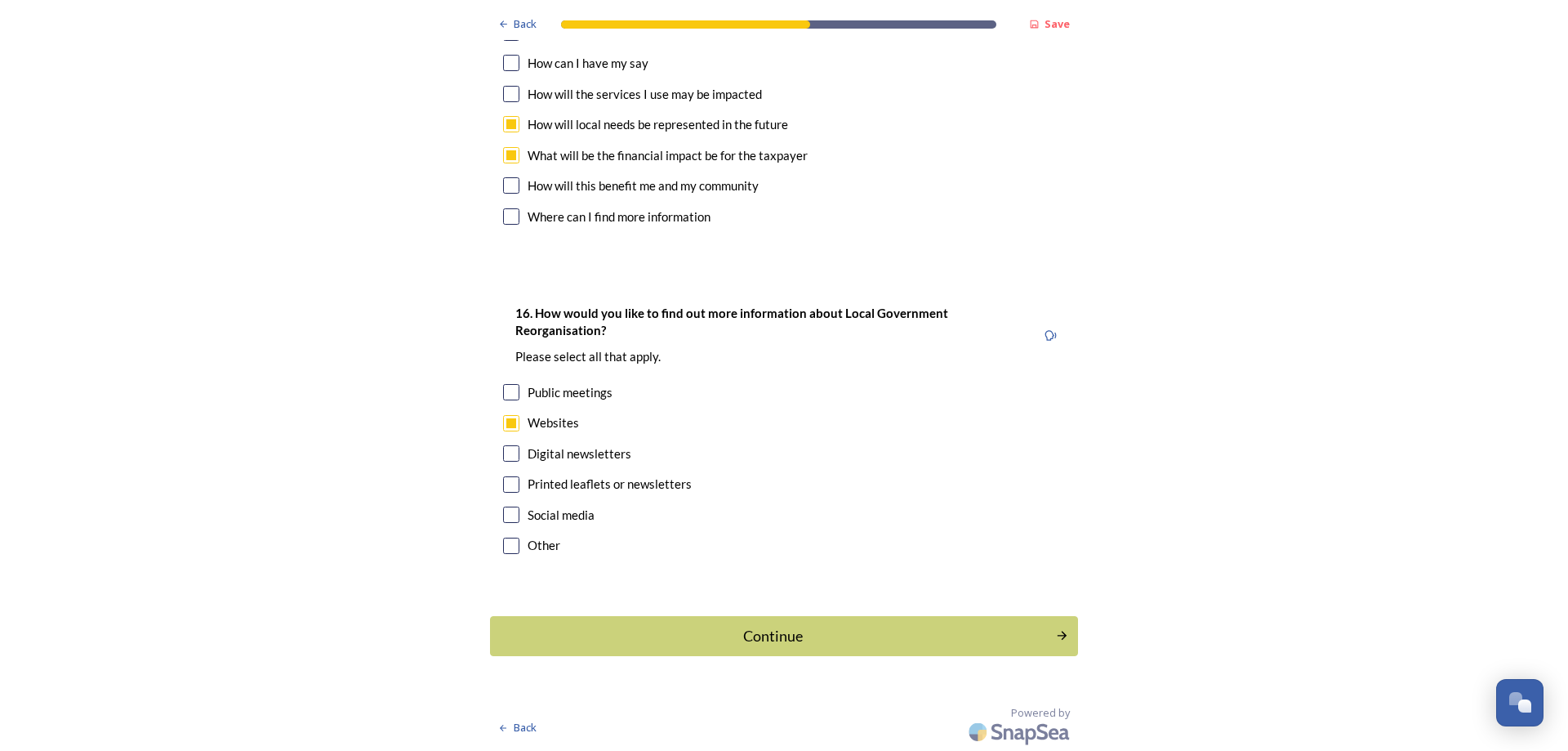 click at bounding box center [511, 423] 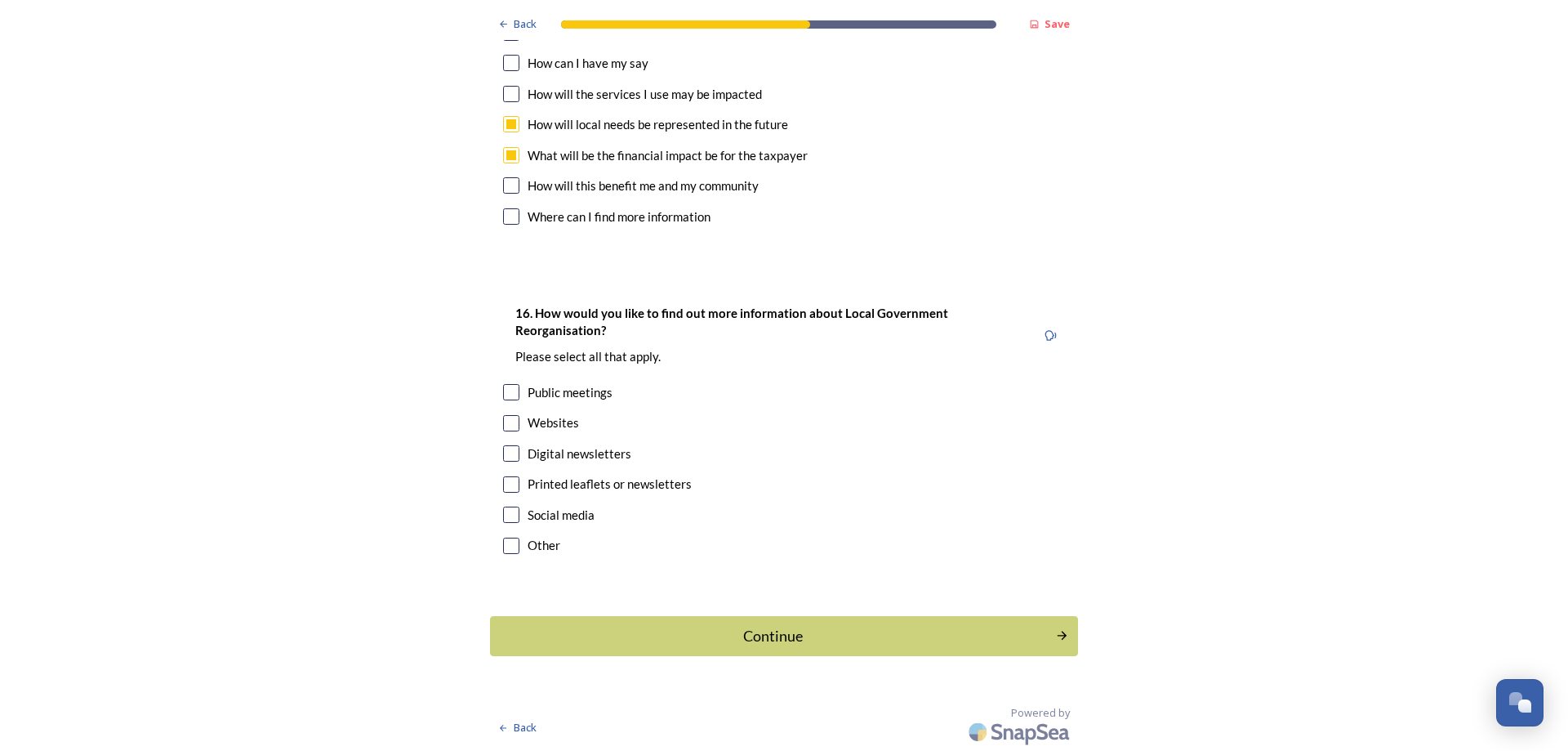 click at bounding box center [511, 423] 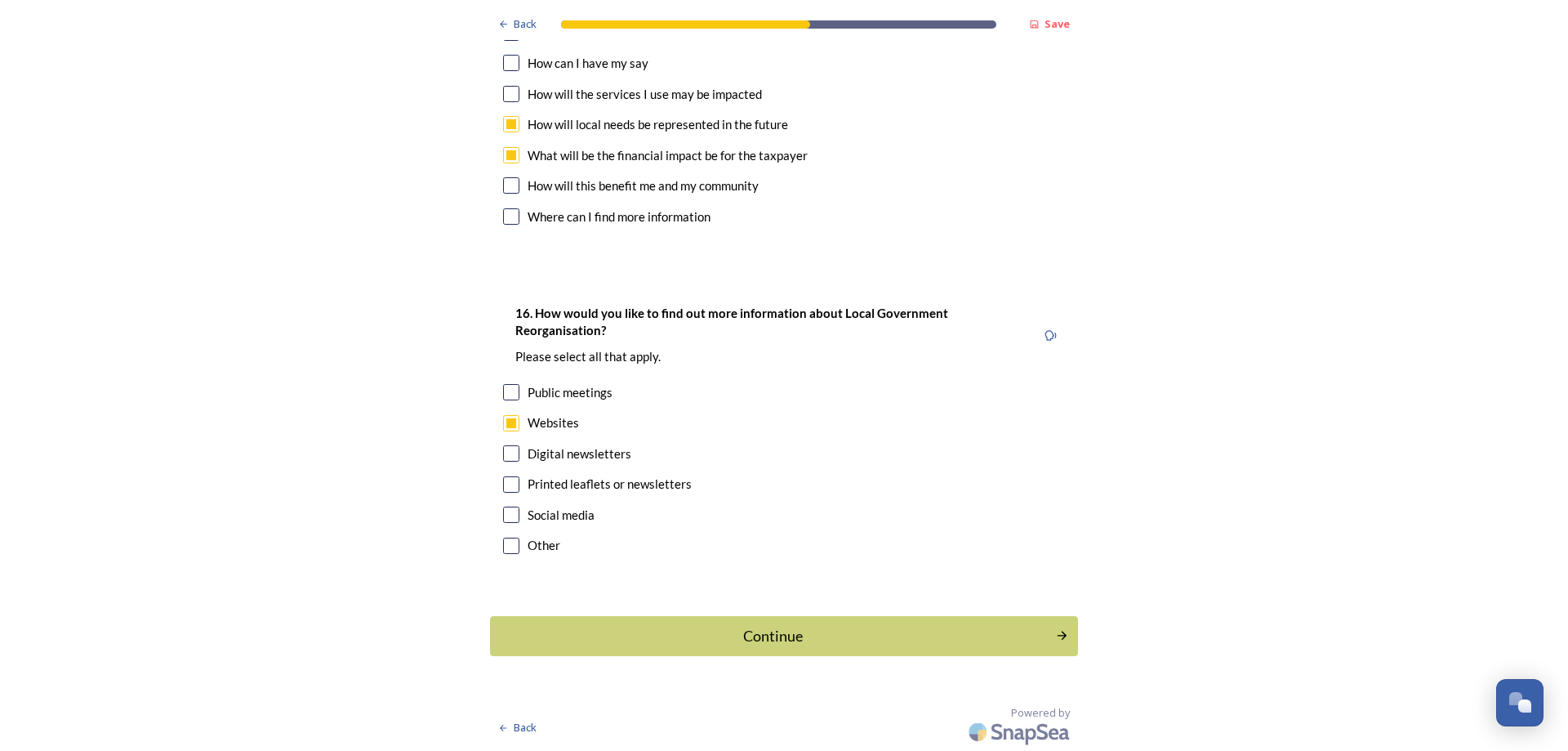 click at bounding box center [511, 515] 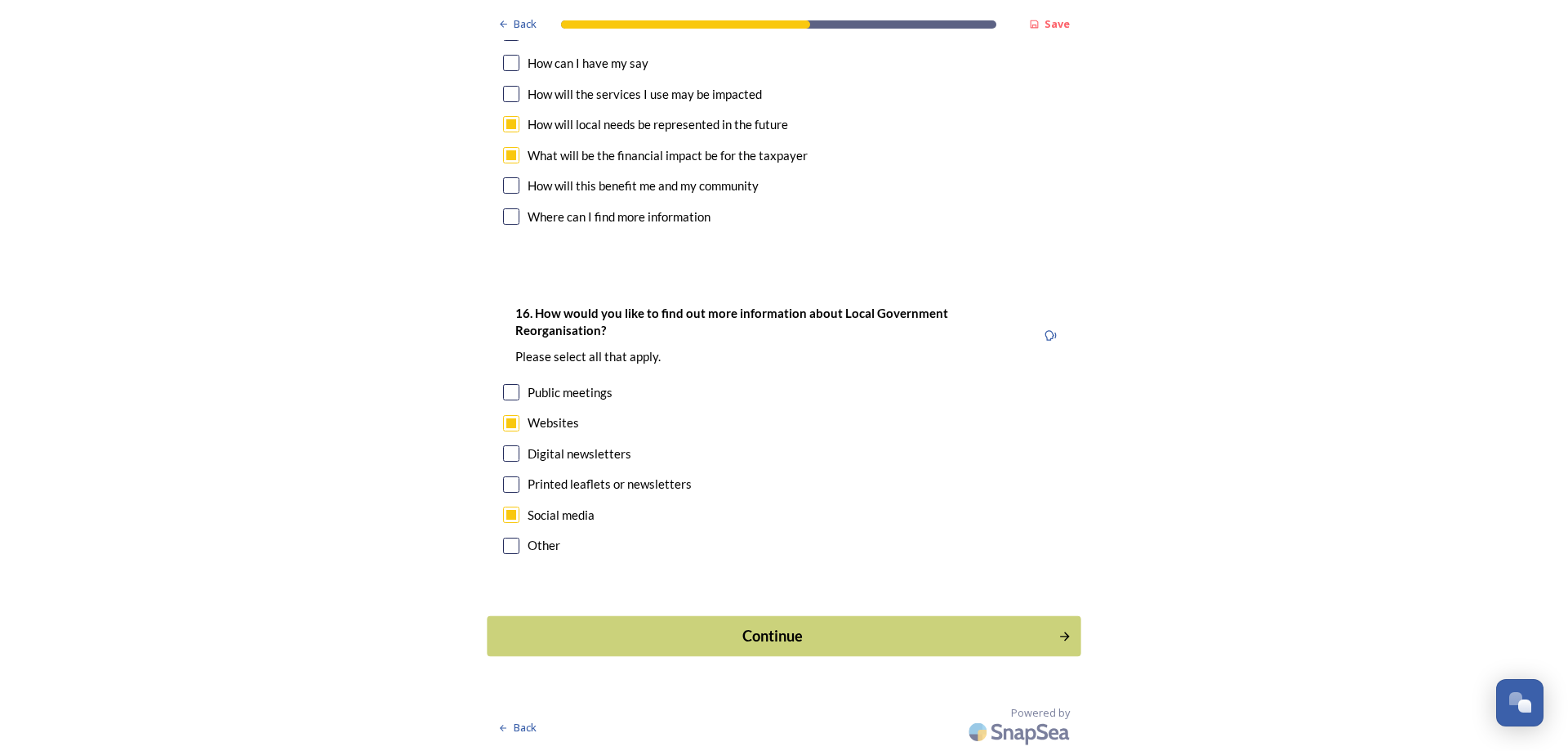 click on "Continue" at bounding box center [783, 636] 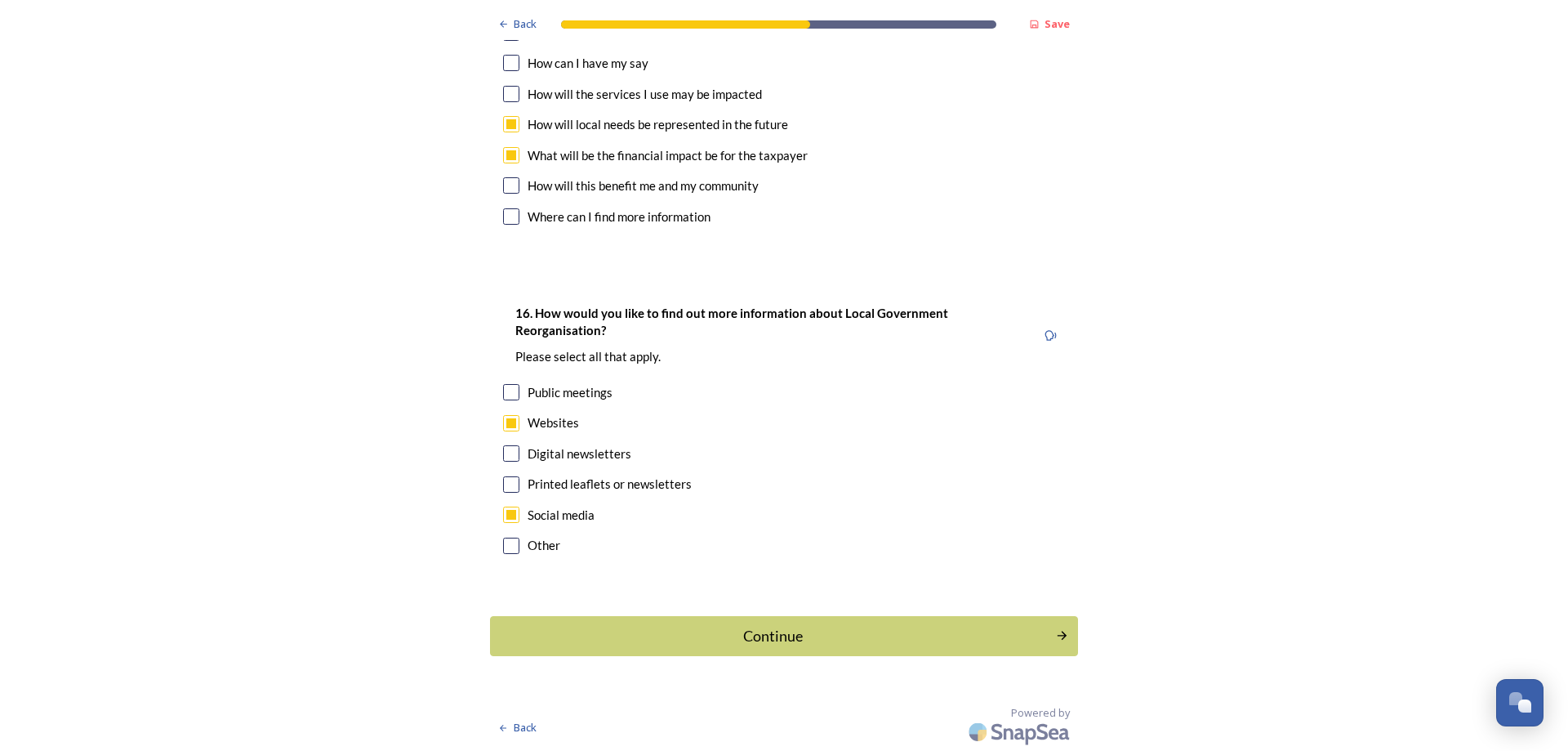 scroll, scrollTop: 0, scrollLeft: 0, axis: both 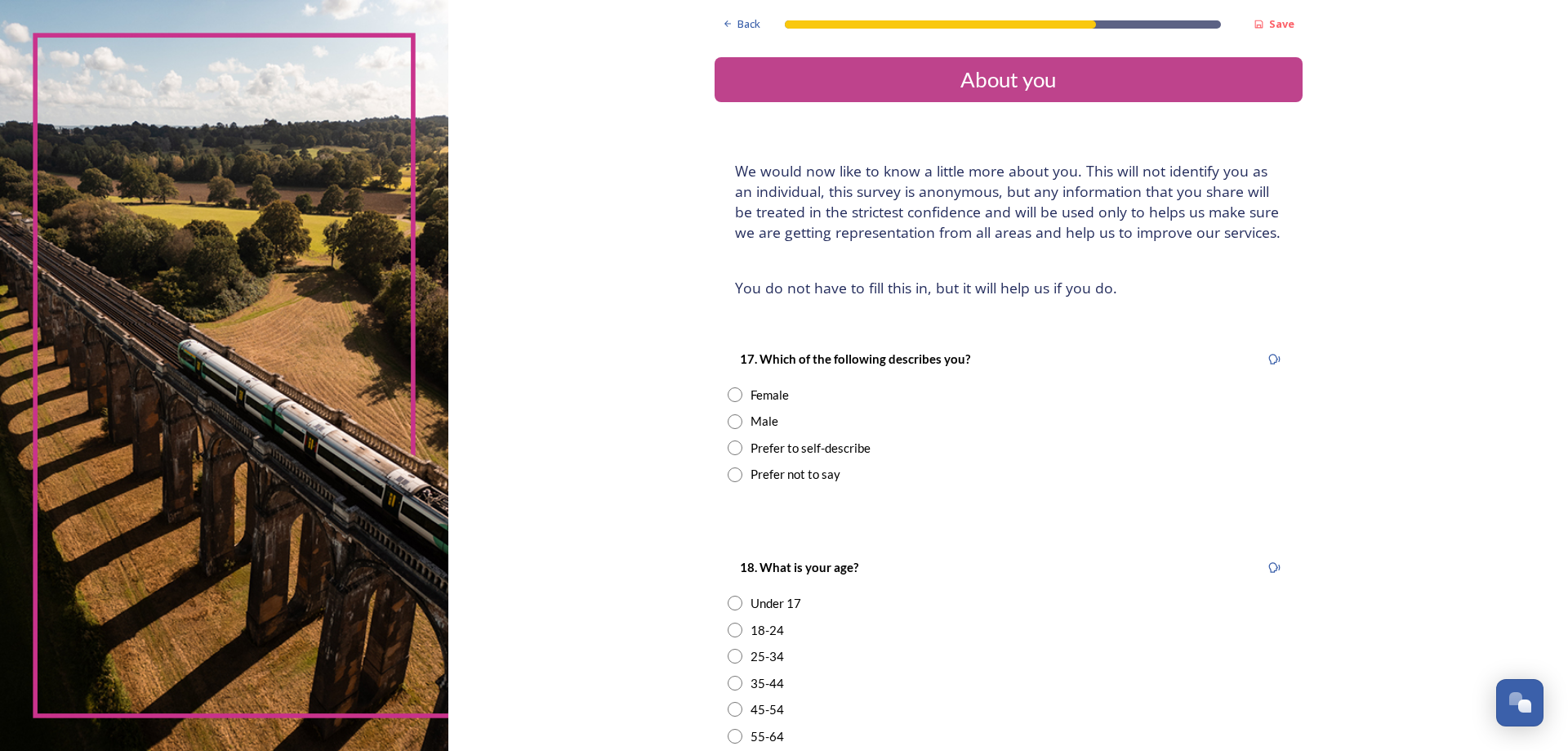 click at bounding box center [735, 475] 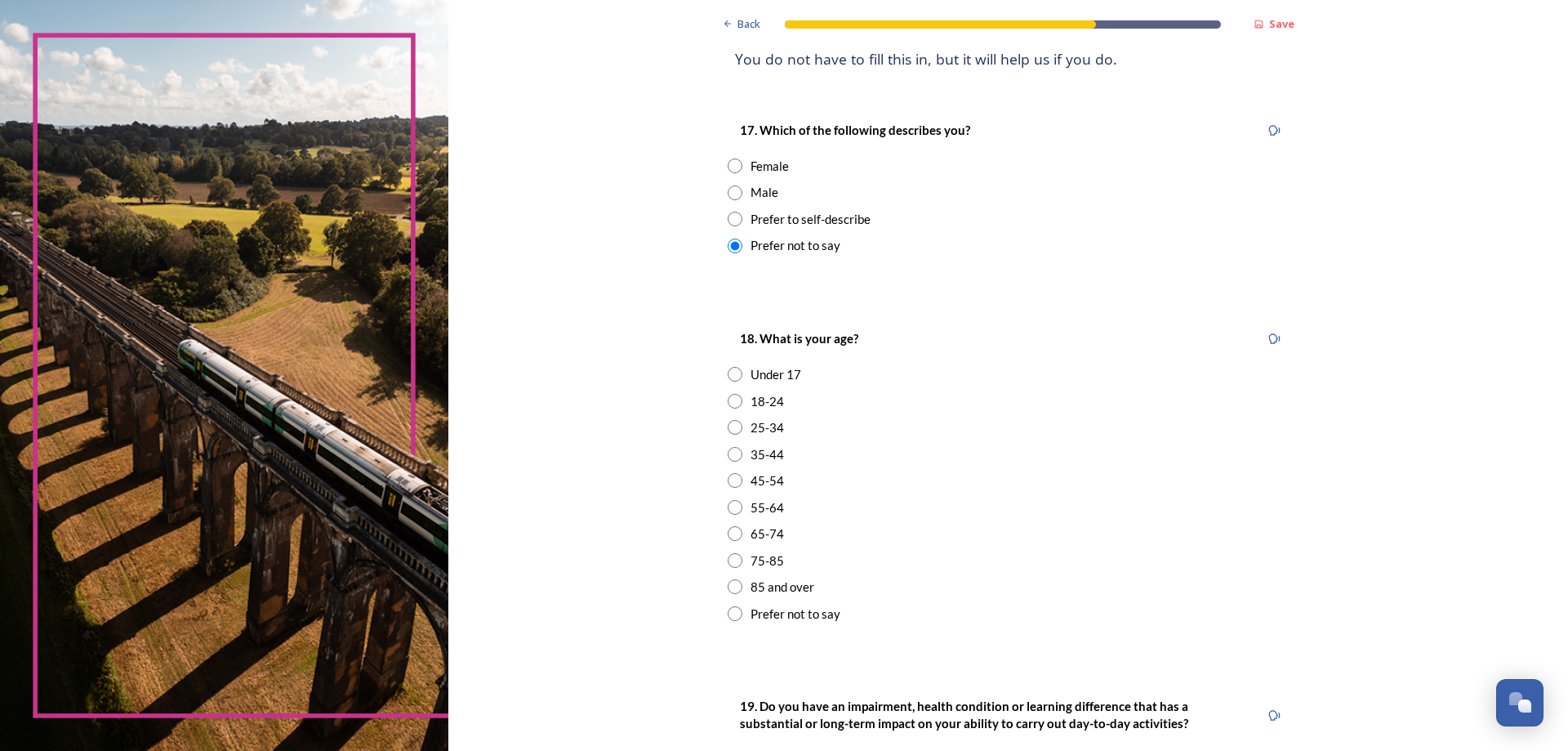 scroll, scrollTop: 245, scrollLeft: 0, axis: vertical 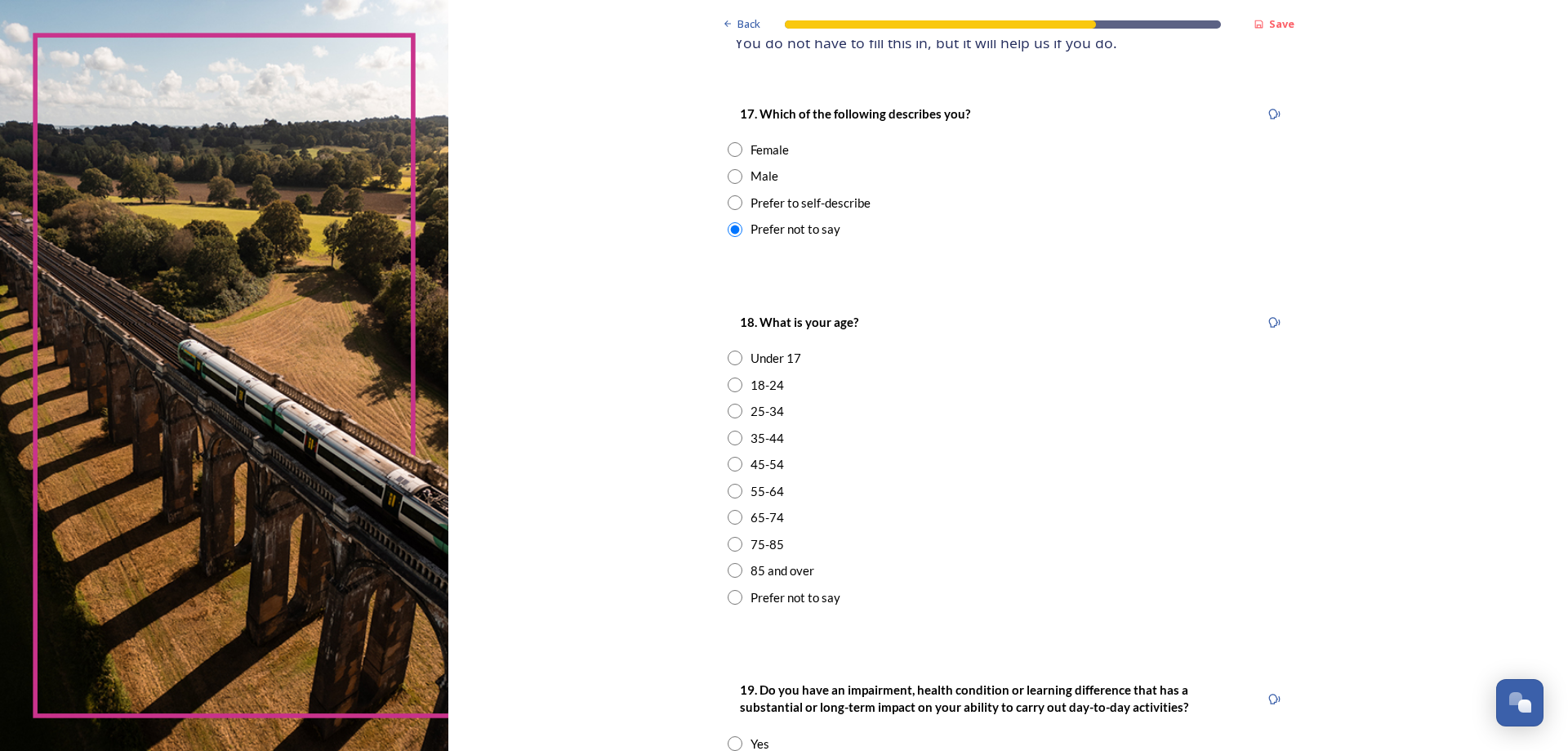 drag, startPoint x: 731, startPoint y: 601, endPoint x: 755, endPoint y: 594, distance: 25 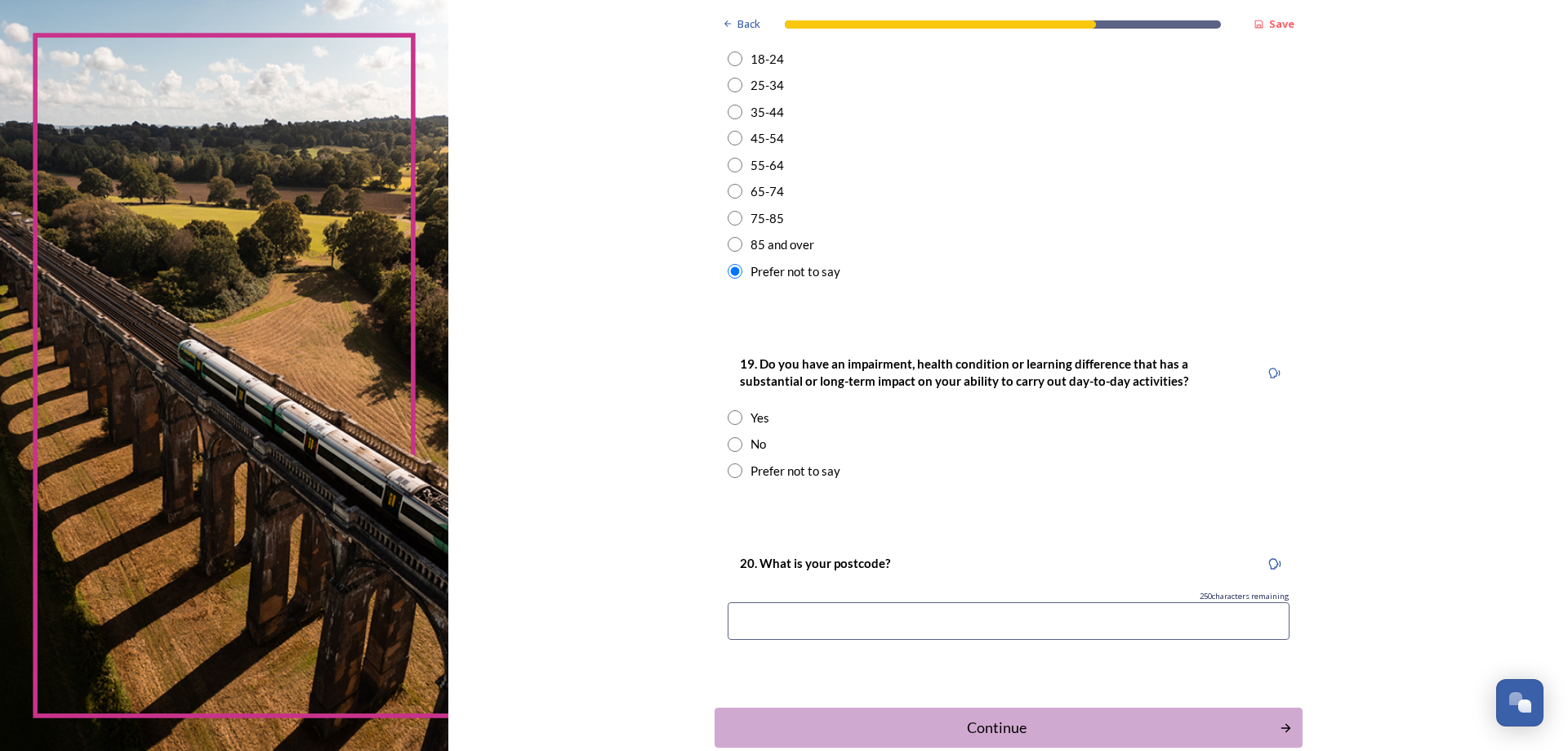 scroll, scrollTop: 572, scrollLeft: 0, axis: vertical 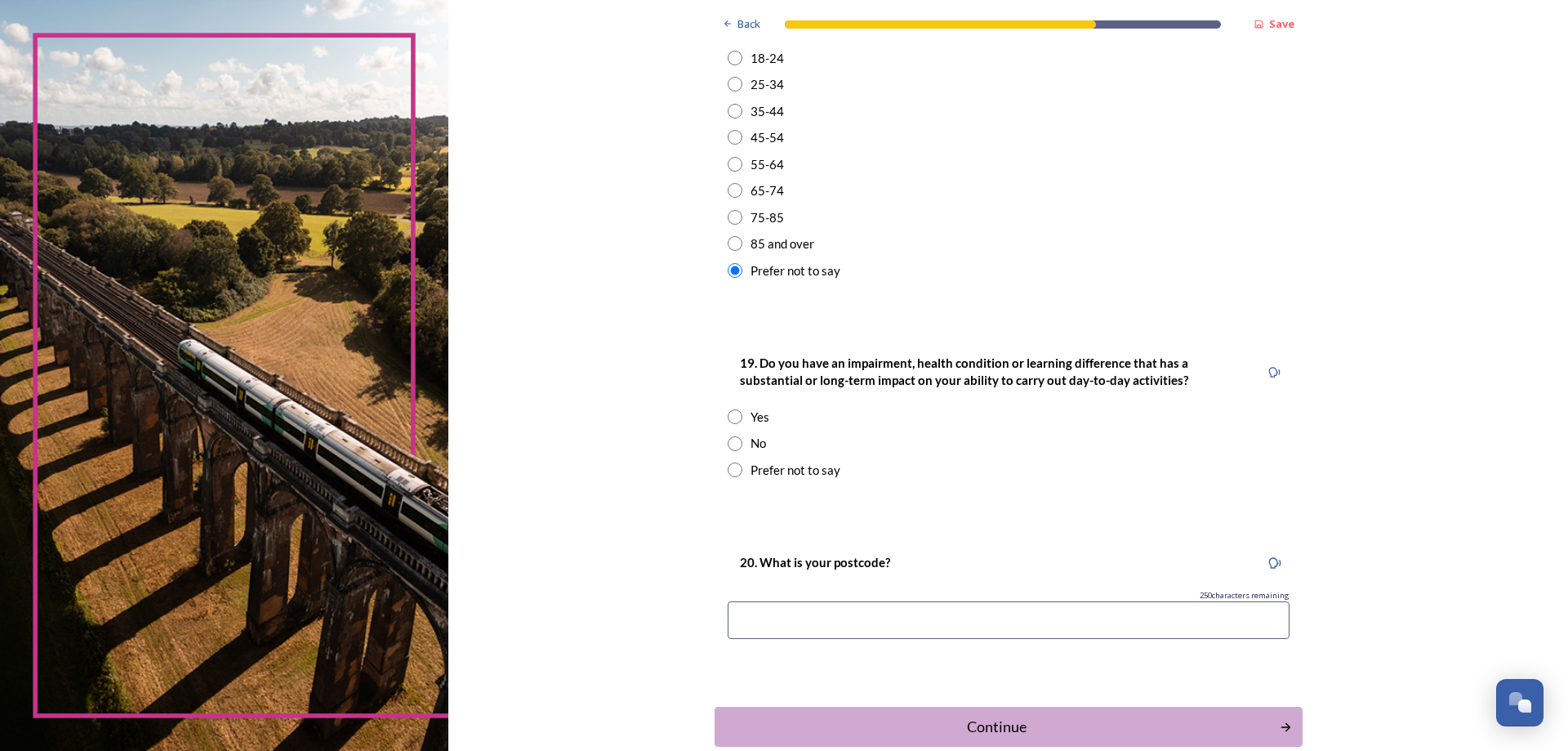 click at bounding box center [735, 470] 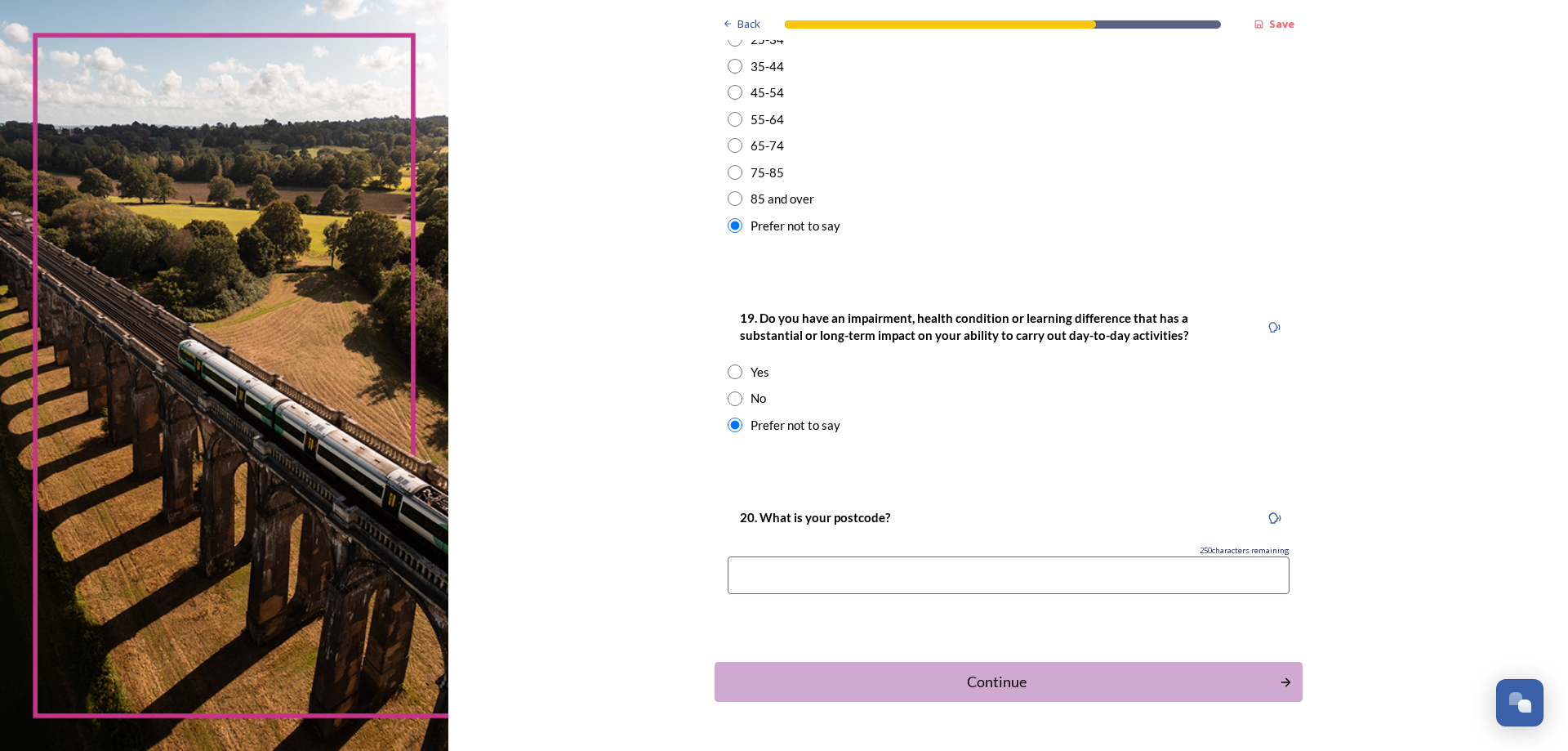 scroll, scrollTop: 663, scrollLeft: 0, axis: vertical 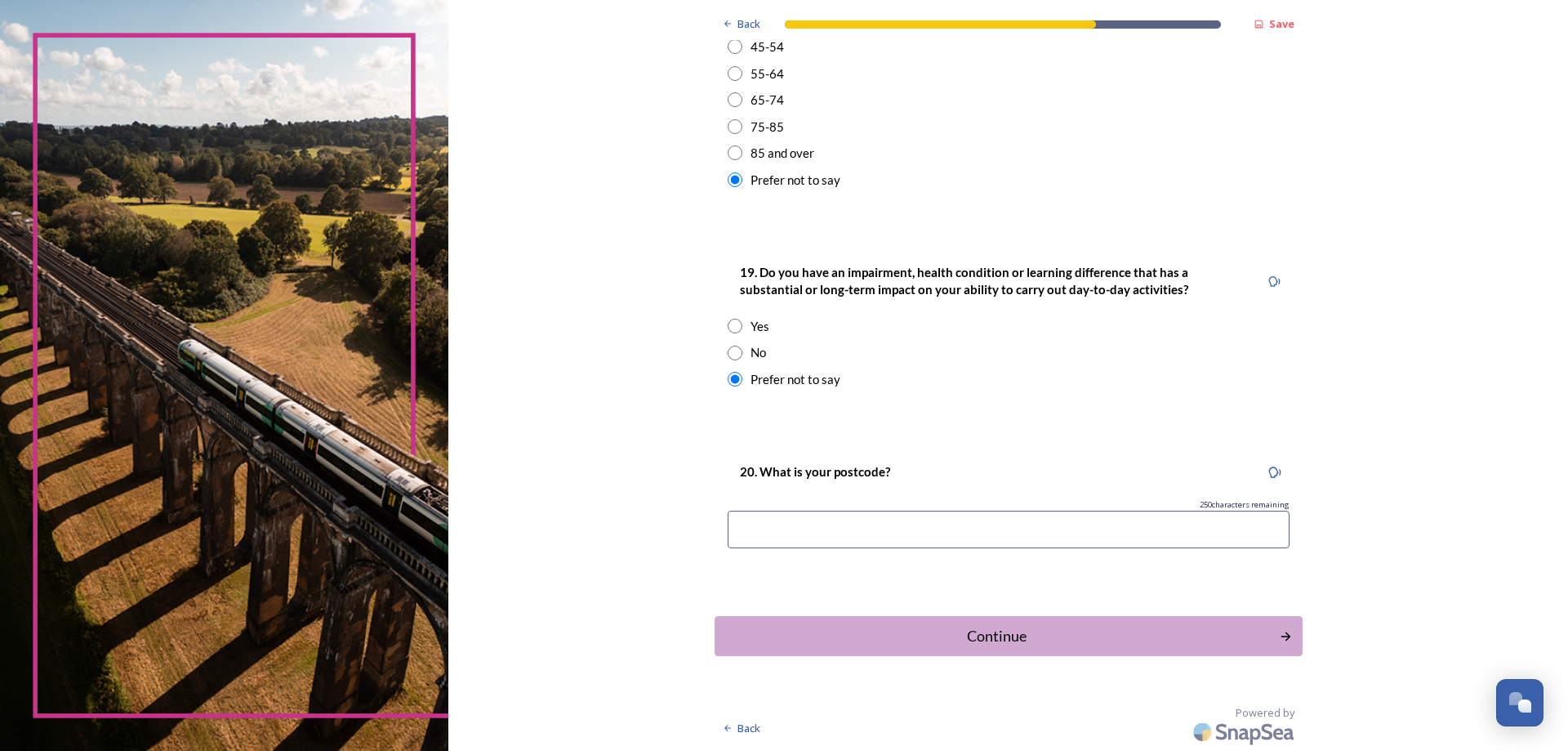 click at bounding box center (1009, 530) 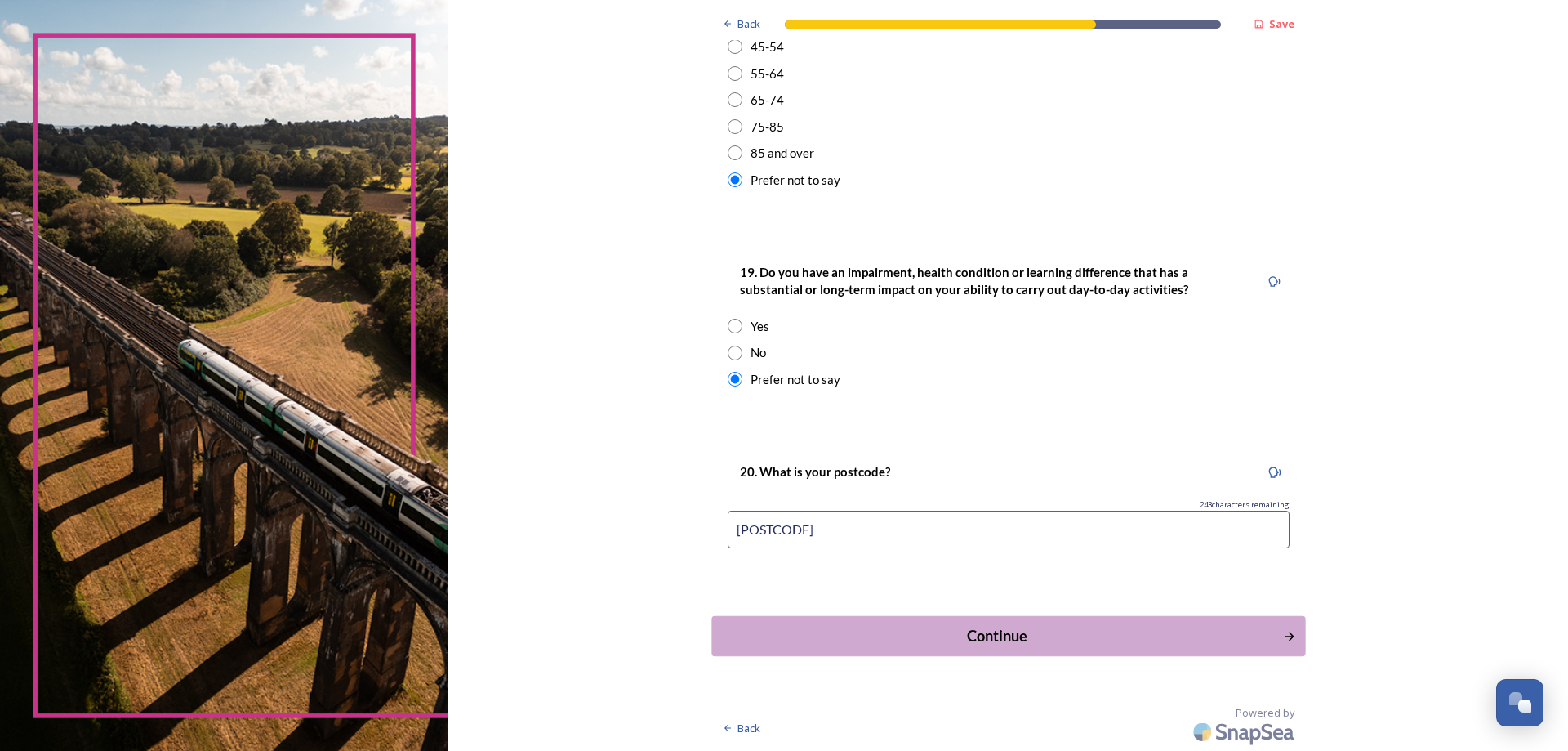 type on "rh149dw" 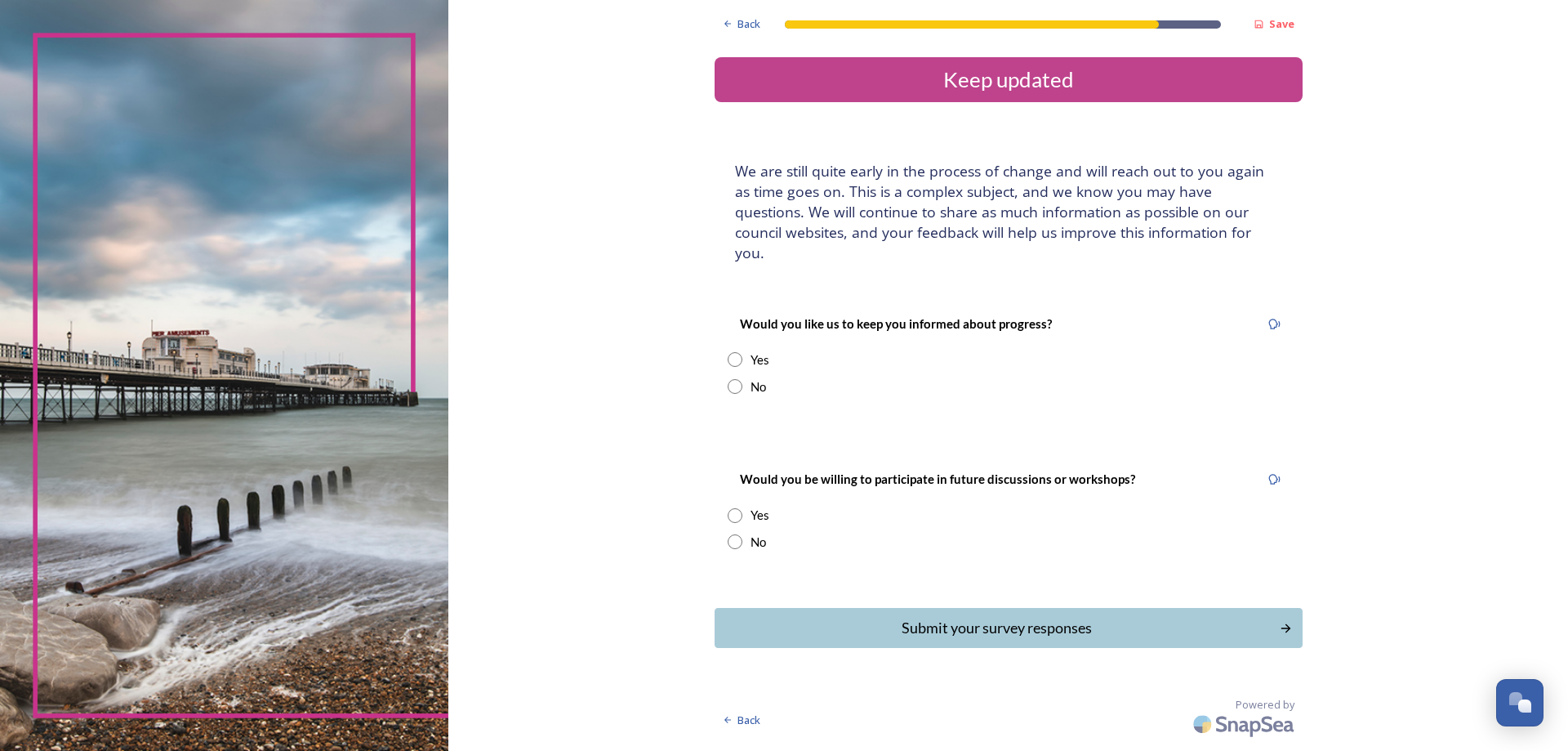 click at bounding box center [735, 387] 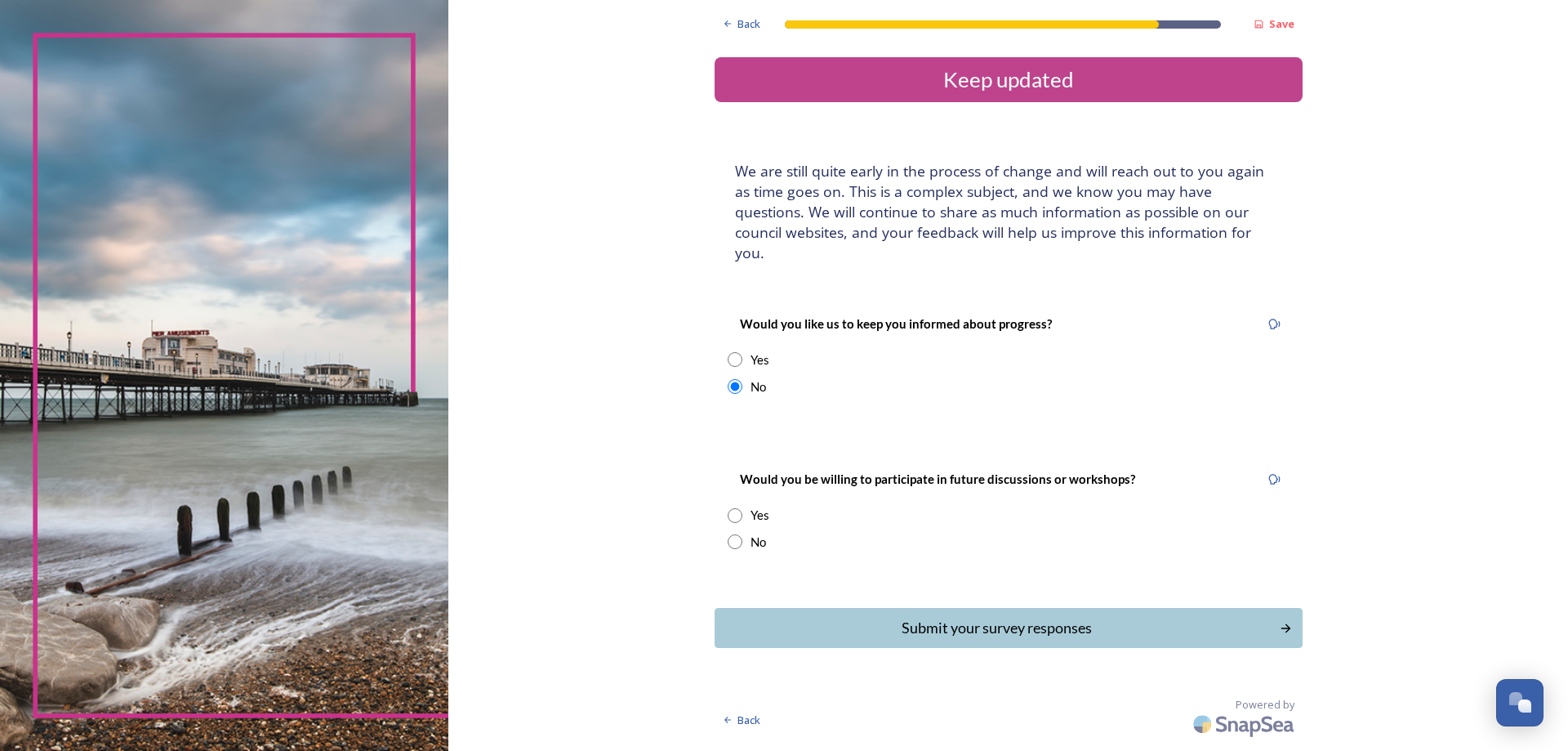 click at bounding box center (735, 542) 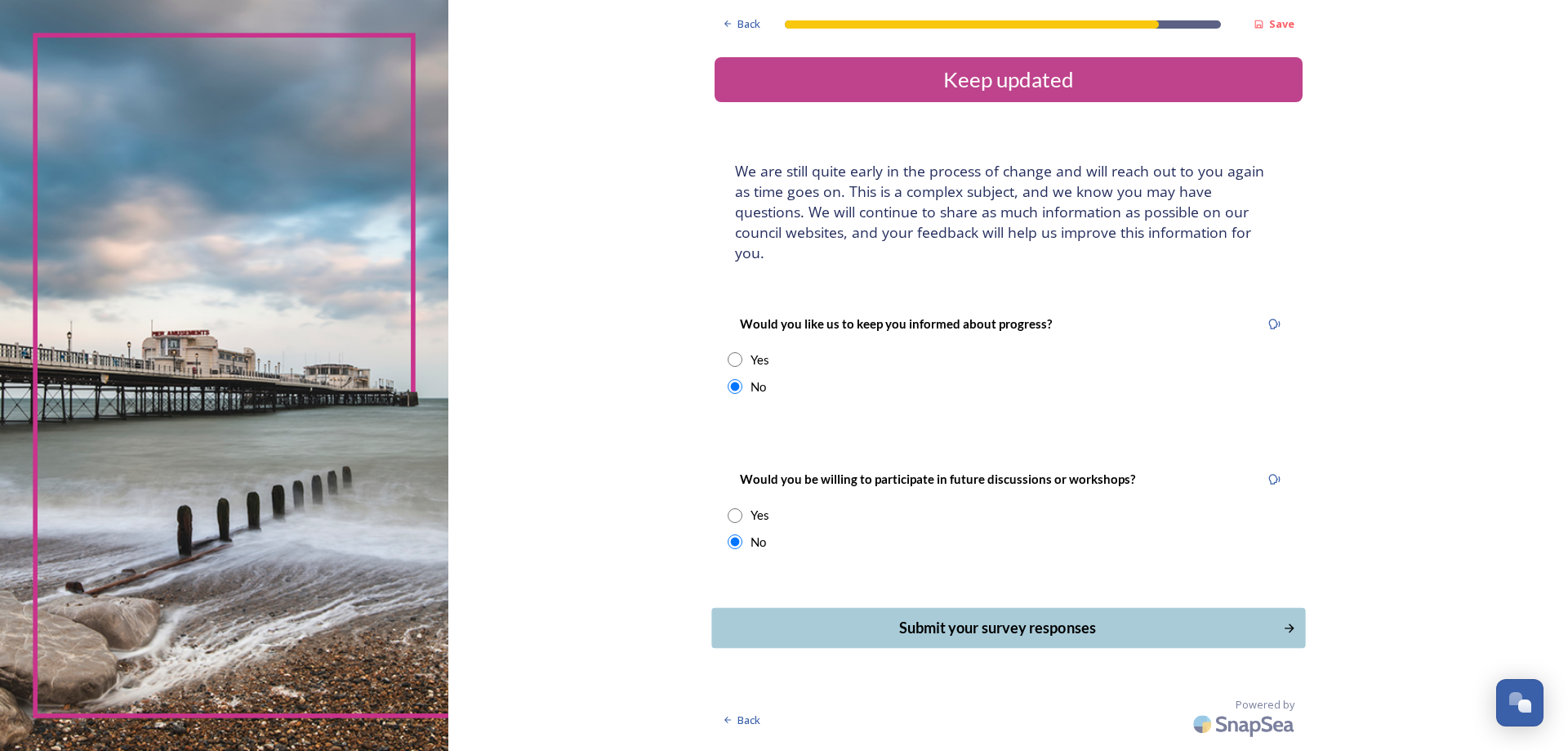 click on "Submit your survey responses" at bounding box center [996, 628] 